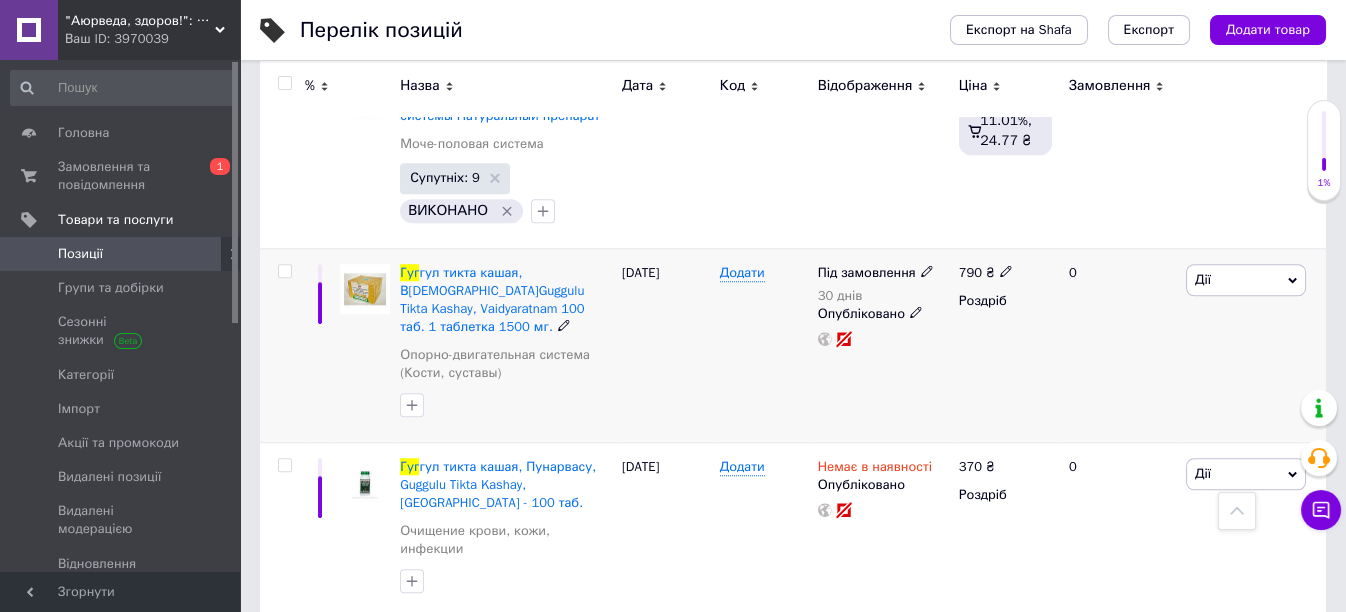 scroll, scrollTop: 4372, scrollLeft: 0, axis: vertical 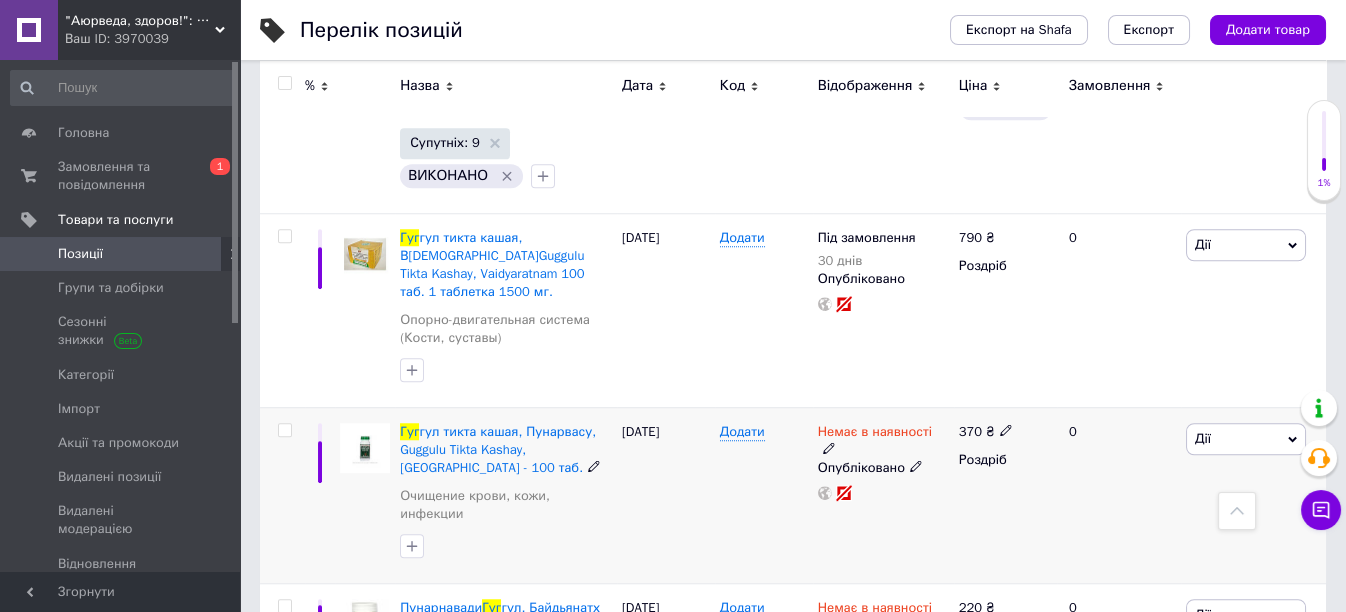 click at bounding box center [284, 430] 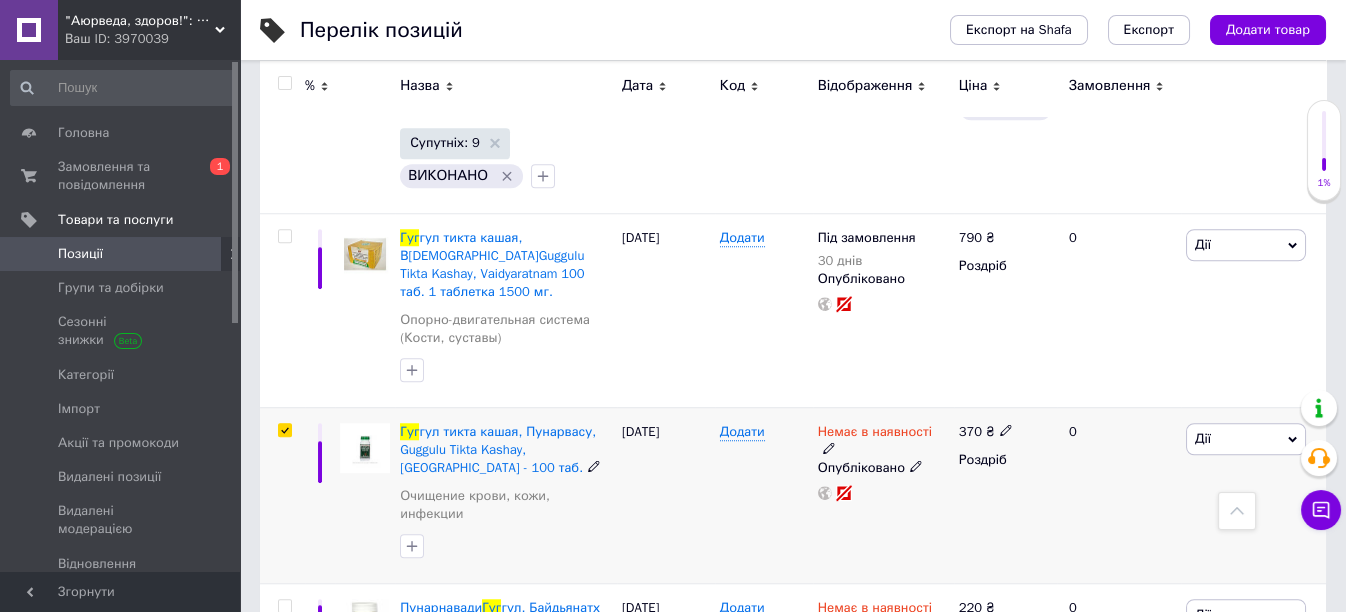 checkbox on "true" 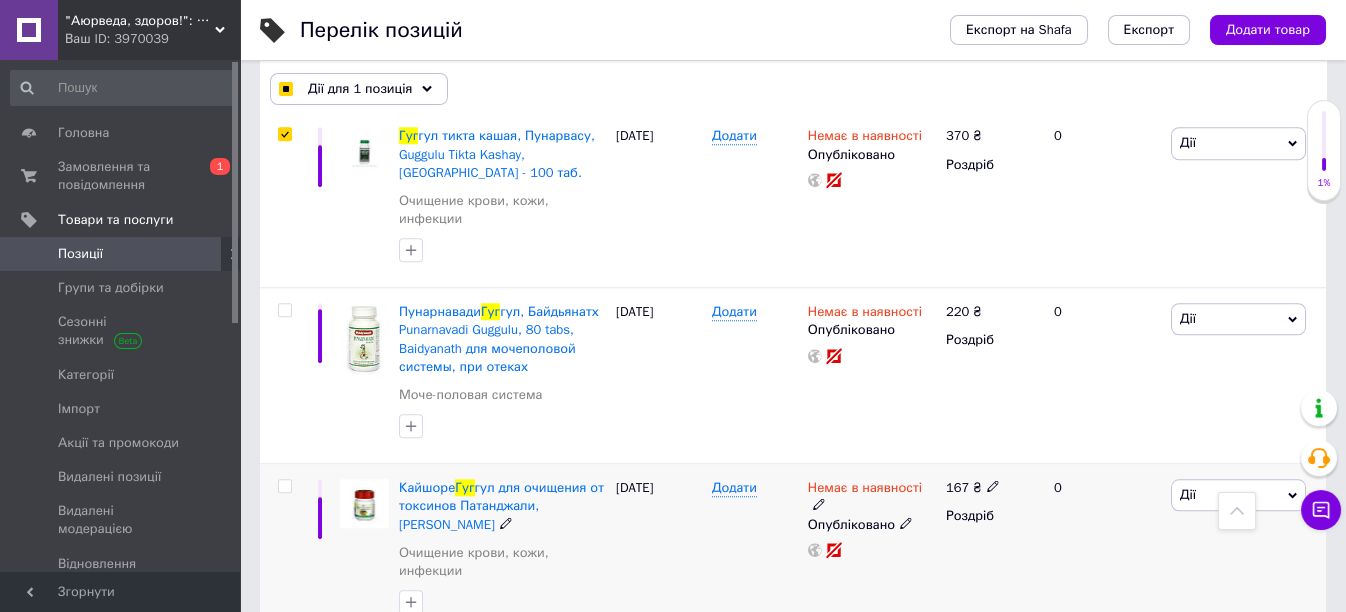 scroll, scrollTop: 4574, scrollLeft: 0, axis: vertical 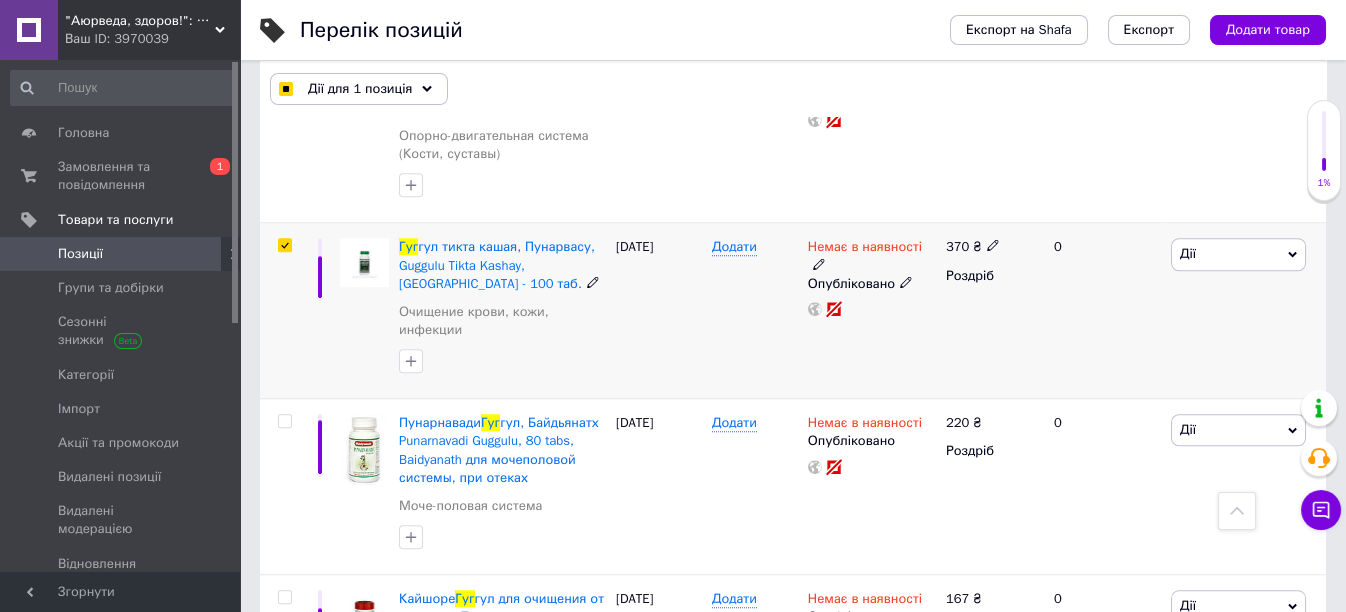 click on "Дії" at bounding box center [1238, 254] 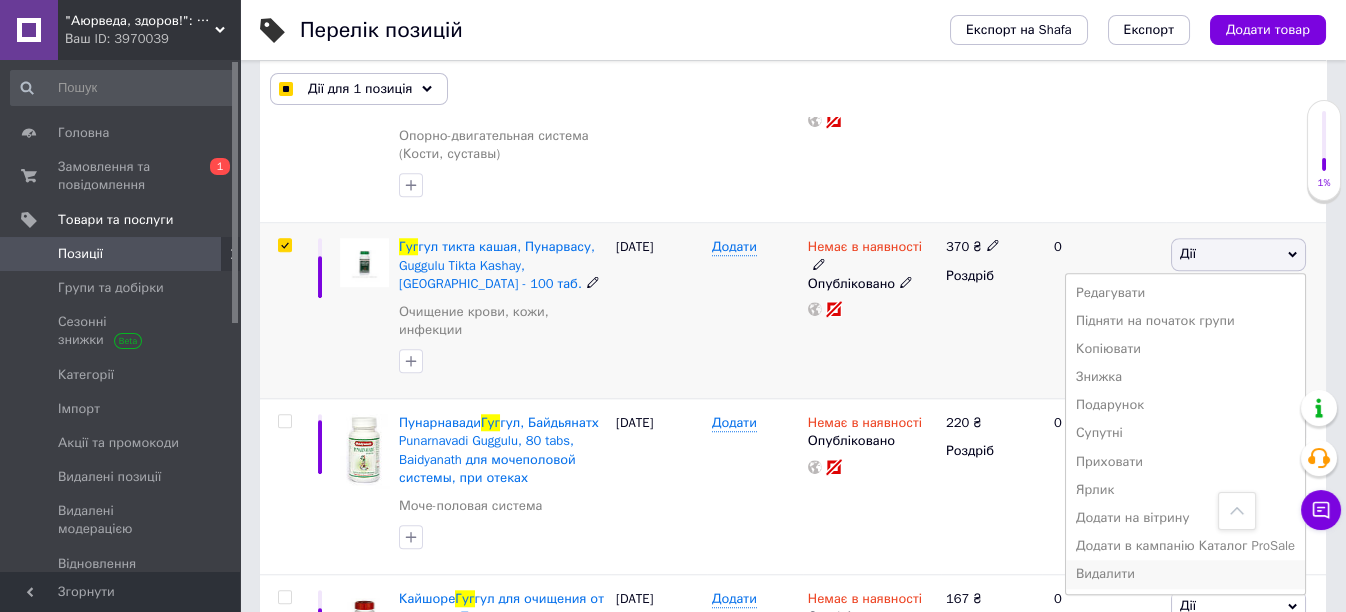 click on "Видалити" at bounding box center [1185, 574] 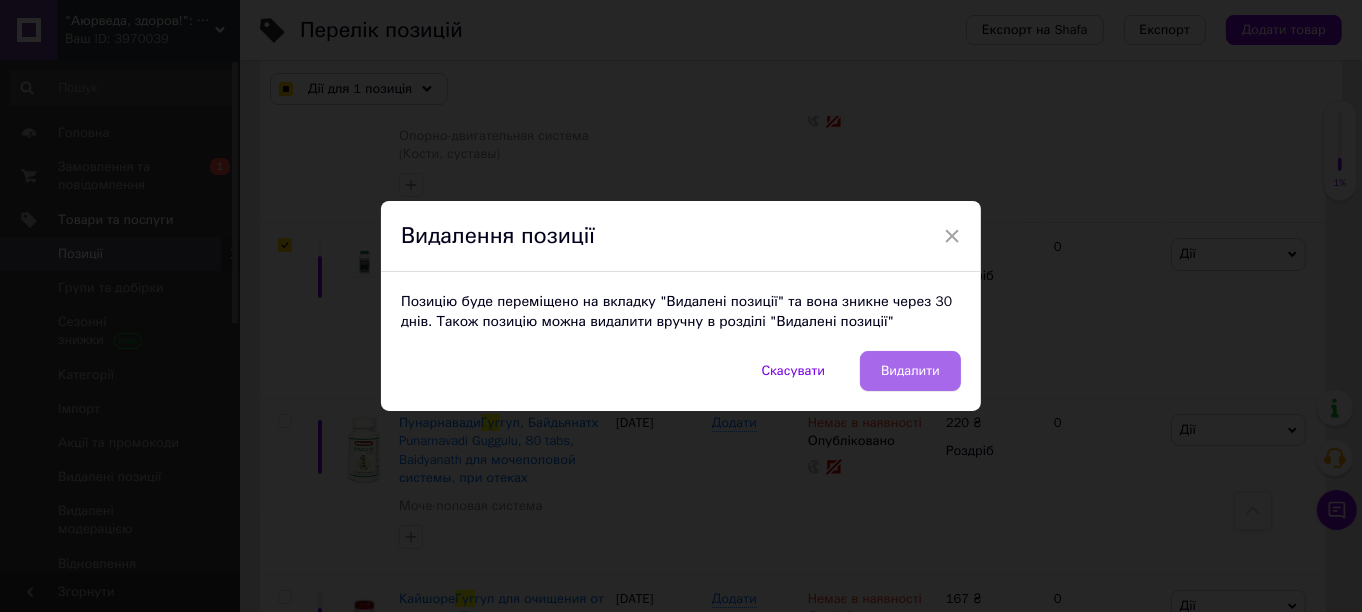 click on "Видалити" at bounding box center [910, 371] 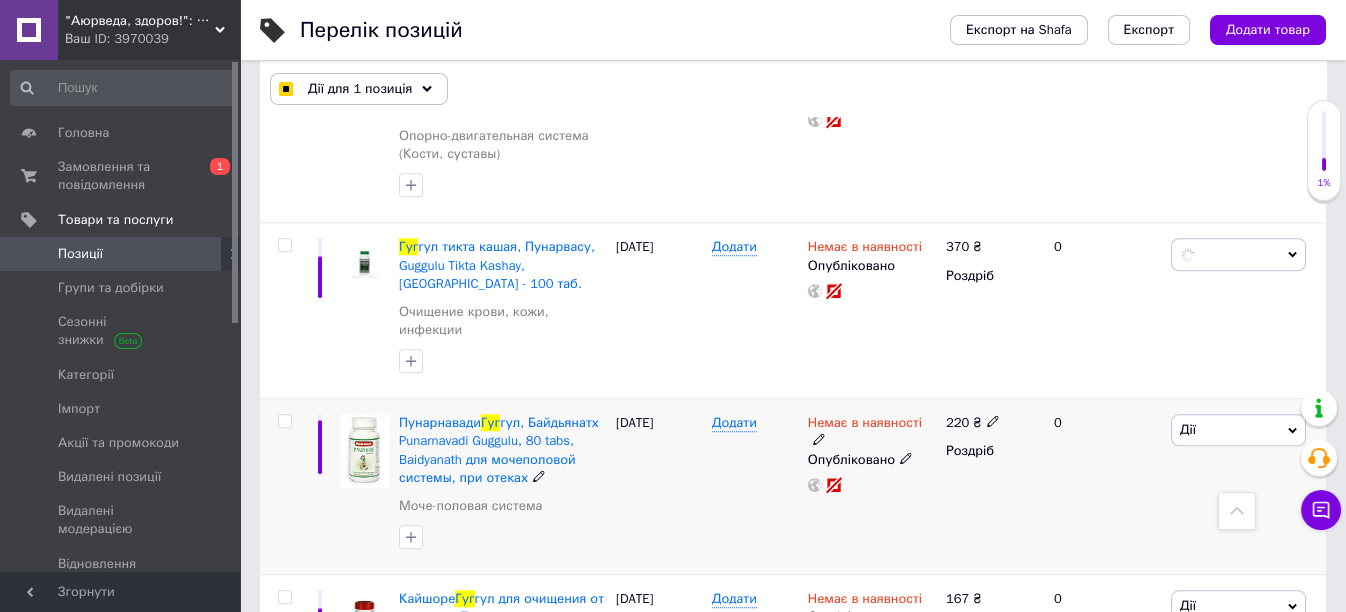 checkbox on "false" 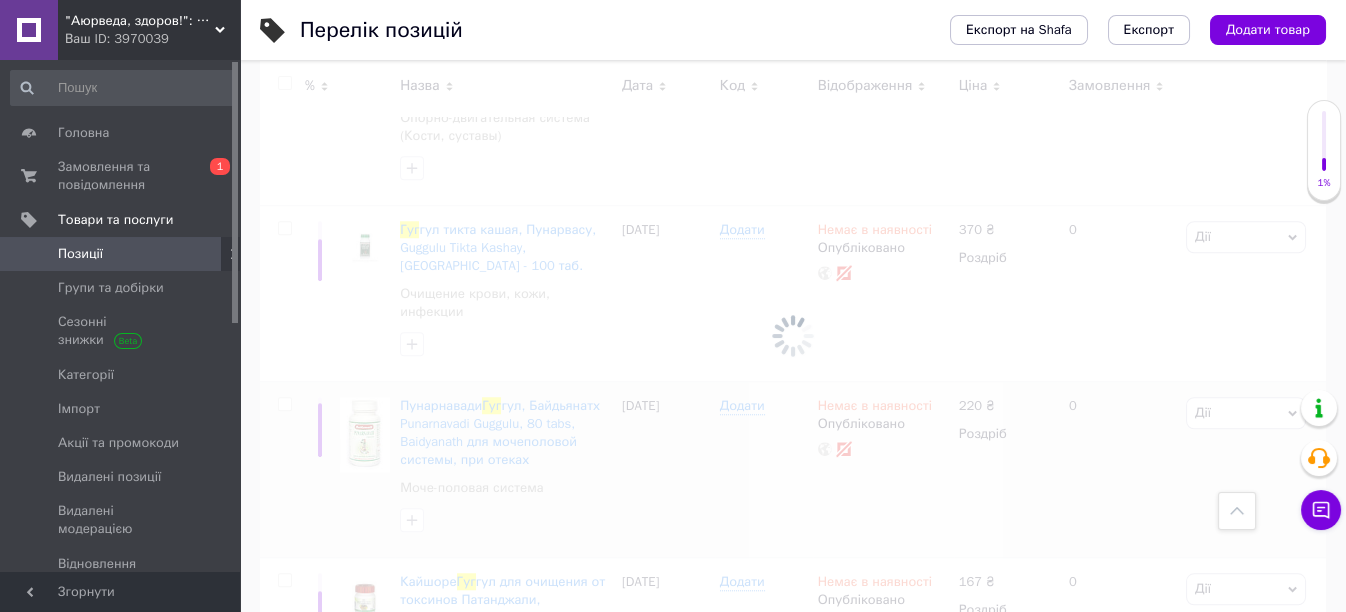 scroll, scrollTop: 4483, scrollLeft: 0, axis: vertical 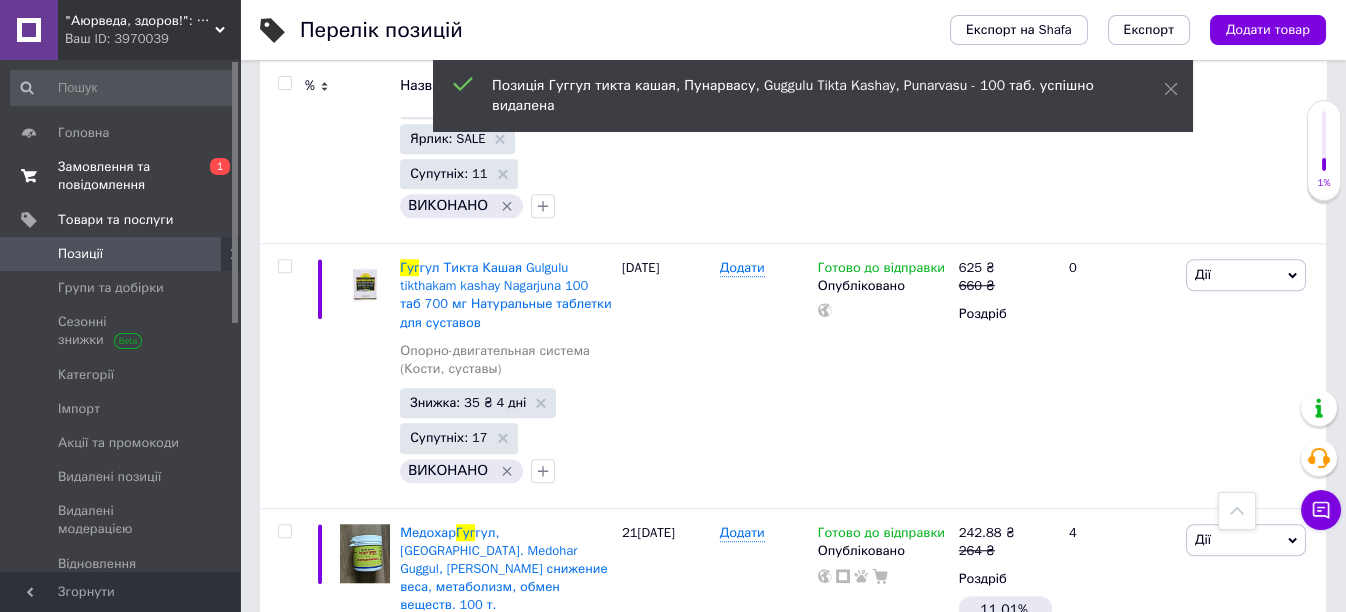 click on "Замовлення та повідомлення" at bounding box center (121, 176) 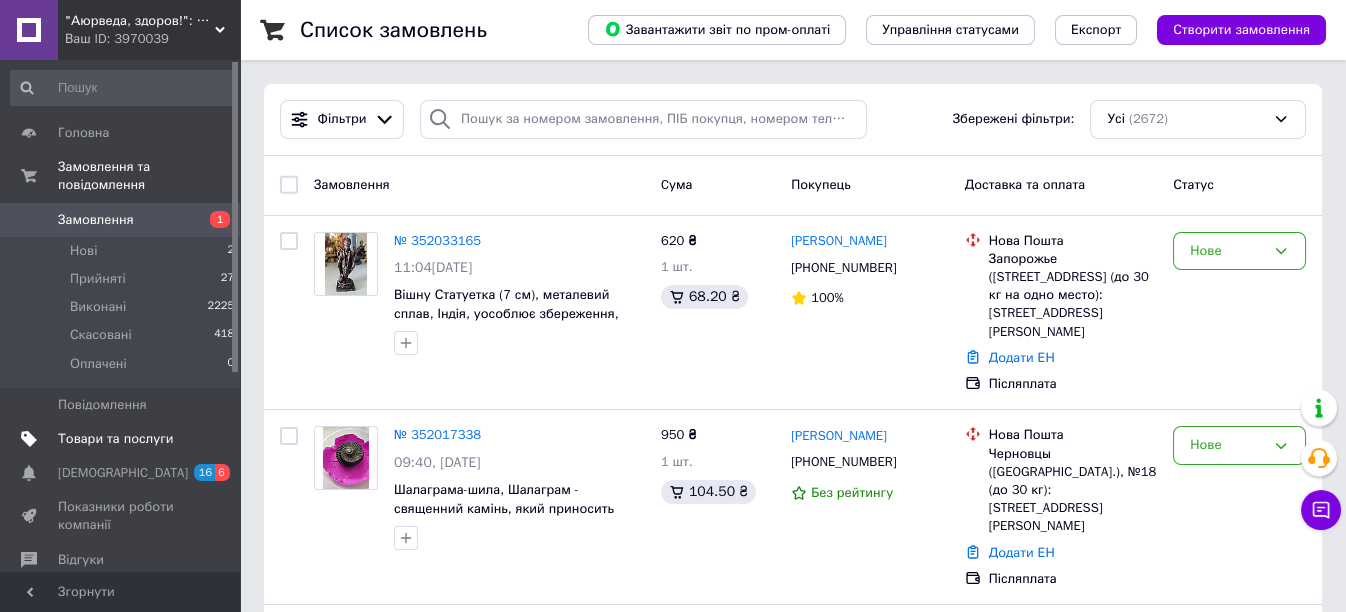 click on "Товари та послуги" at bounding box center [115, 439] 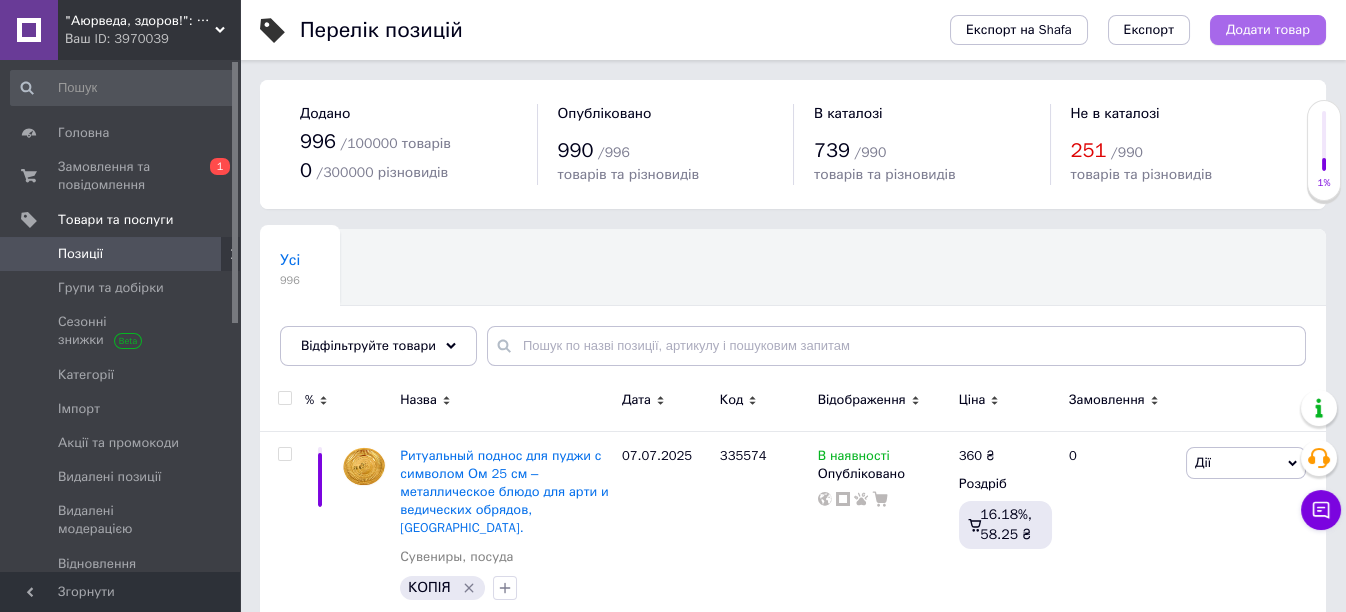 click on "Додати товар" at bounding box center [1268, 30] 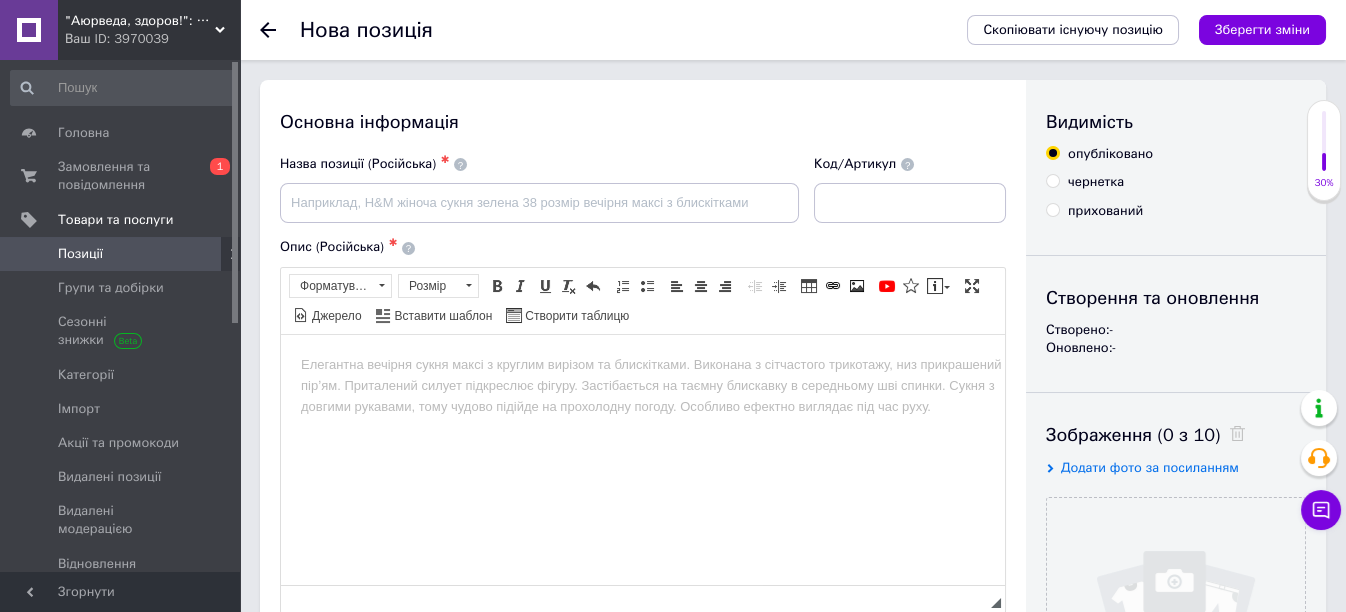 scroll, scrollTop: 0, scrollLeft: 0, axis: both 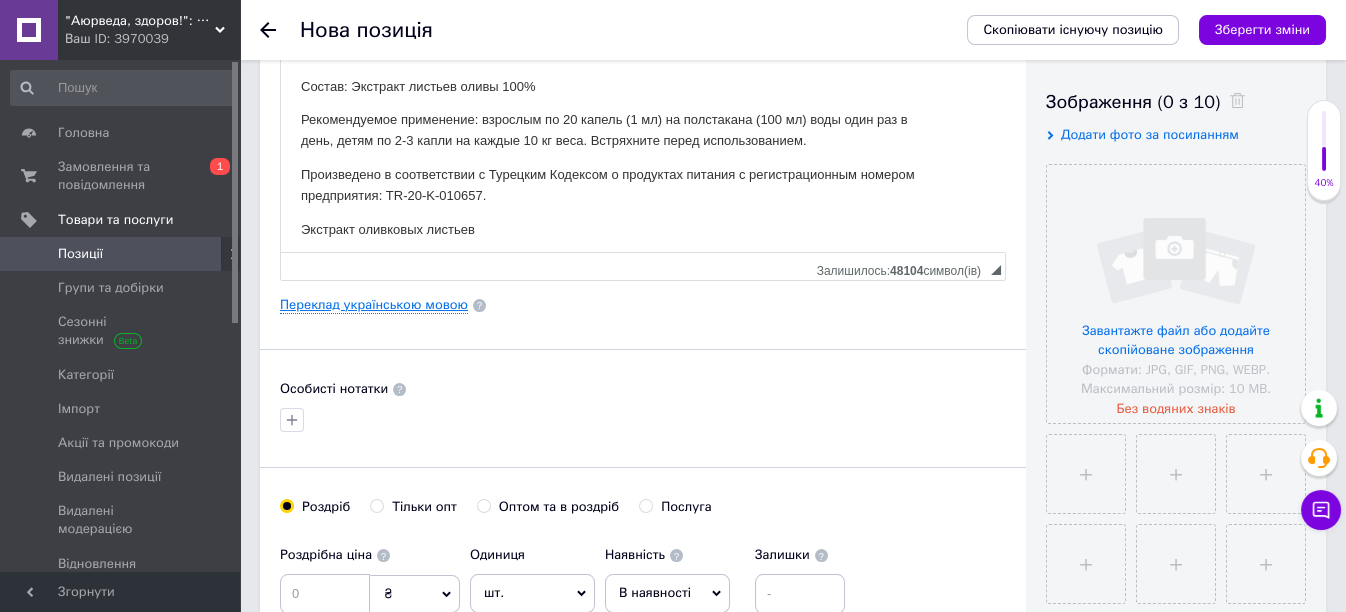 click on "Переклад українською мовою" at bounding box center [374, 305] 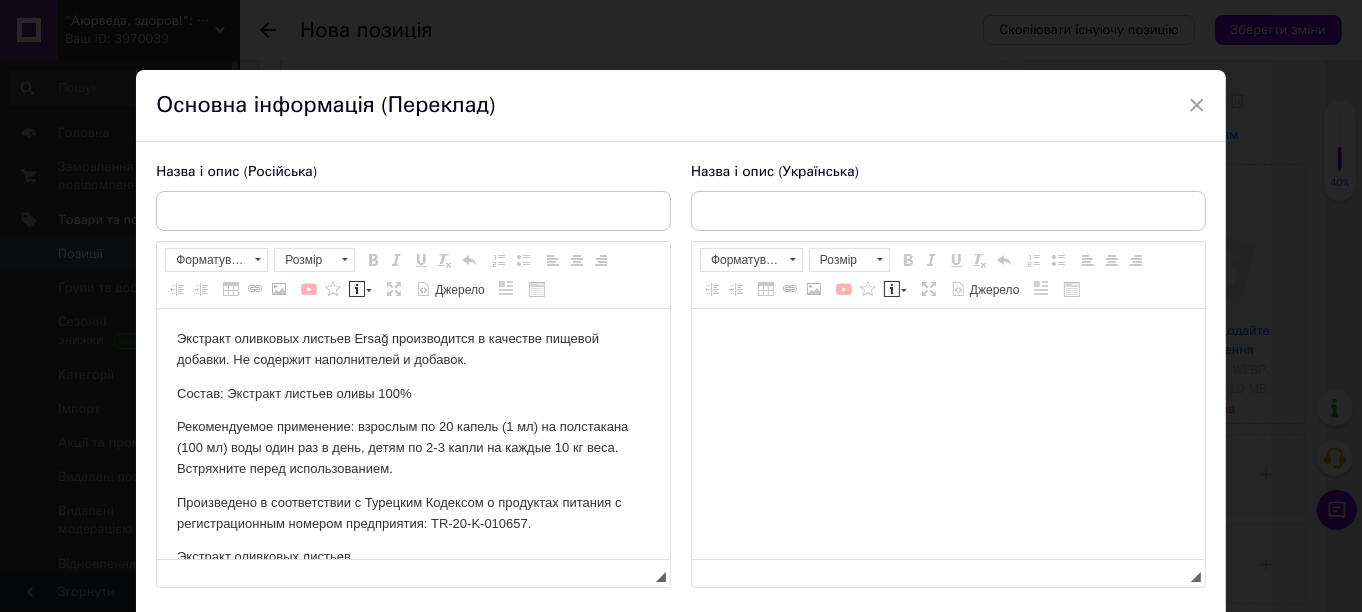 scroll, scrollTop: 0, scrollLeft: 0, axis: both 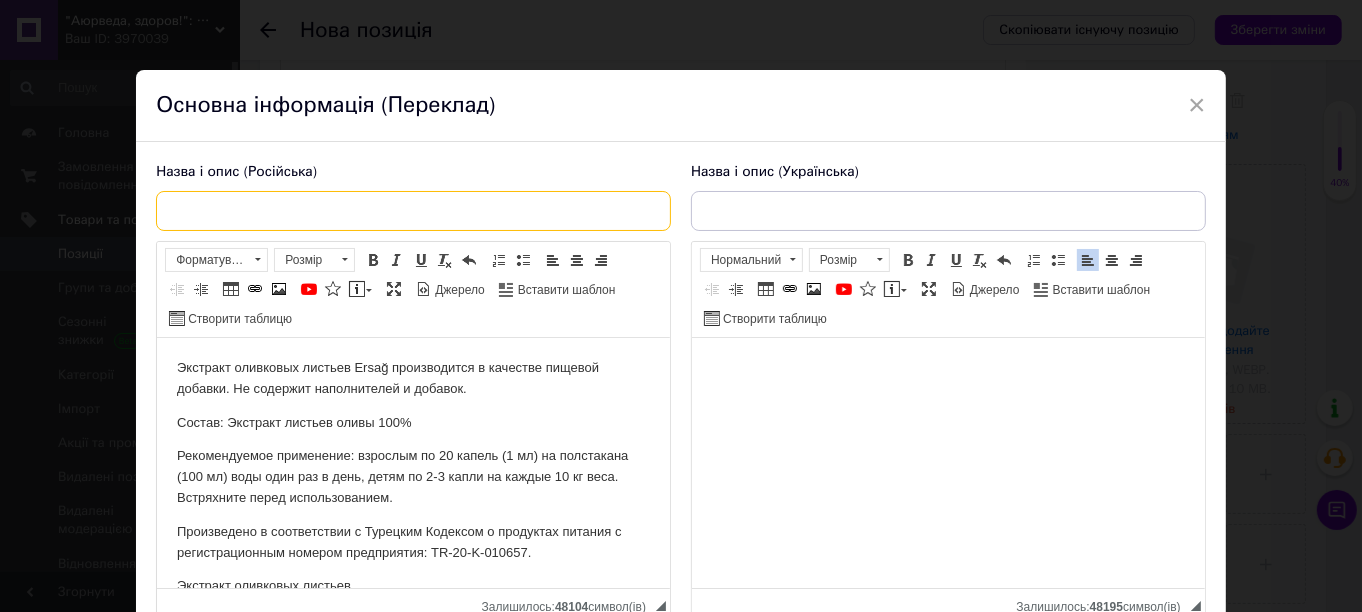 click at bounding box center [413, 211] 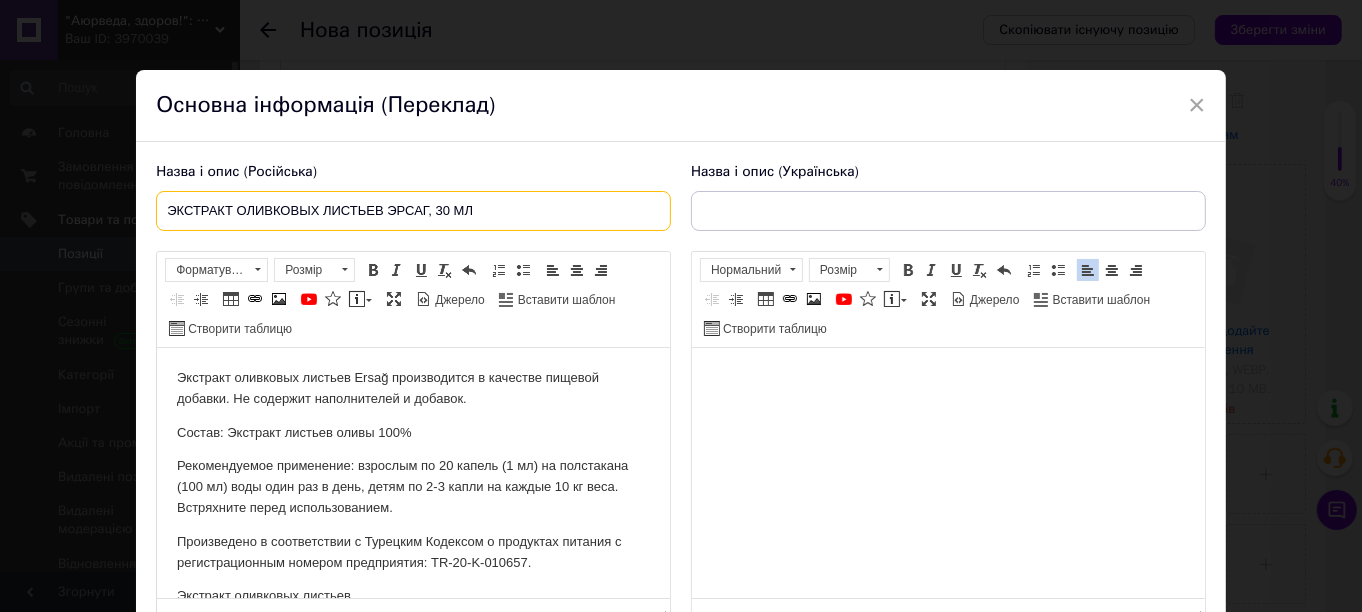 type on "ЭКСТРАКТ ОЛИВКОВЫХ ЛИСТЬЕВ ЭРСАГ, 30 МЛ" 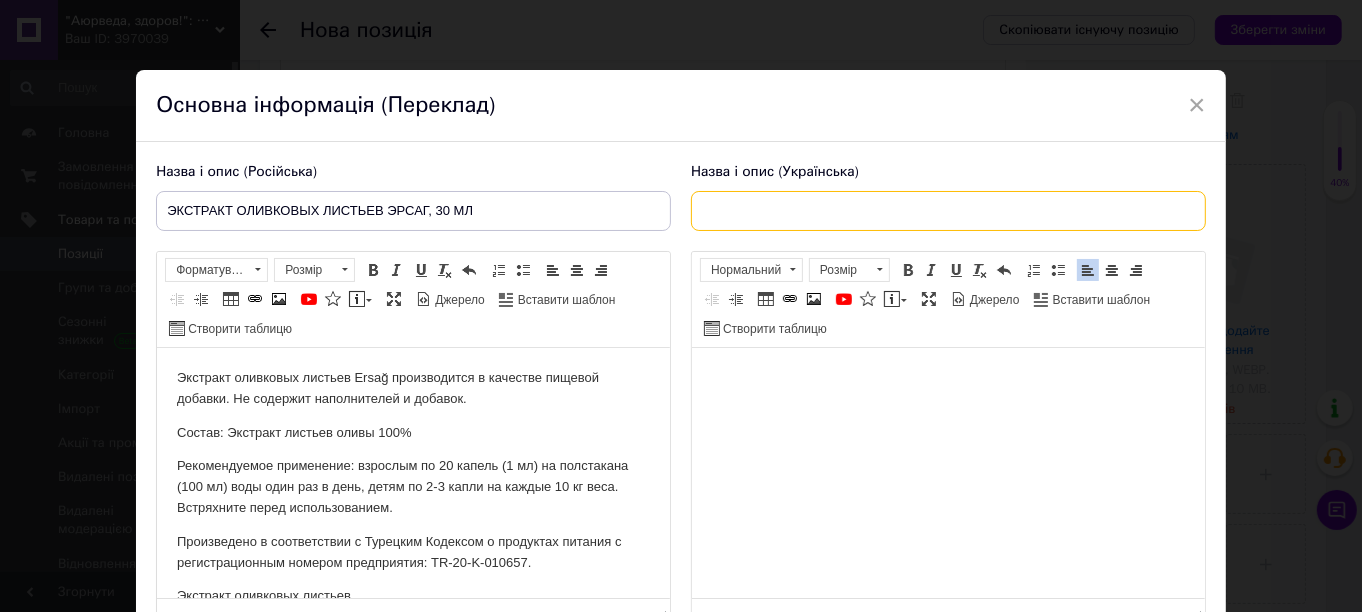click at bounding box center [948, 211] 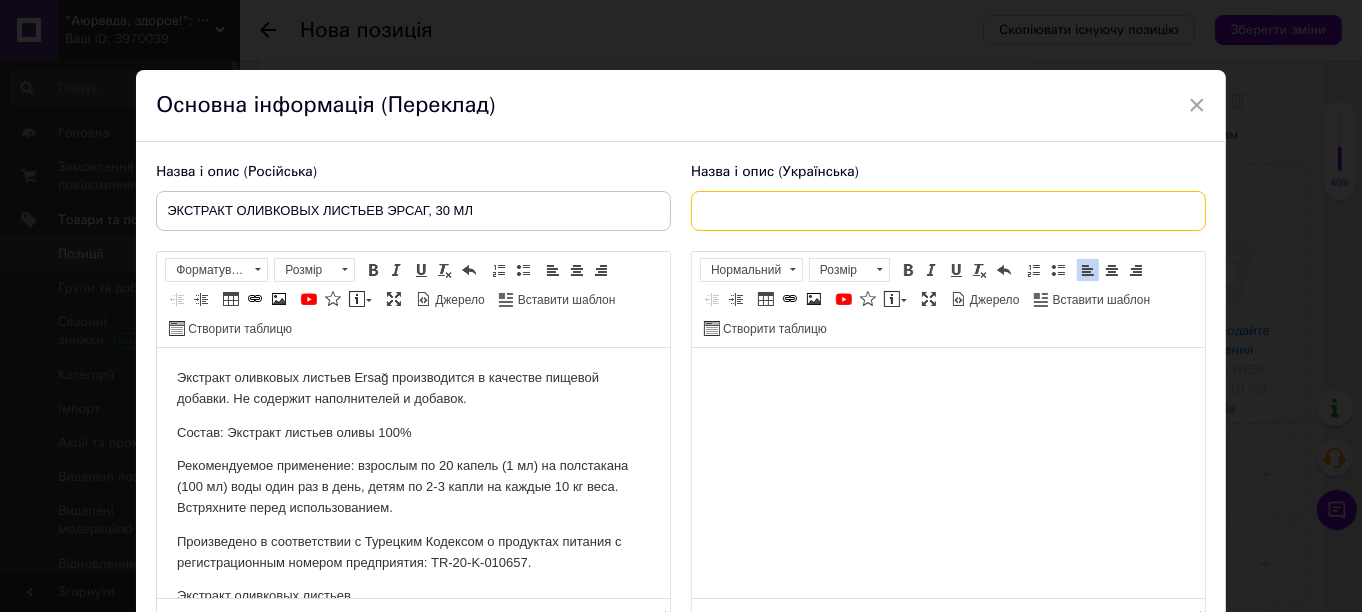 paste on "ЕКСТРАКТ ОЛИВКОВИХ ЛИСТІВ ЕРСАГ, 30 МЛ" 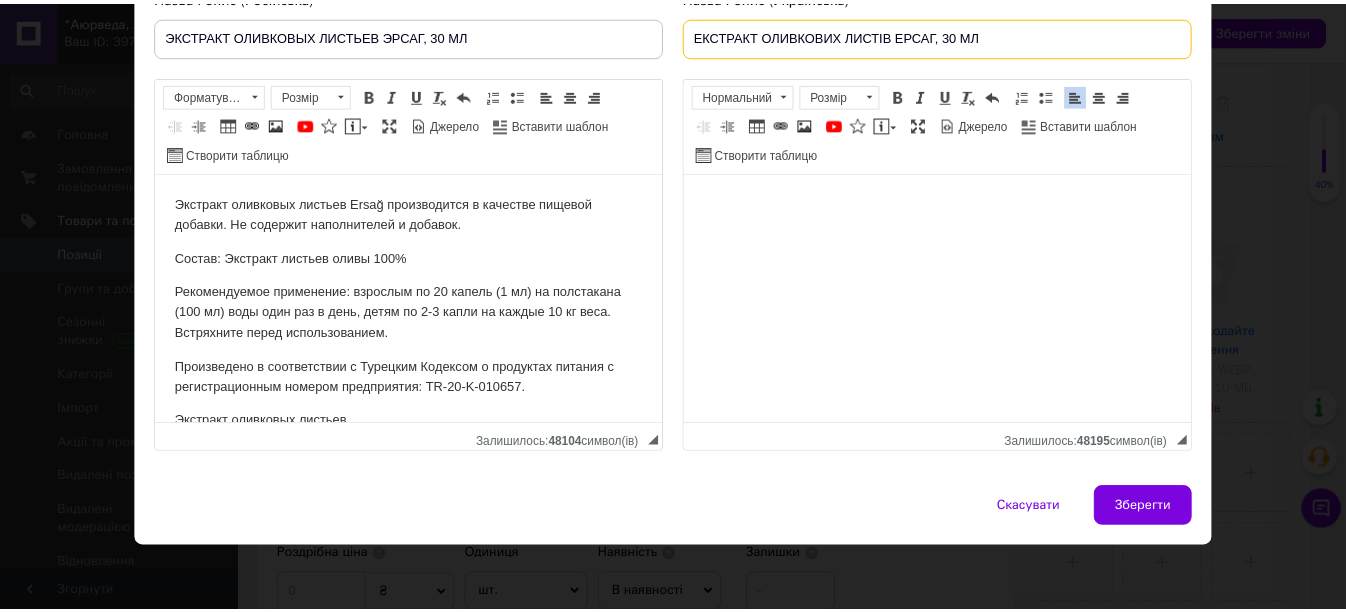 scroll, scrollTop: 176, scrollLeft: 0, axis: vertical 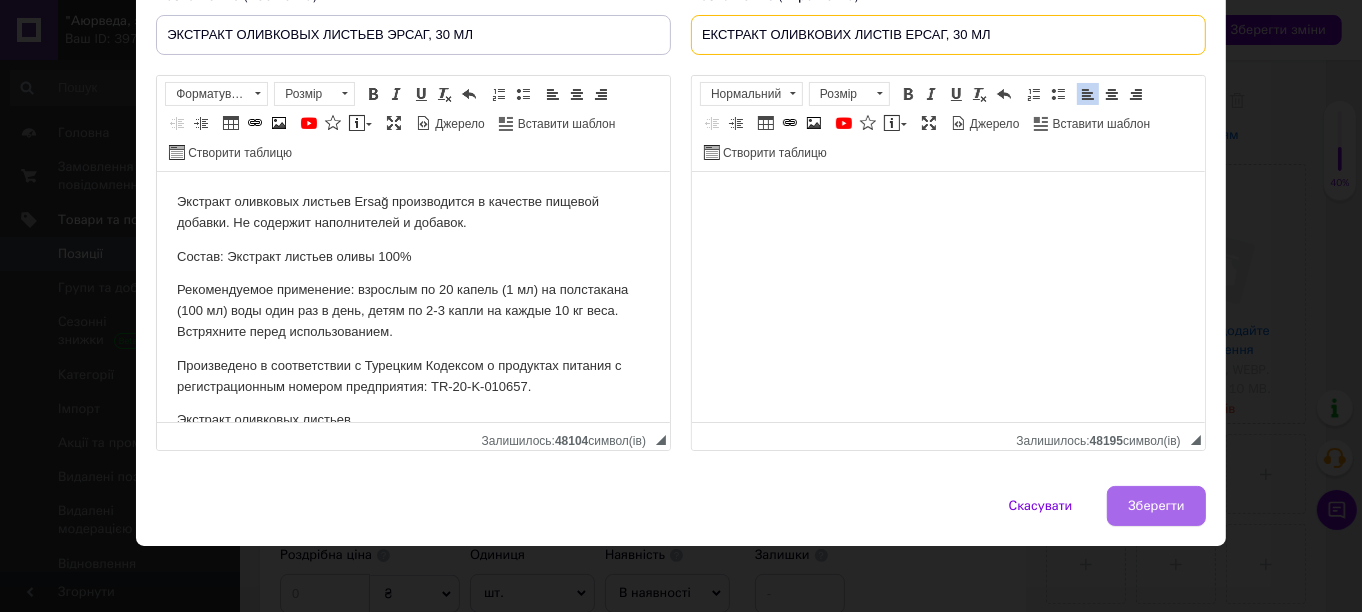 type on "ЕКСТРАКТ ОЛИВКОВИХ ЛИСТІВ ЕРСАГ, 30 МЛ" 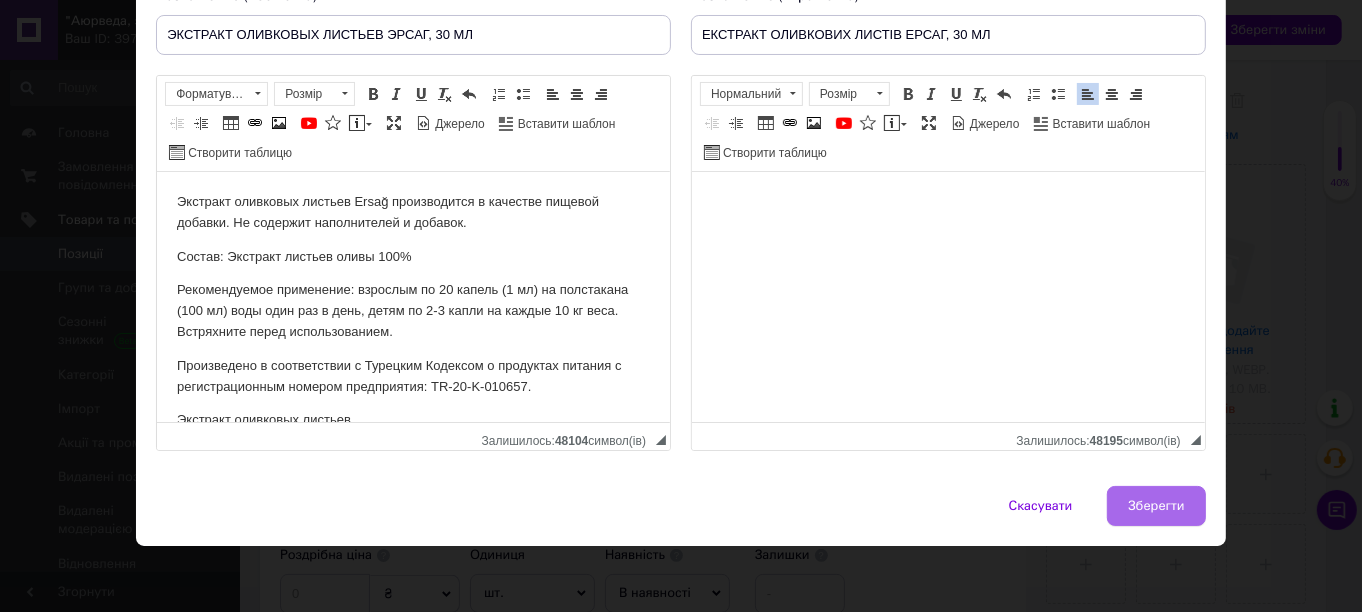 click on "Зберегти" at bounding box center (1156, 506) 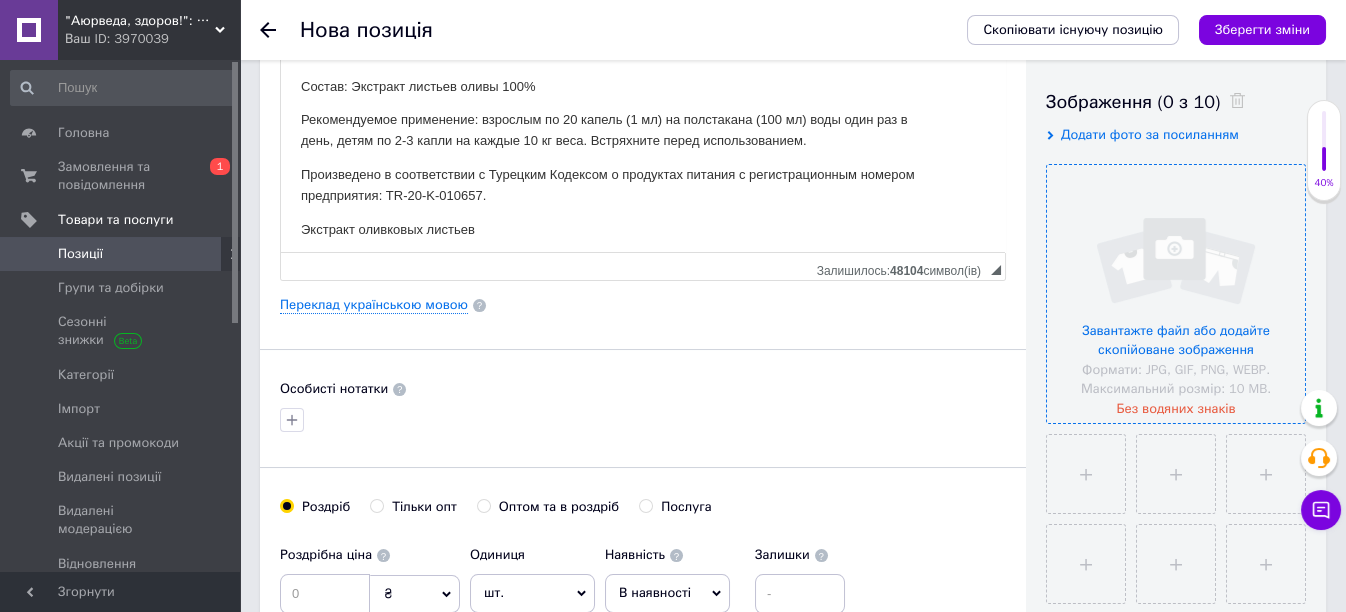 click at bounding box center [1176, 294] 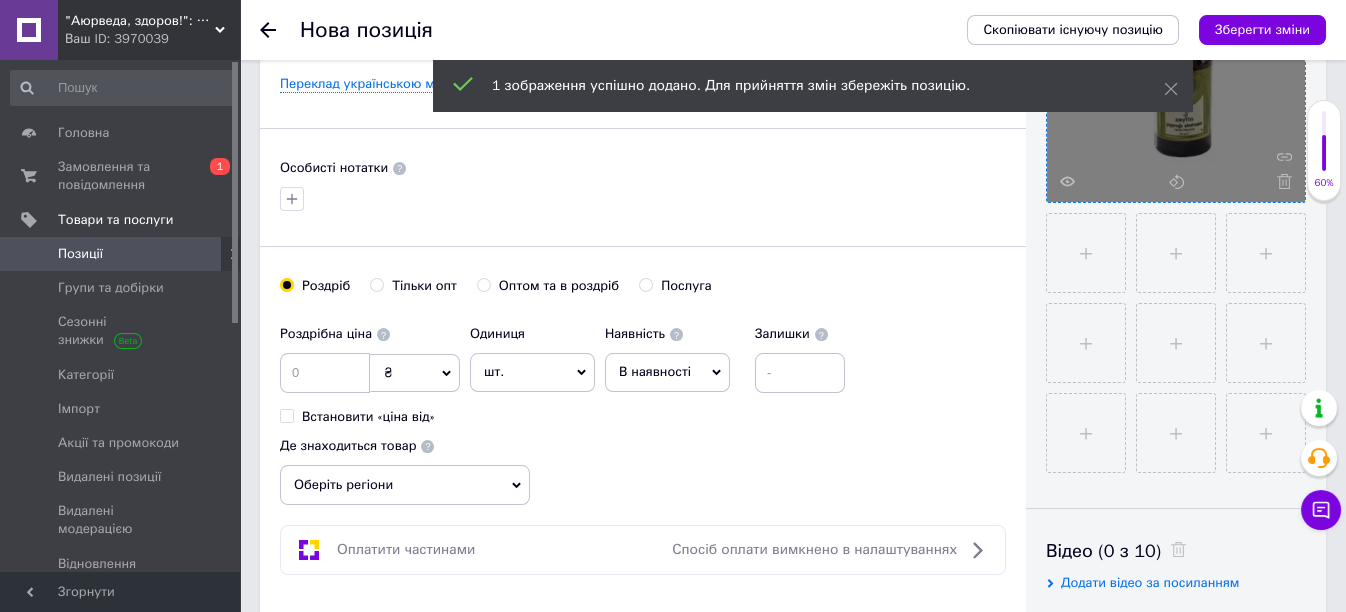 scroll, scrollTop: 555, scrollLeft: 0, axis: vertical 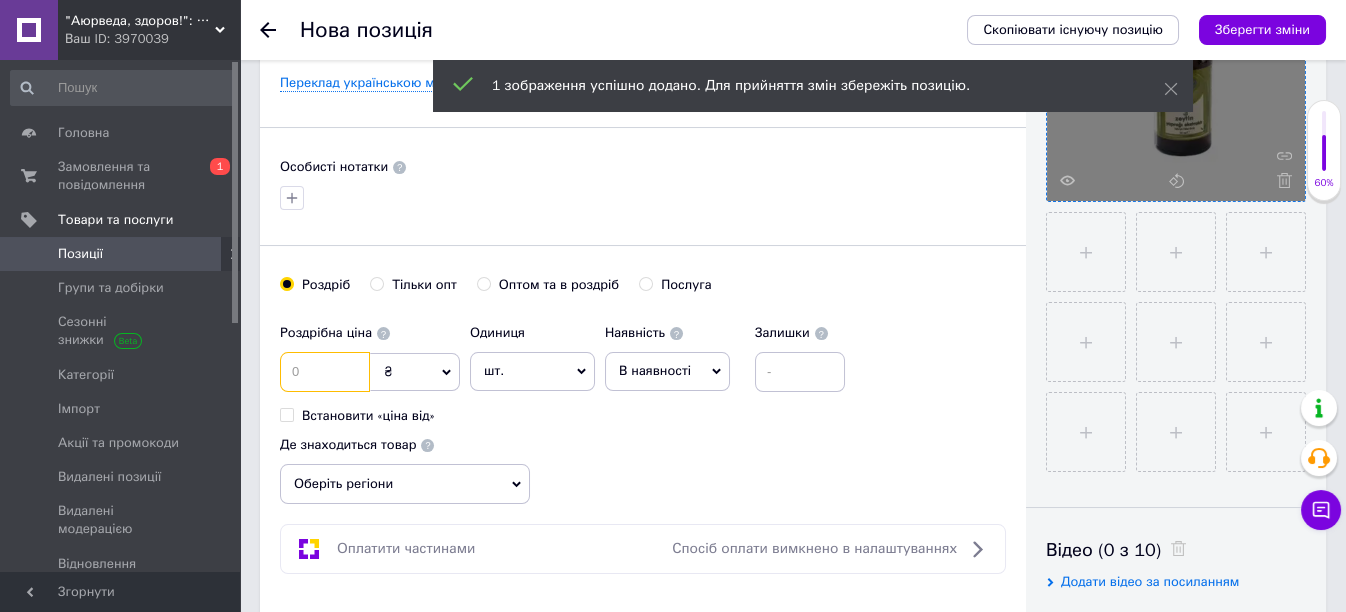 click at bounding box center [325, 372] 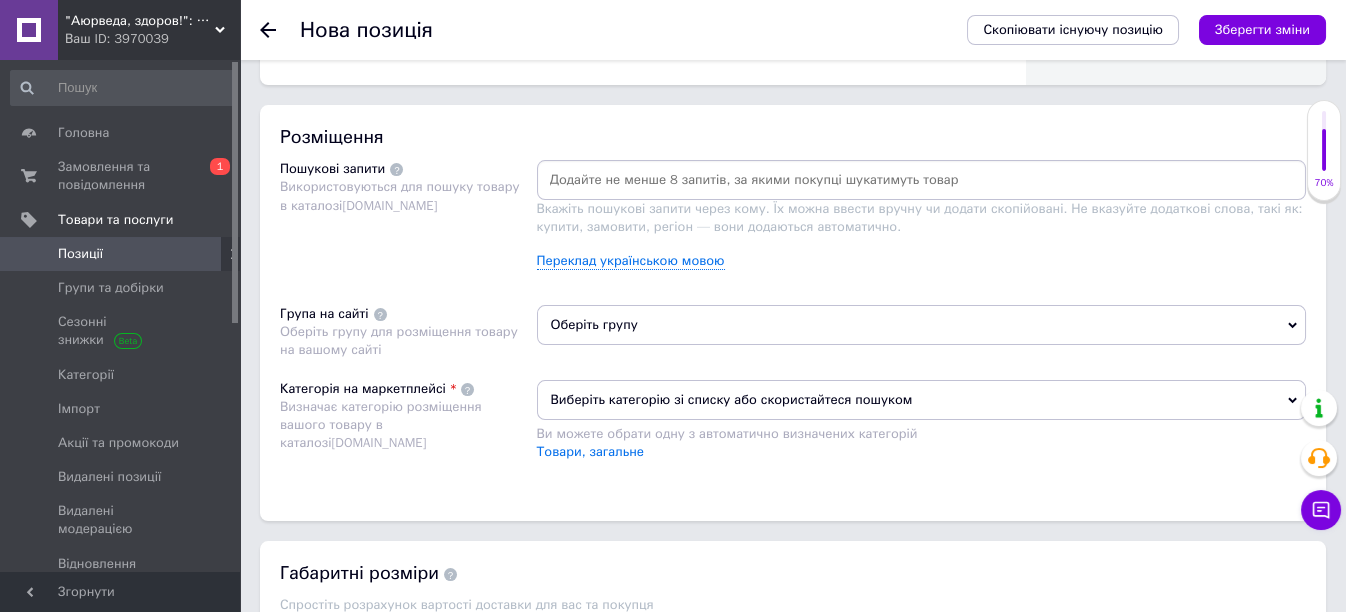 scroll, scrollTop: 1222, scrollLeft: 0, axis: vertical 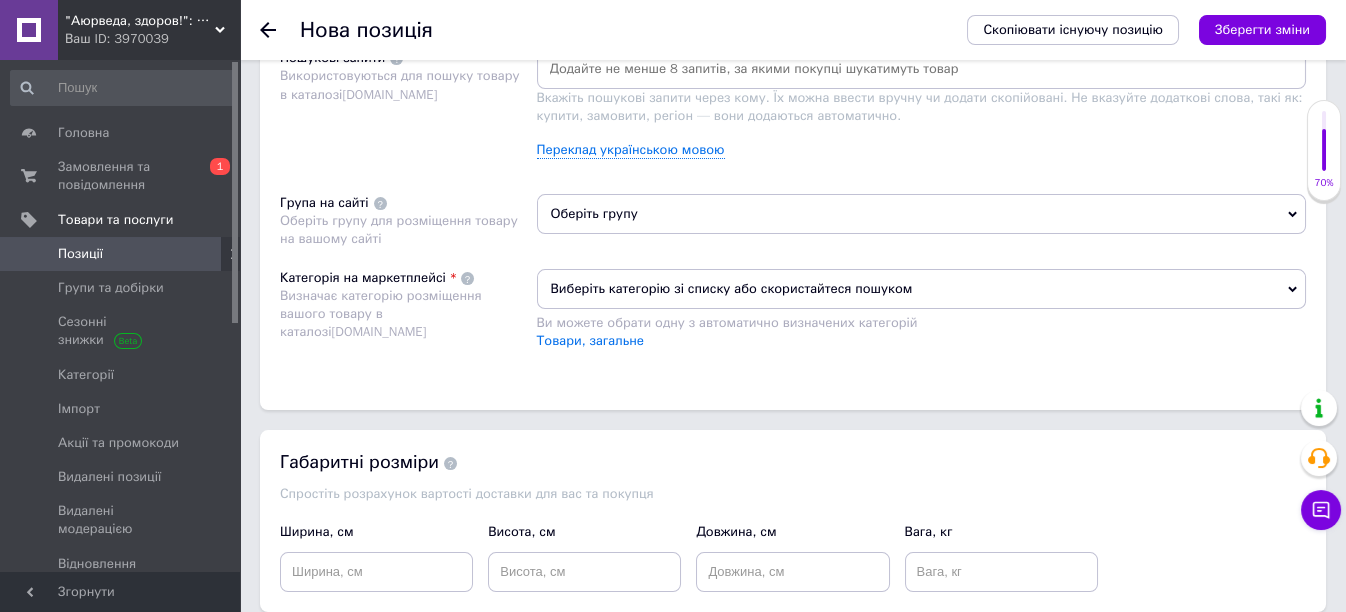 type on "299" 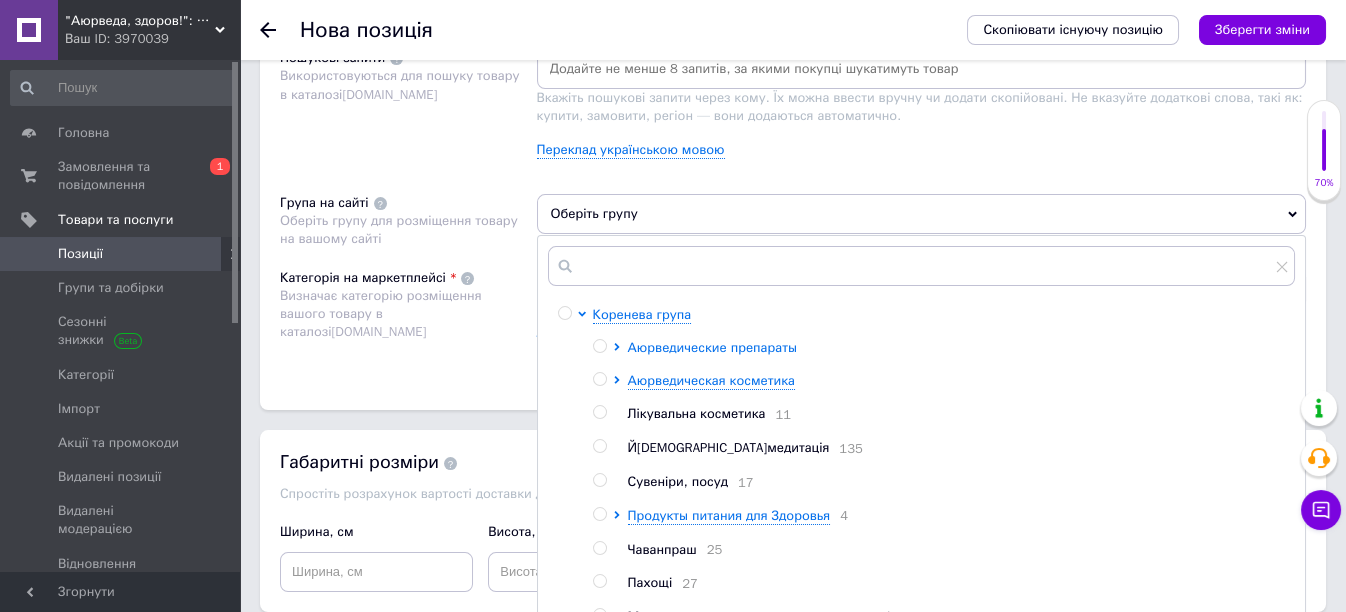 click 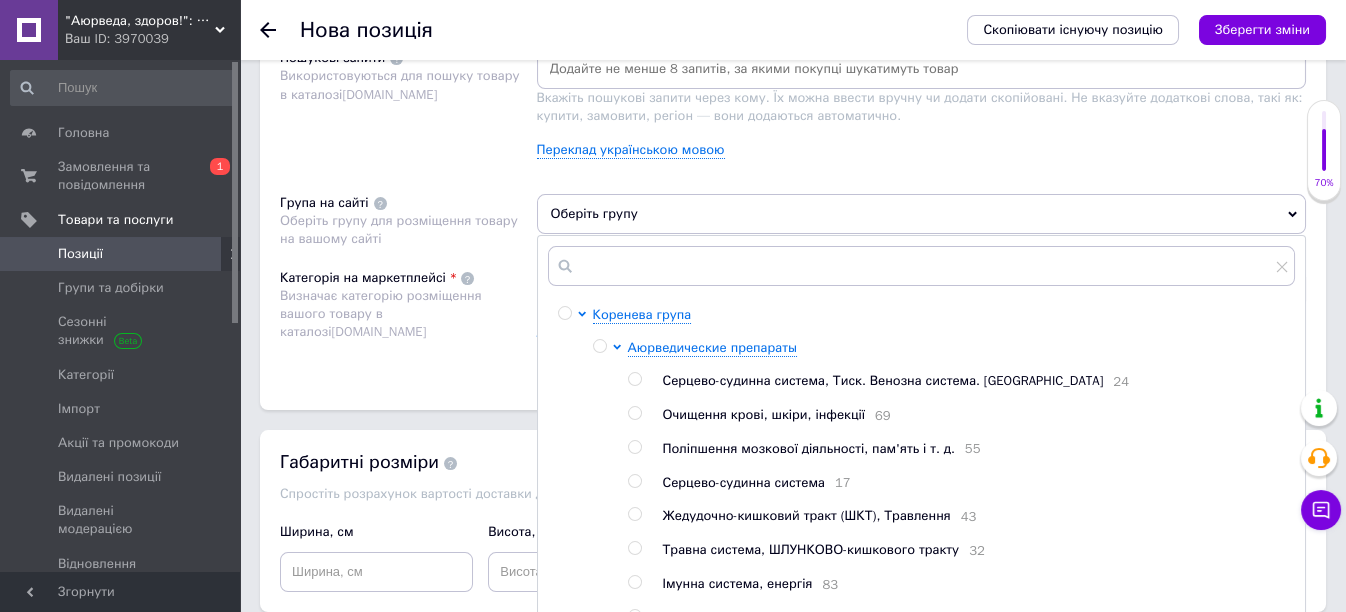 click at bounding box center (634, 413) 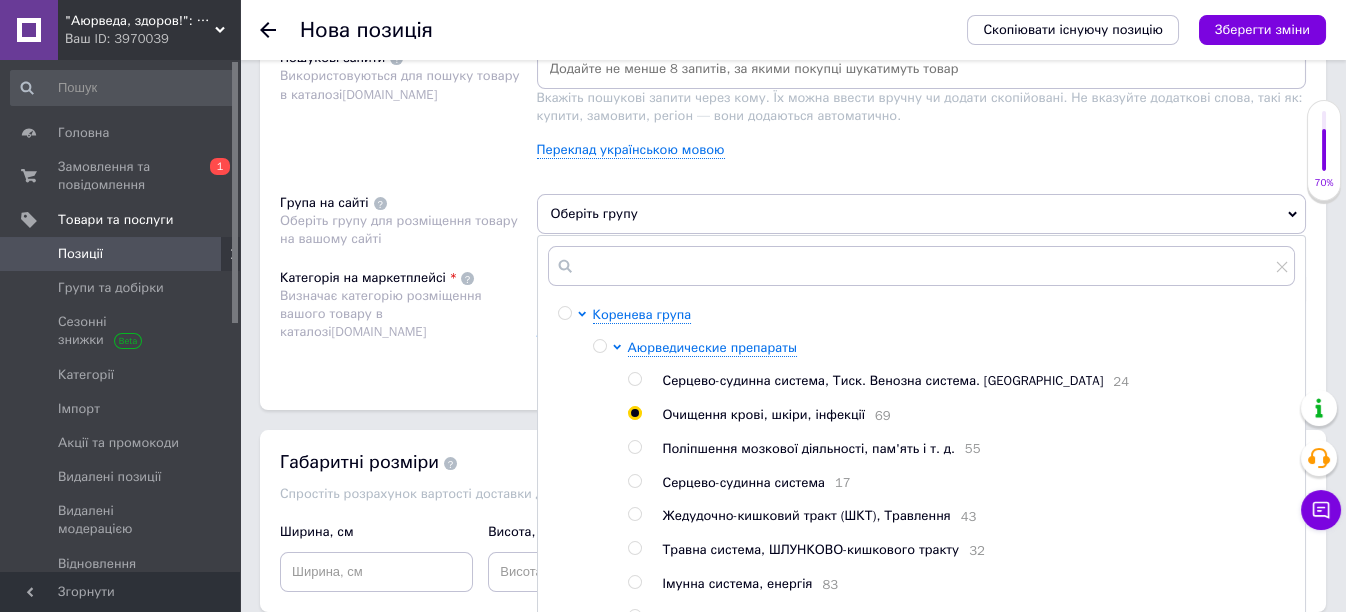 radio on "true" 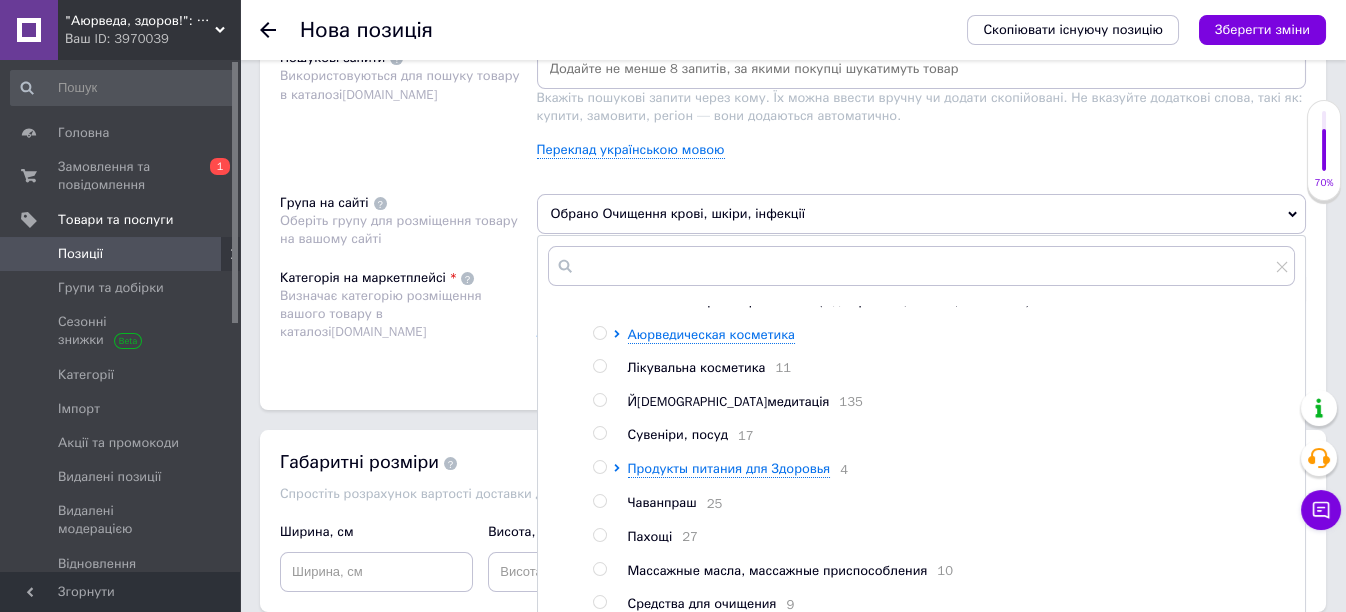 scroll, scrollTop: 551, scrollLeft: 0, axis: vertical 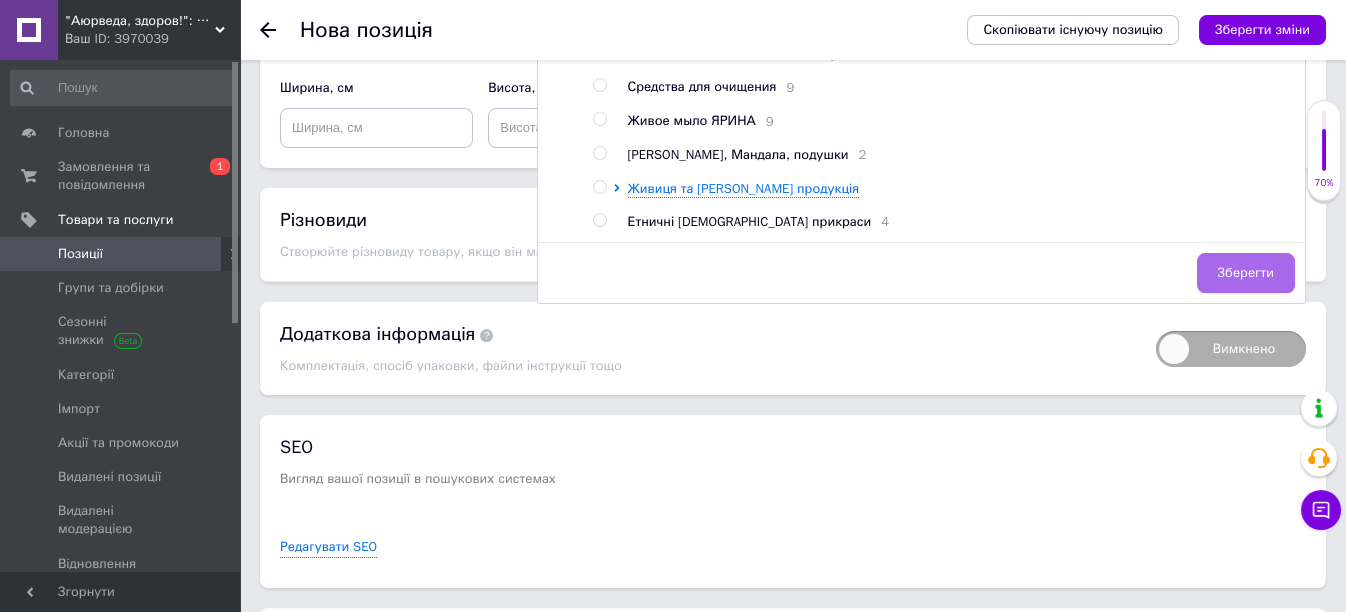 click on "Зберегти" at bounding box center (1246, 273) 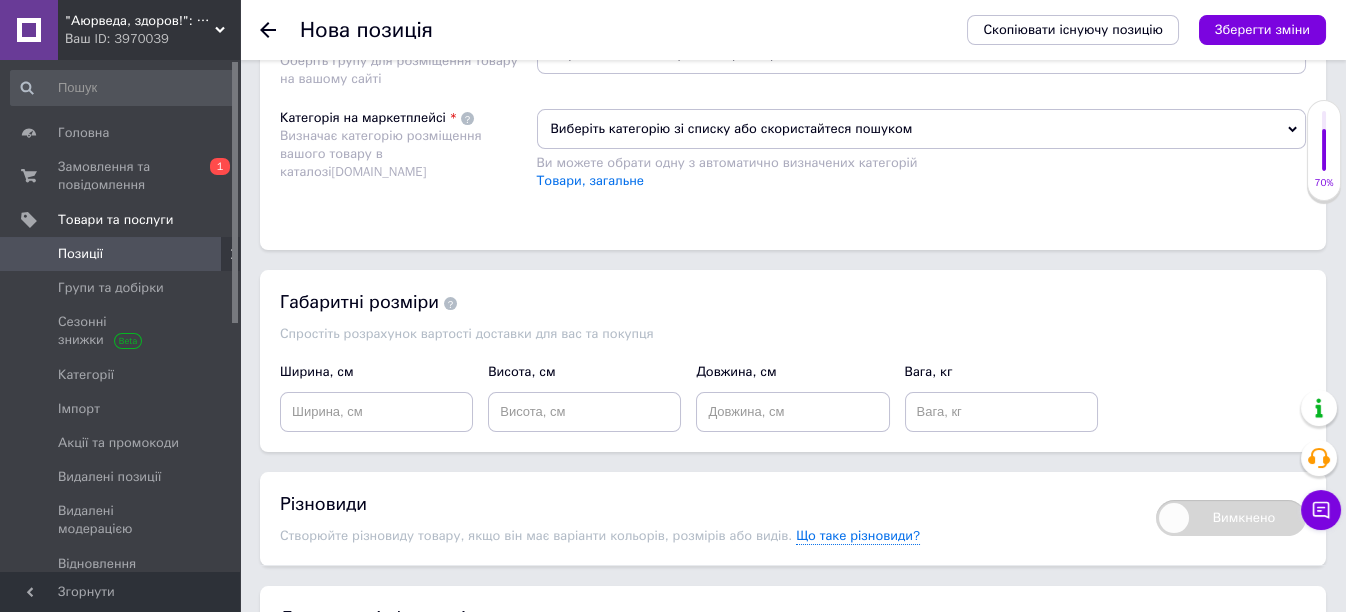 scroll, scrollTop: 1333, scrollLeft: 0, axis: vertical 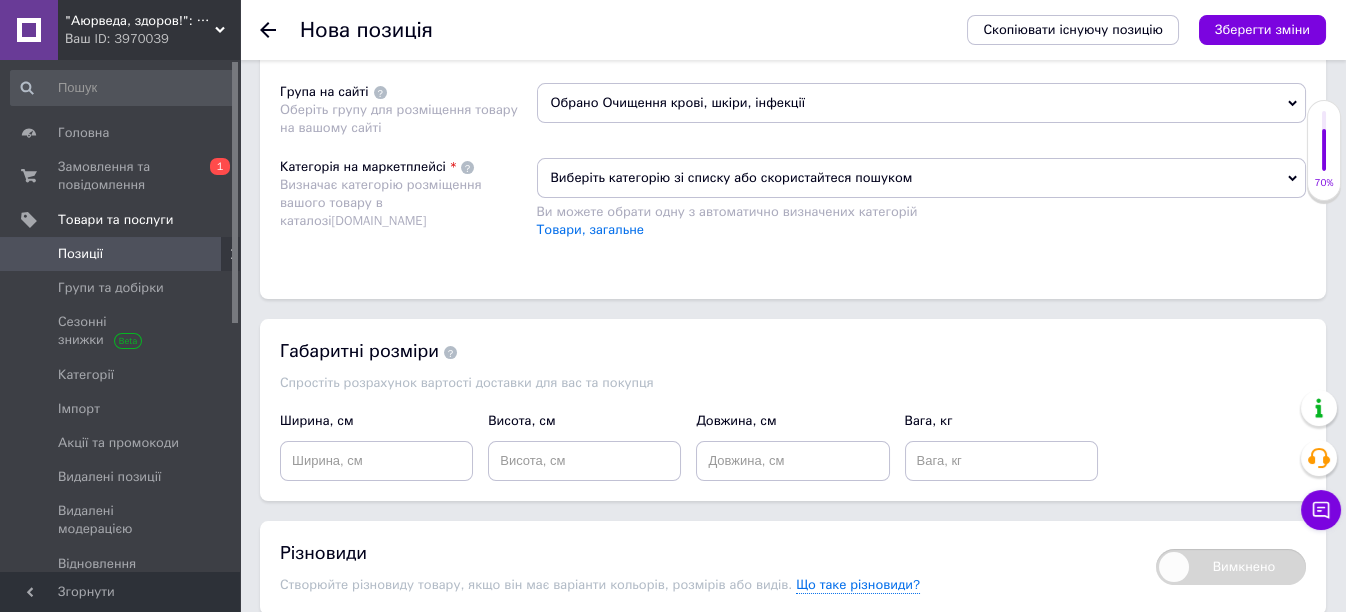 click on "Виберіть категорію зі списку або скористайтеся пошуком" at bounding box center (922, 178) 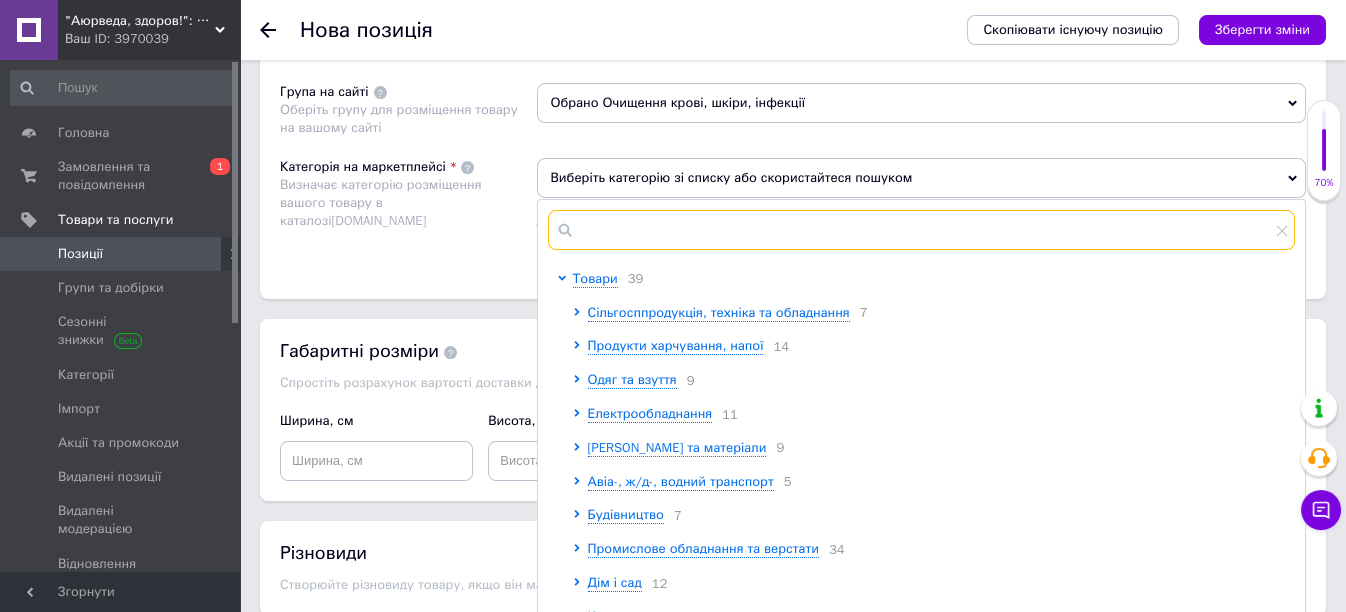 click at bounding box center [922, 230] 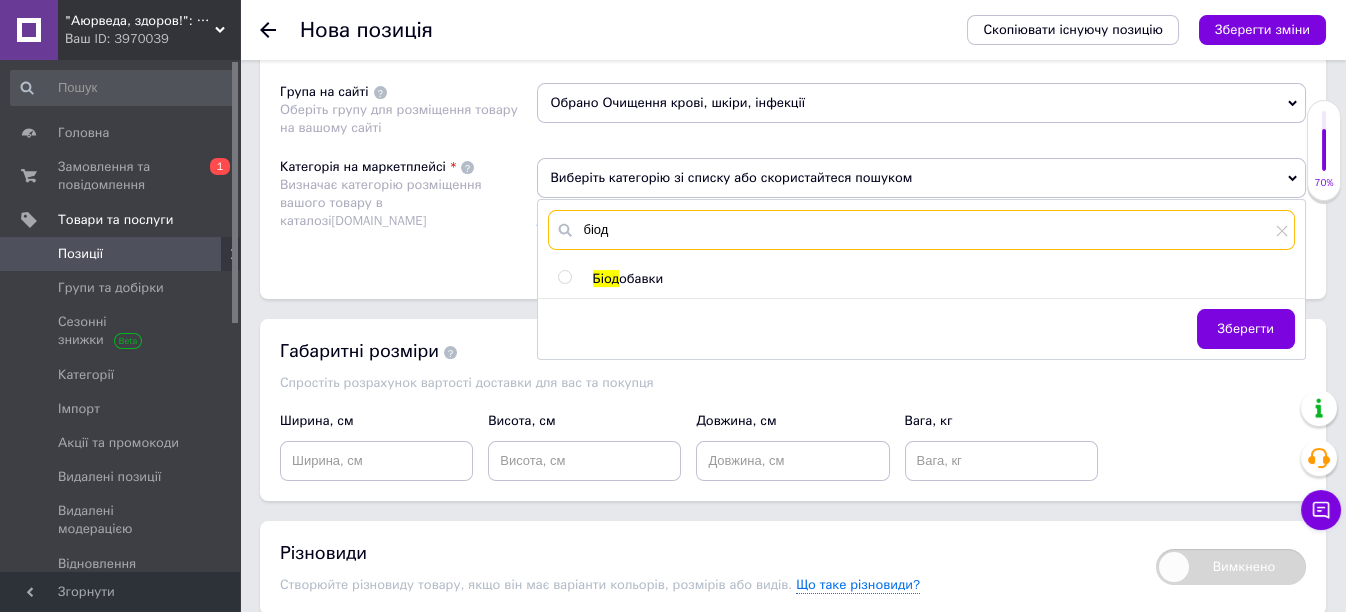 type on "біод" 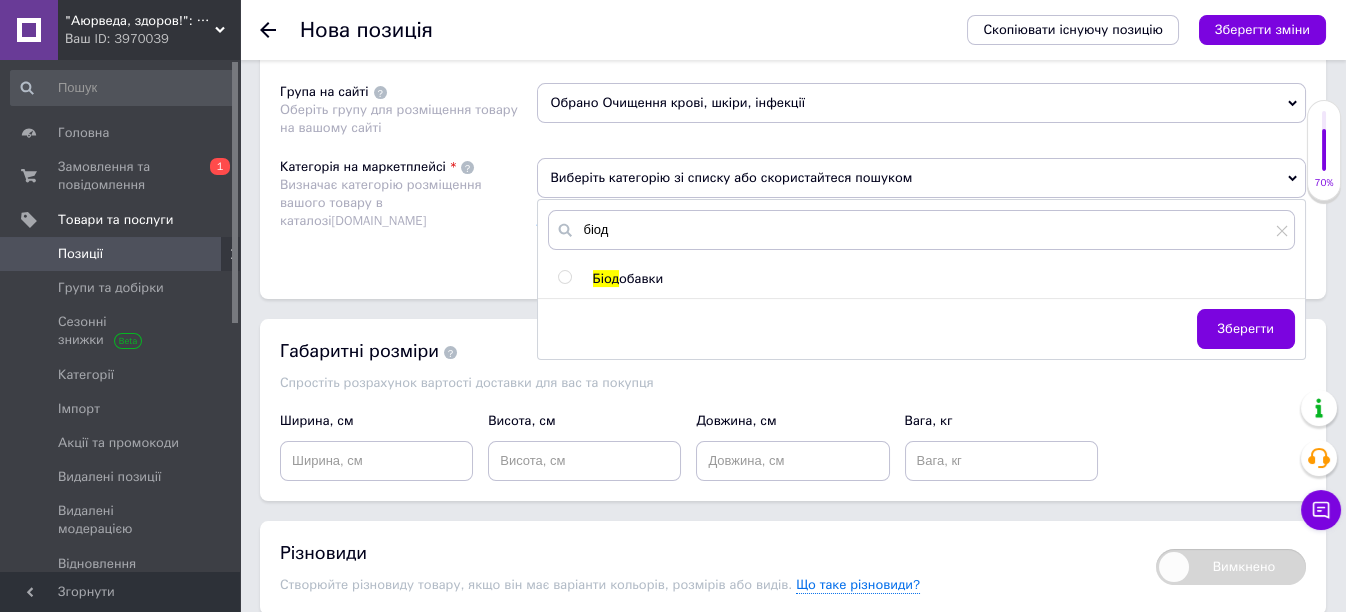 click at bounding box center [564, 277] 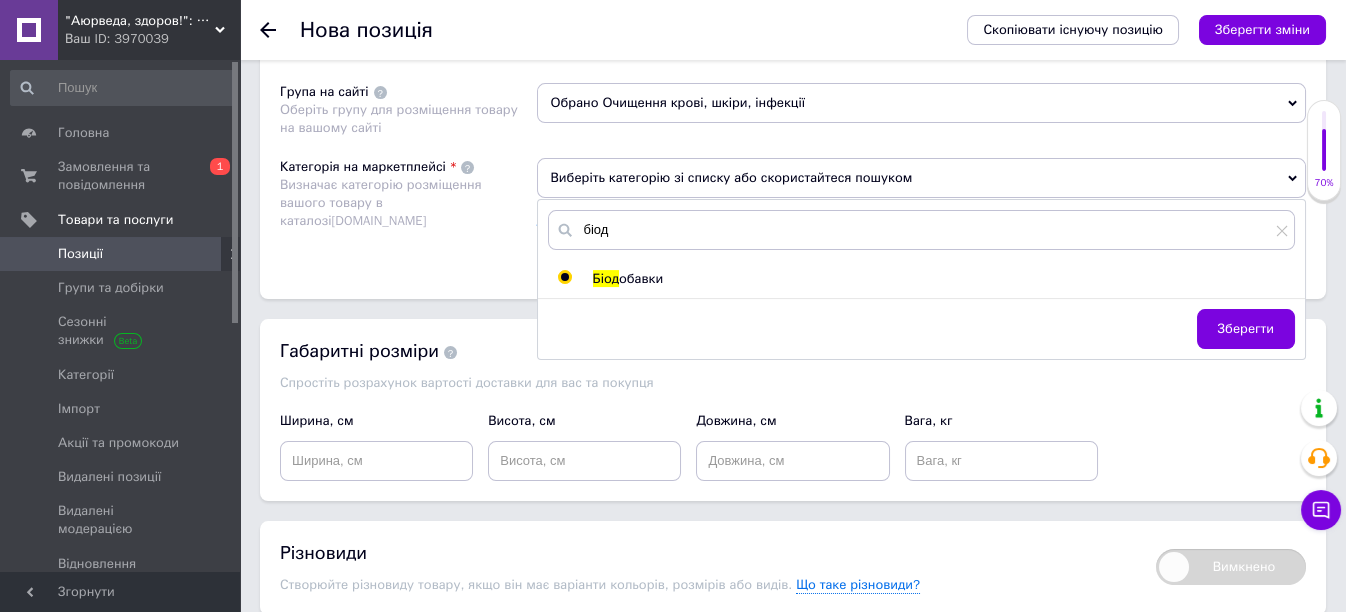 radio on "true" 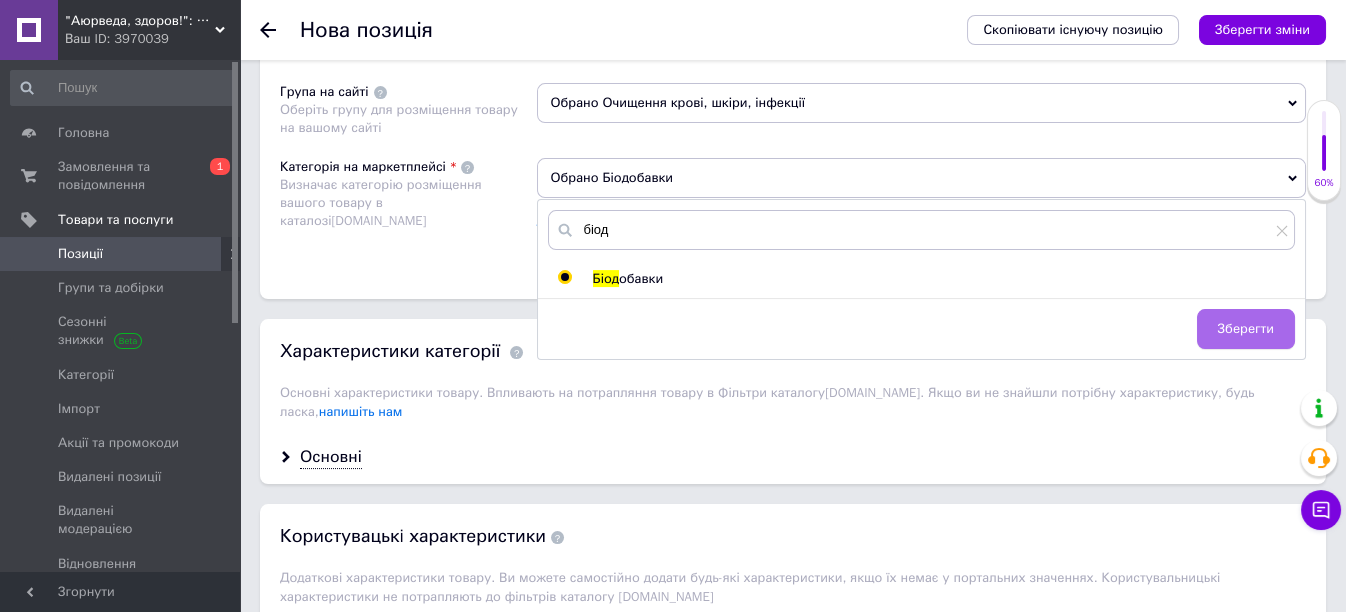 click on "Зберегти" at bounding box center [1246, 329] 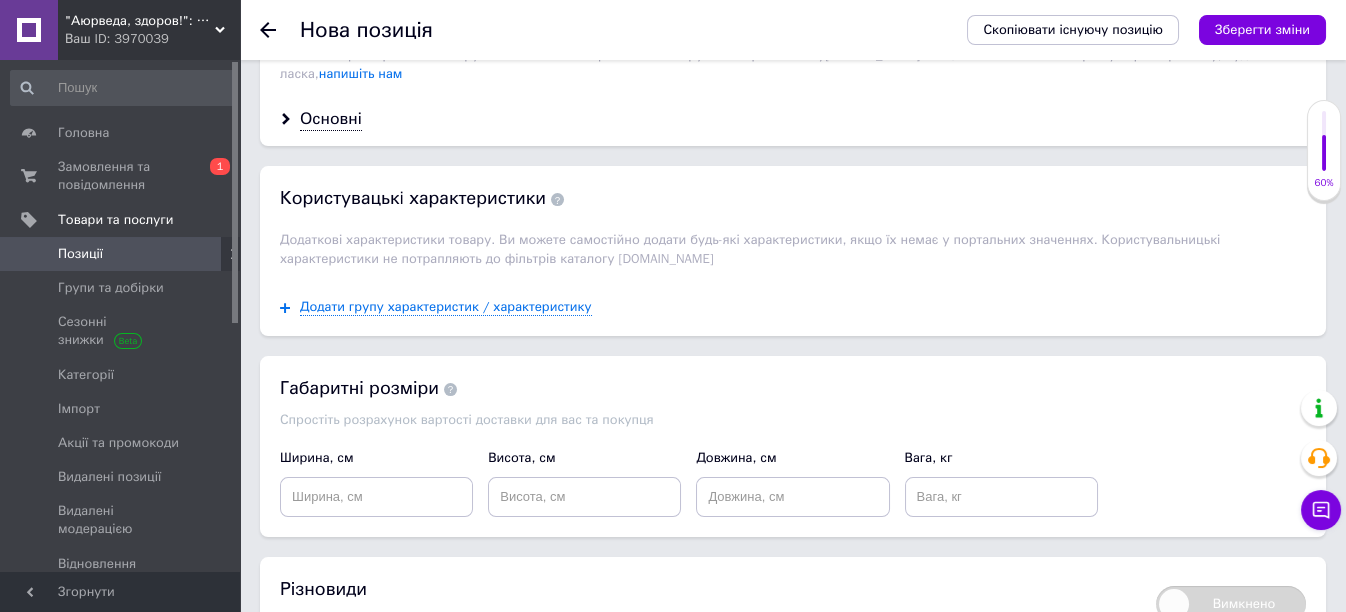 scroll, scrollTop: 1777, scrollLeft: 0, axis: vertical 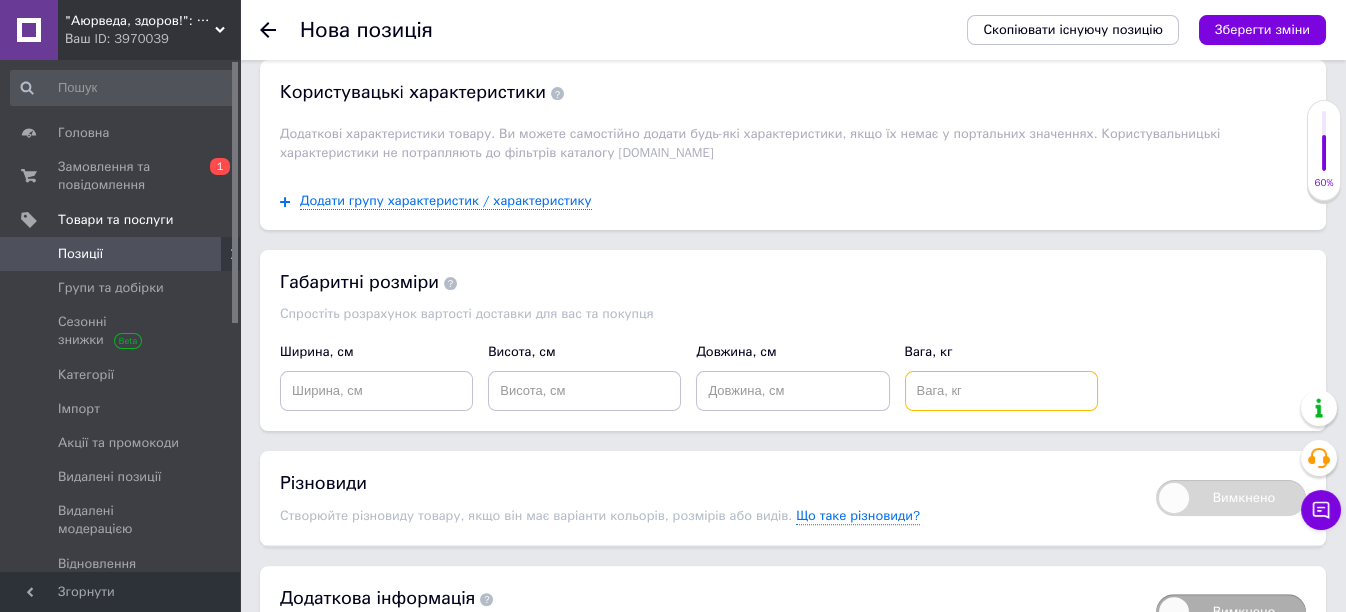 click at bounding box center (1001, 391) 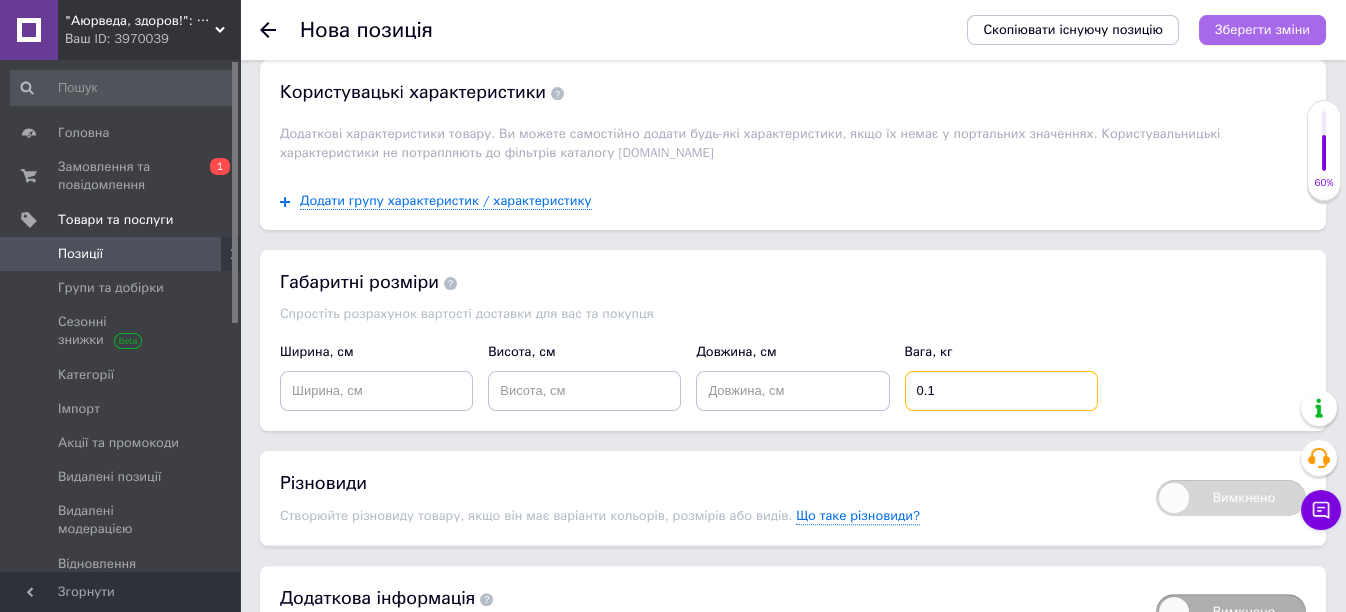 type on "0.1" 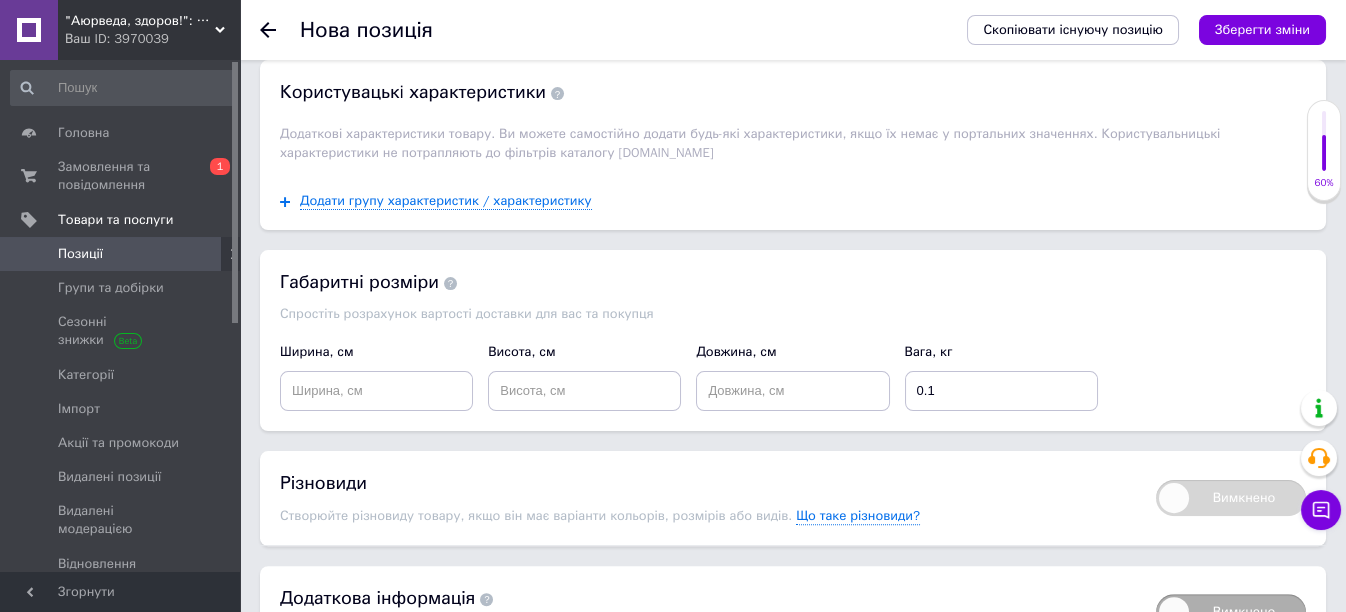 click on "Зберегти зміни" at bounding box center (1262, 29) 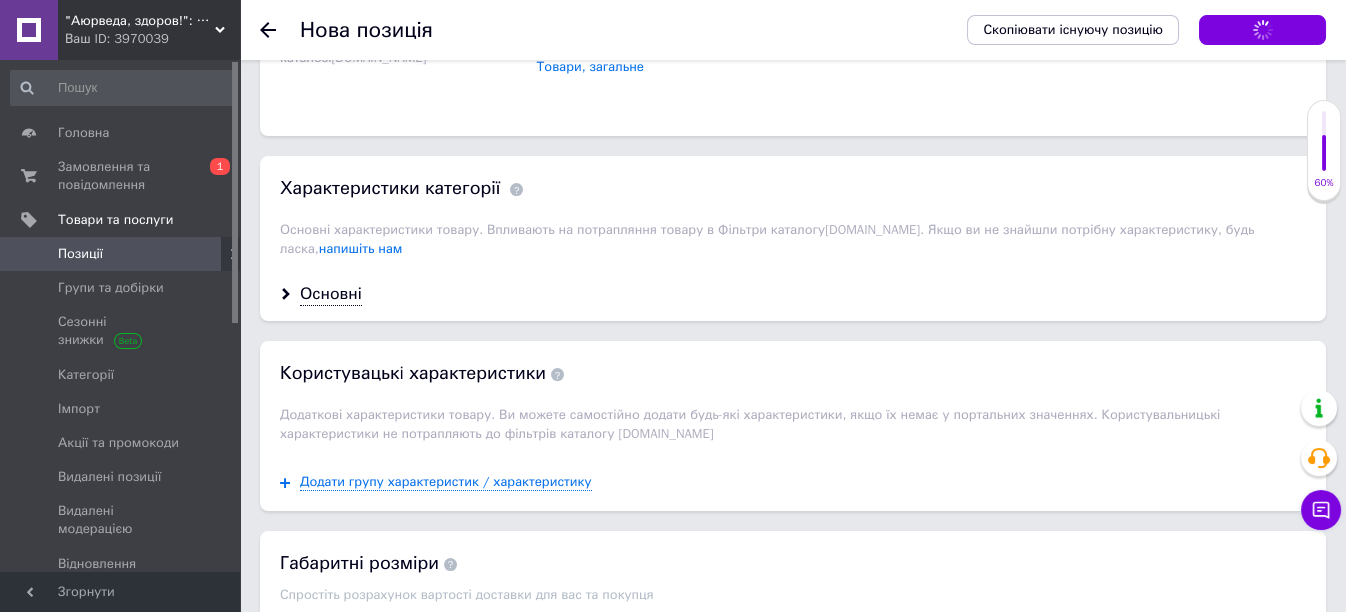 scroll, scrollTop: 1444, scrollLeft: 0, axis: vertical 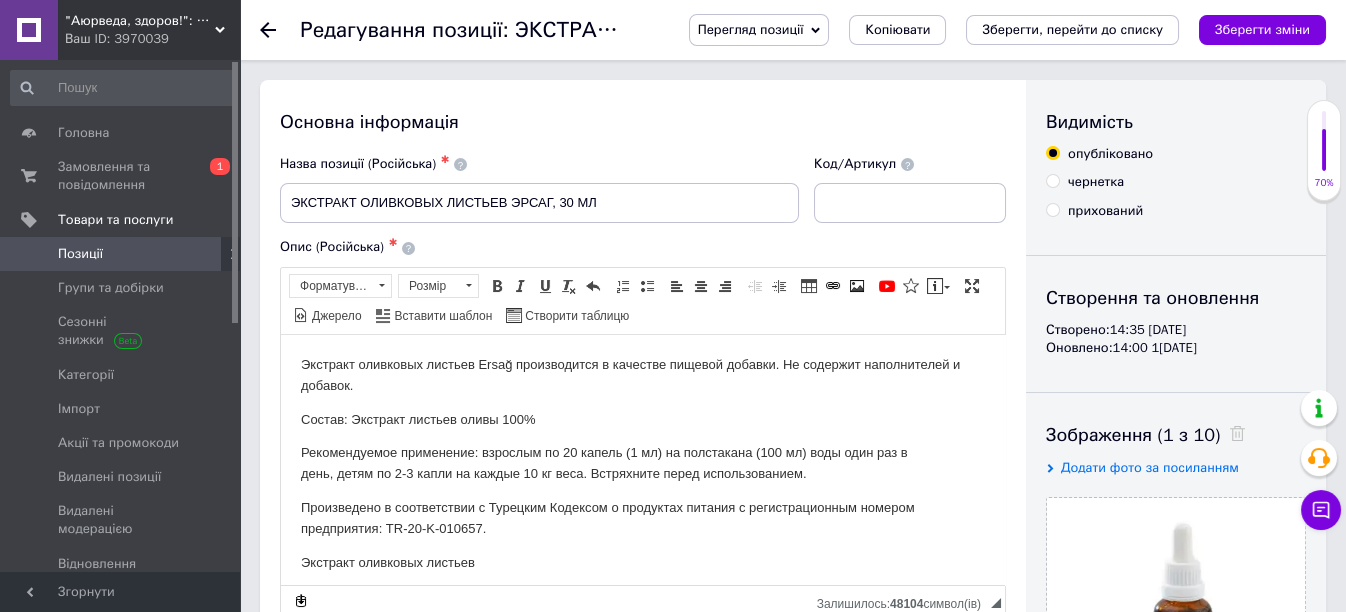 click on "Позиції" at bounding box center [121, 254] 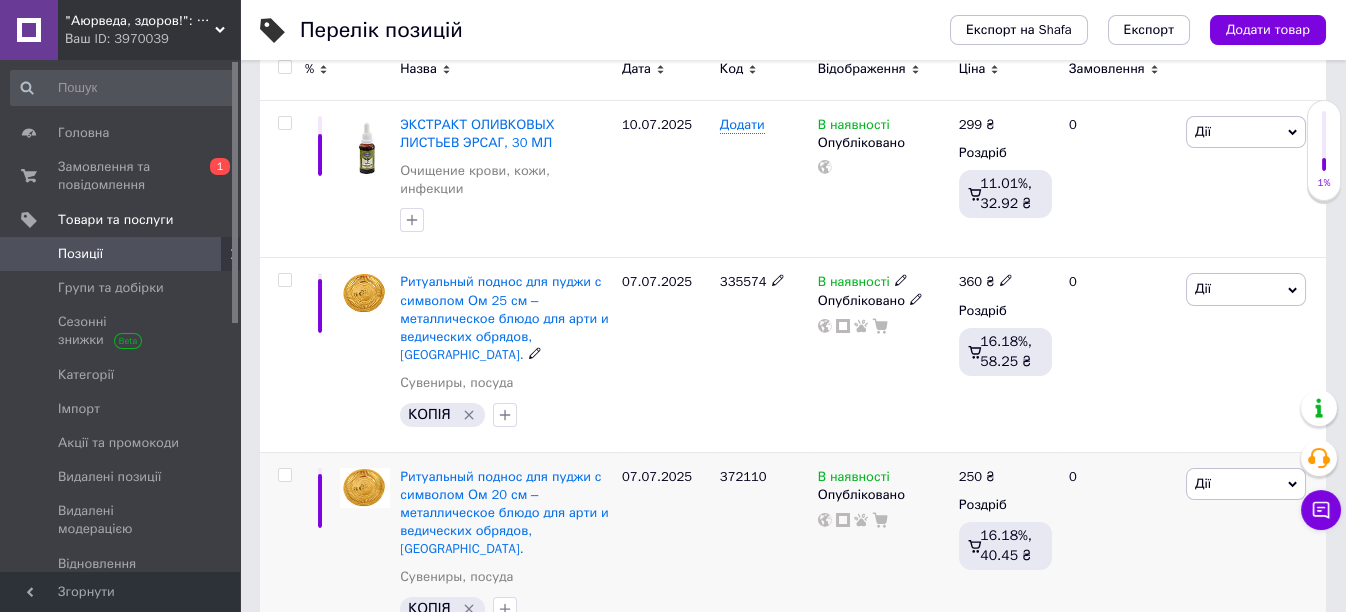 scroll, scrollTop: 333, scrollLeft: 0, axis: vertical 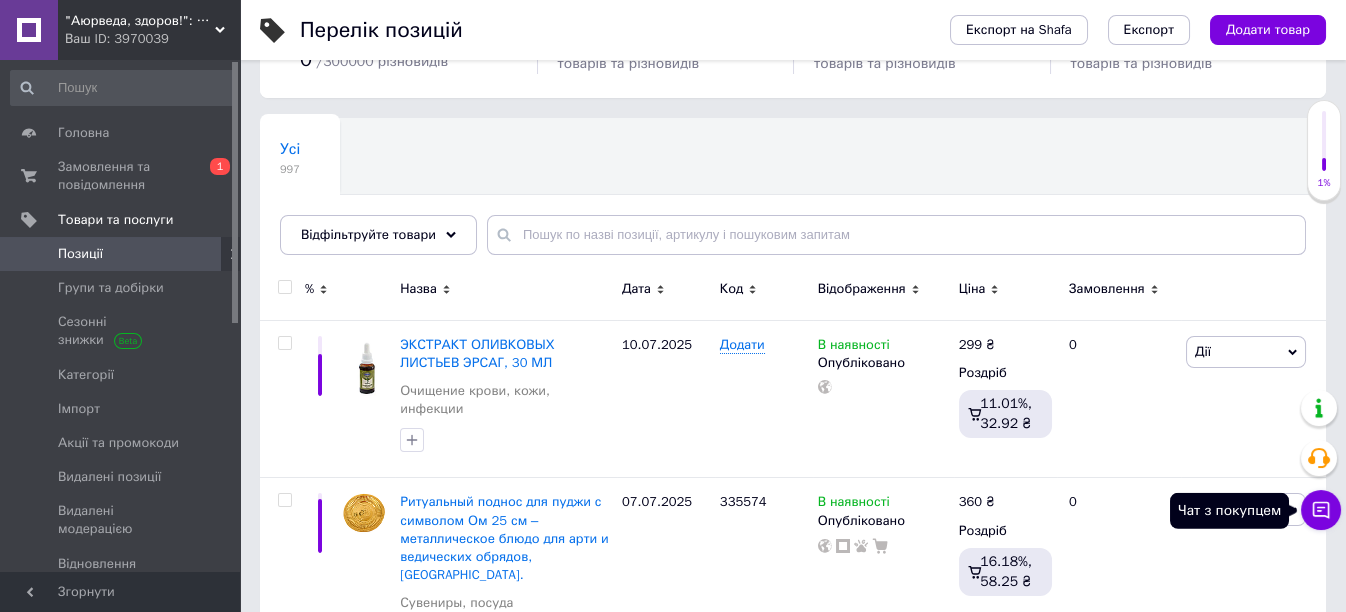 click 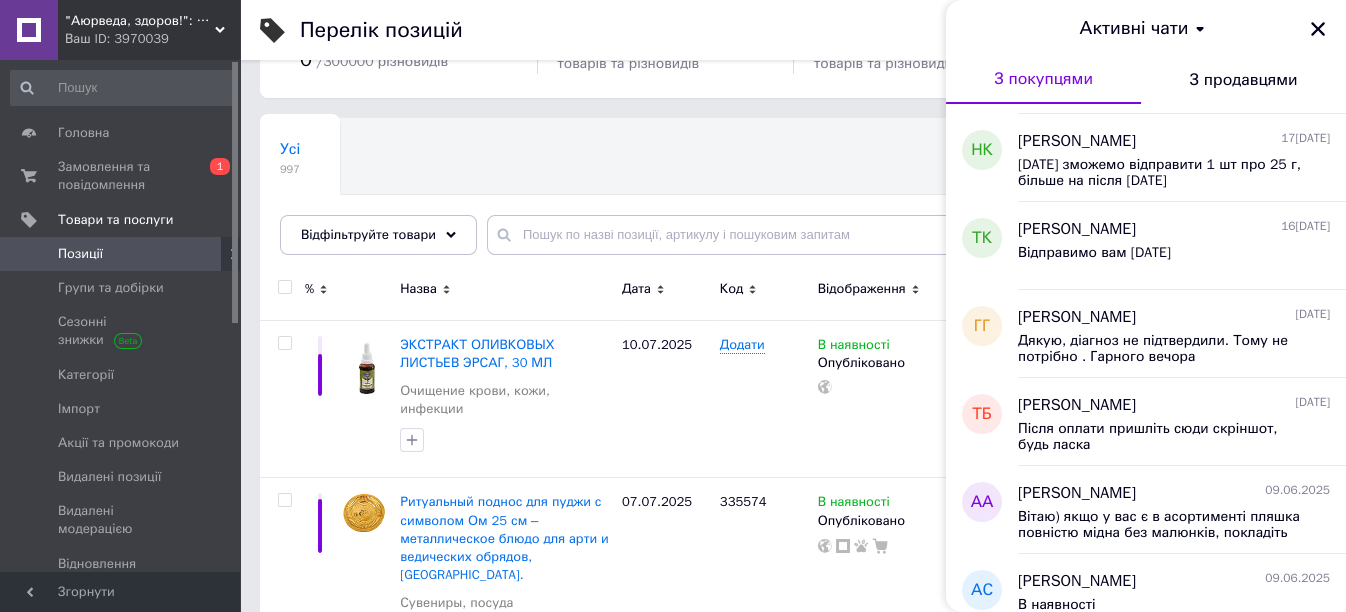 scroll, scrollTop: 1251, scrollLeft: 0, axis: vertical 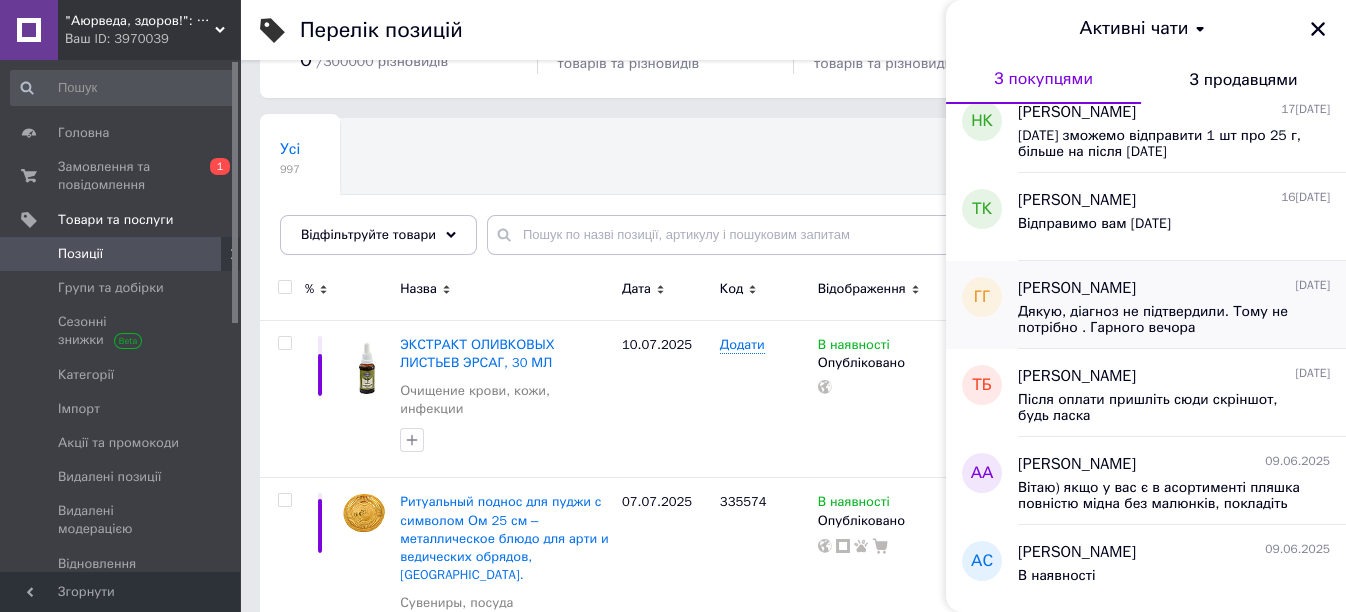 click on "Дякую, діагноз не підтвердили. Тому не потрібно . Гарного вечора" at bounding box center (1160, 320) 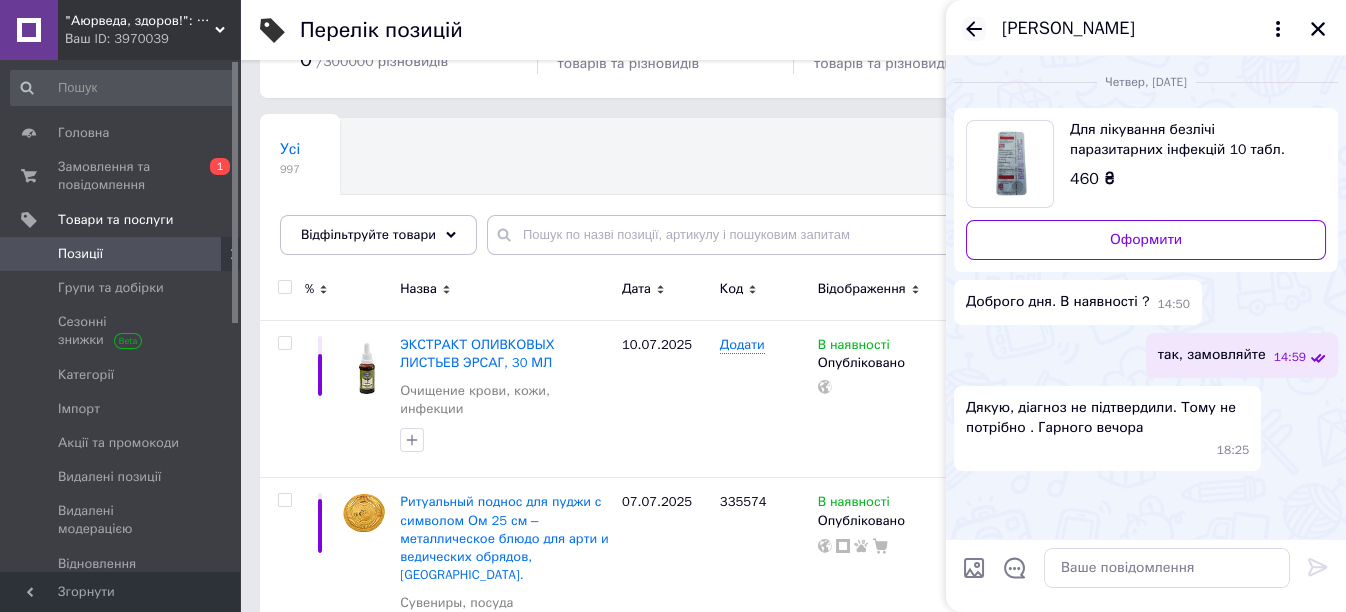 click 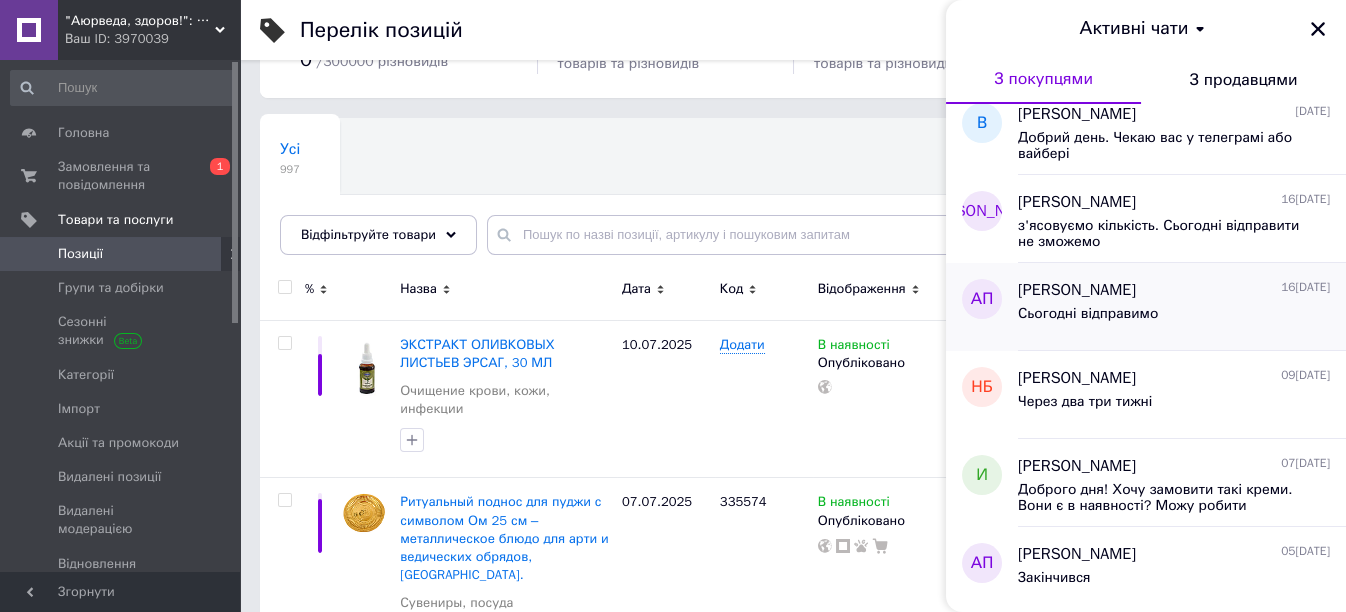 scroll, scrollTop: 3011, scrollLeft: 0, axis: vertical 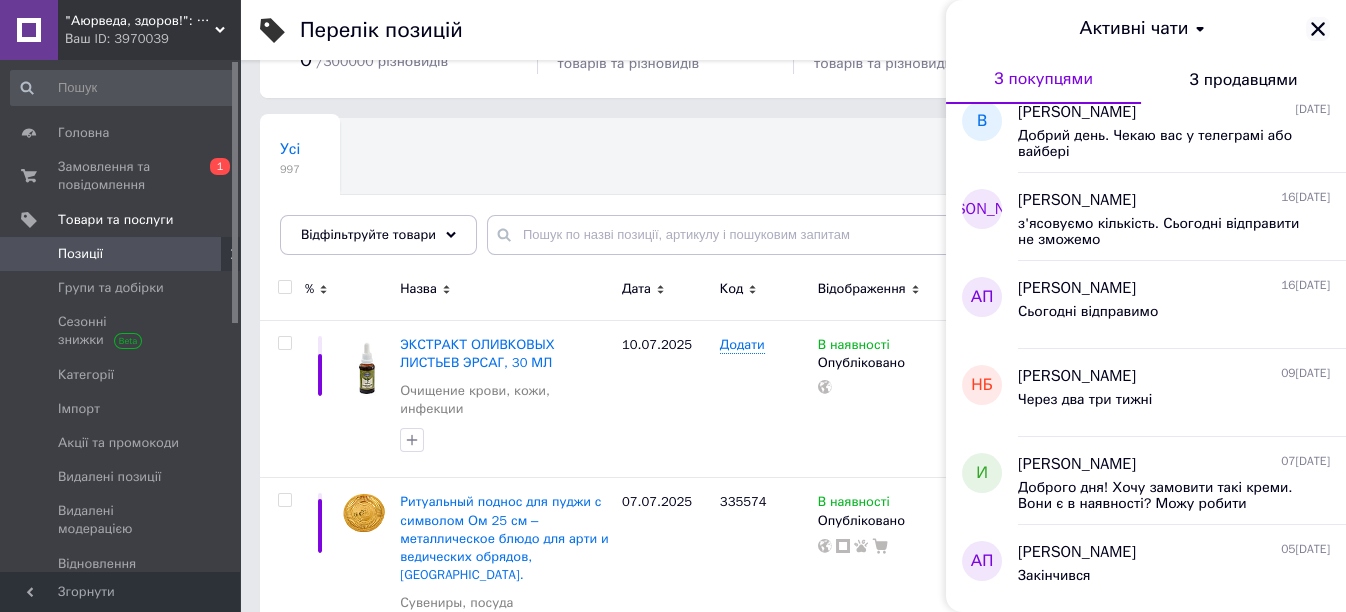 click 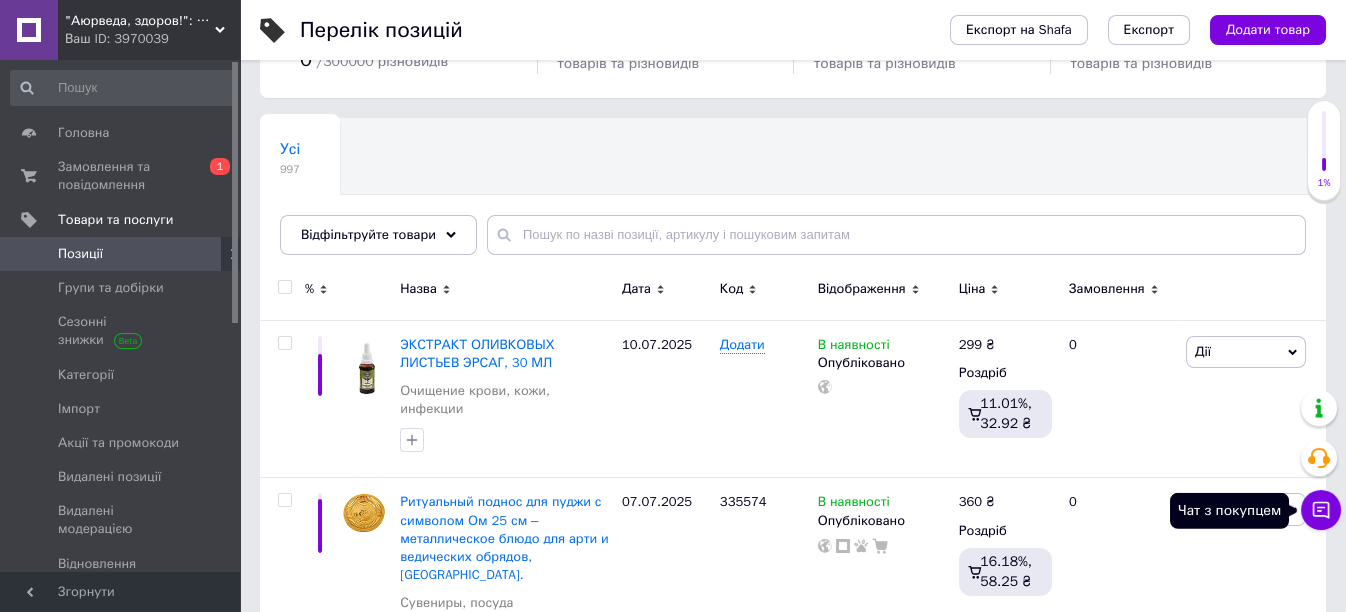 click 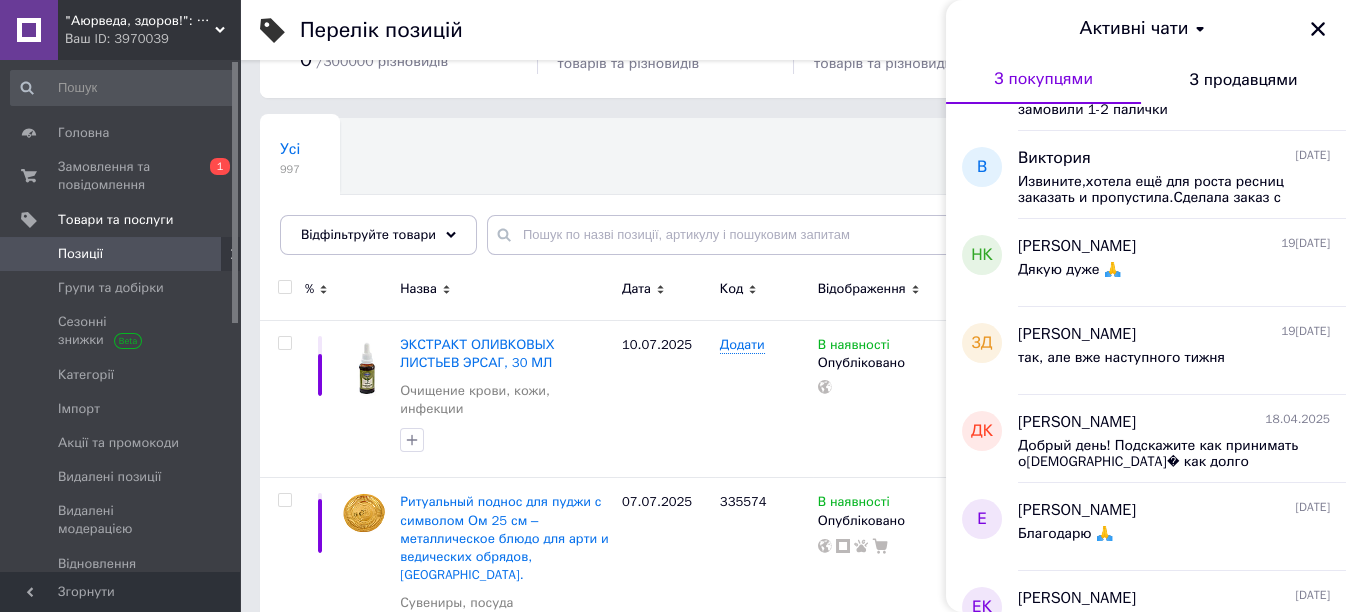 scroll, scrollTop: 3888, scrollLeft: 0, axis: vertical 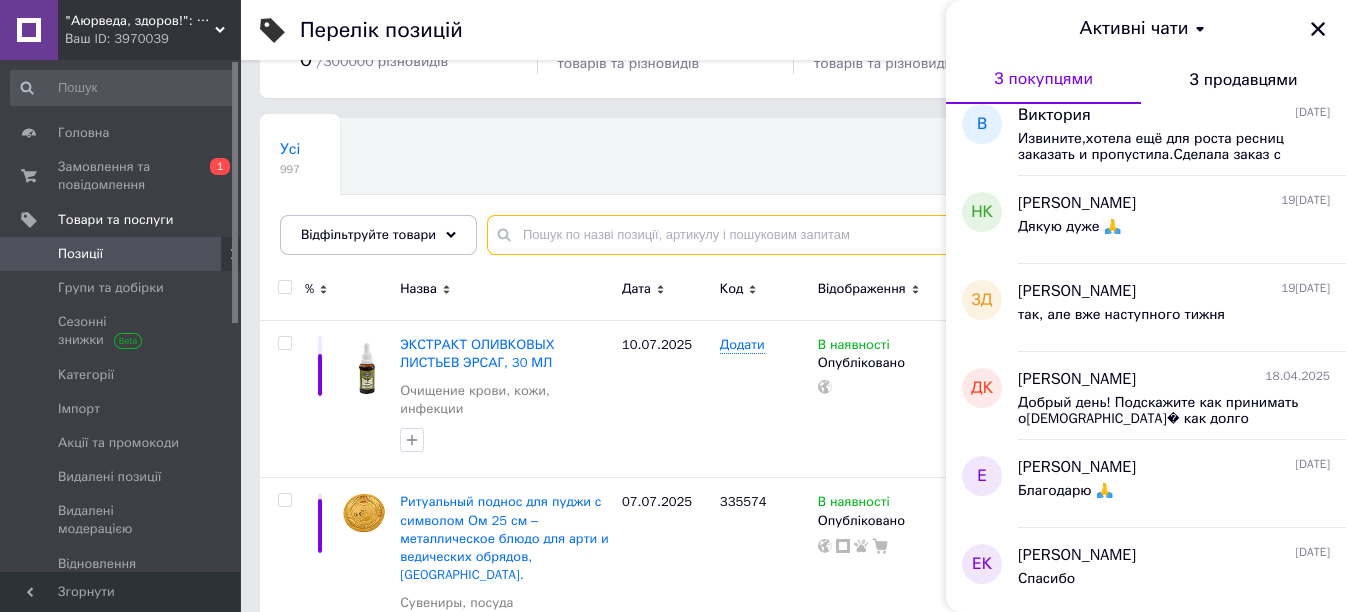 click at bounding box center [896, 235] 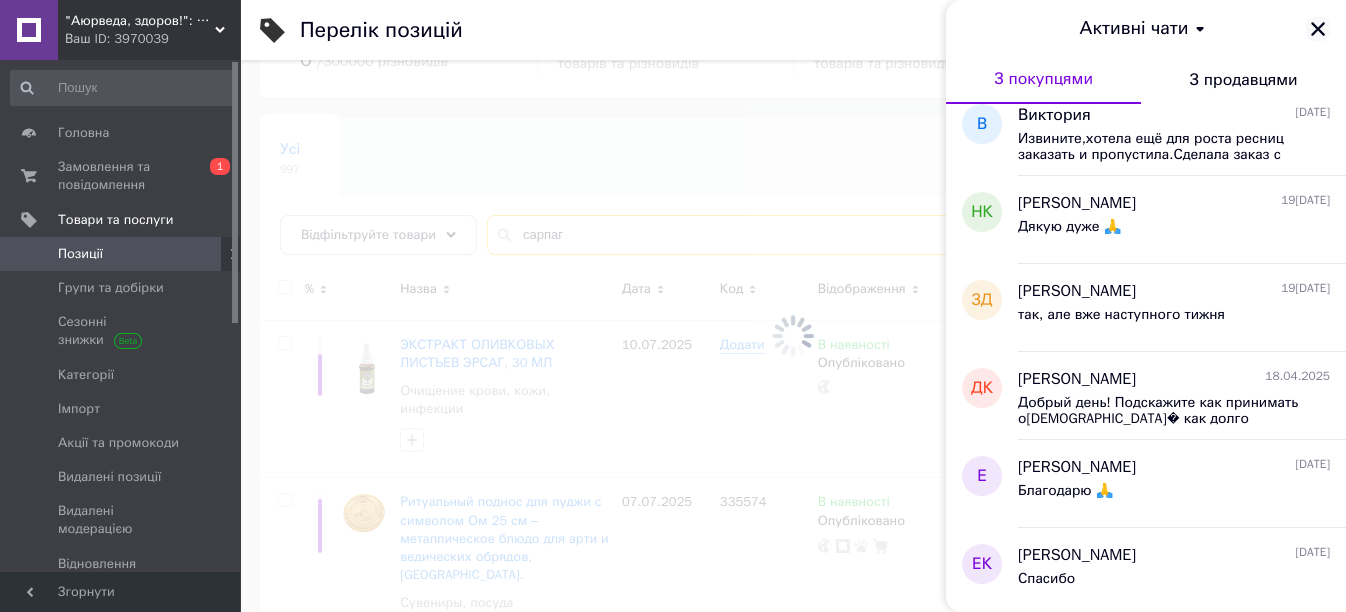 type on "сарпаг" 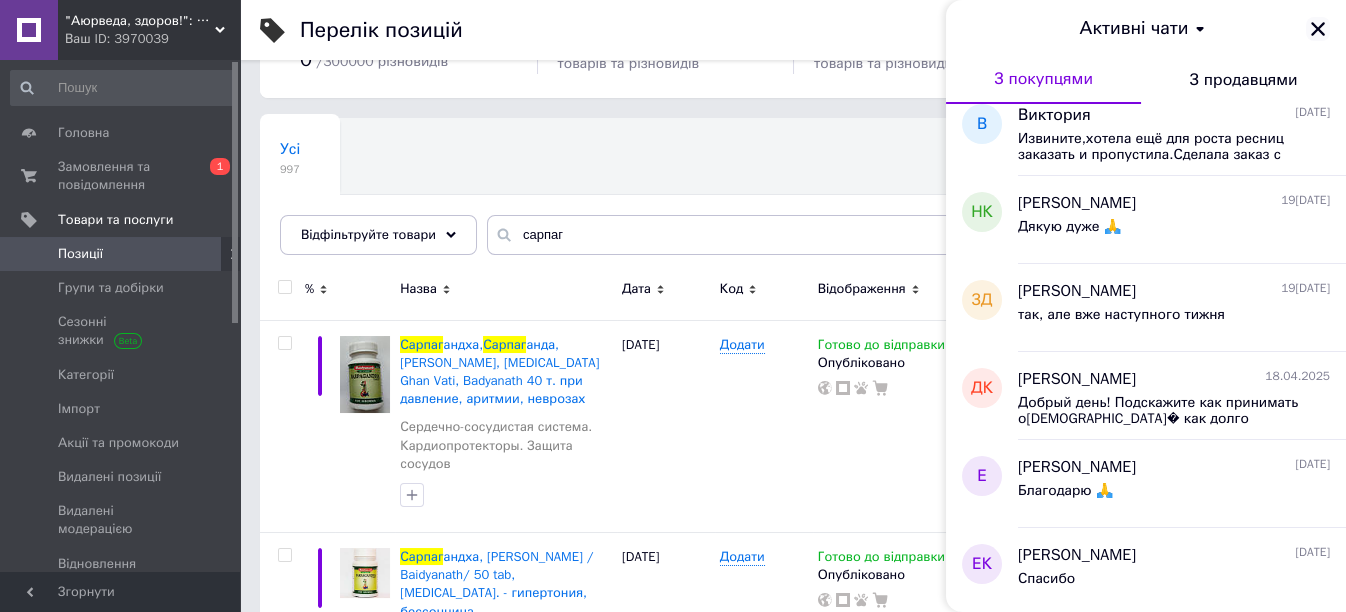 click 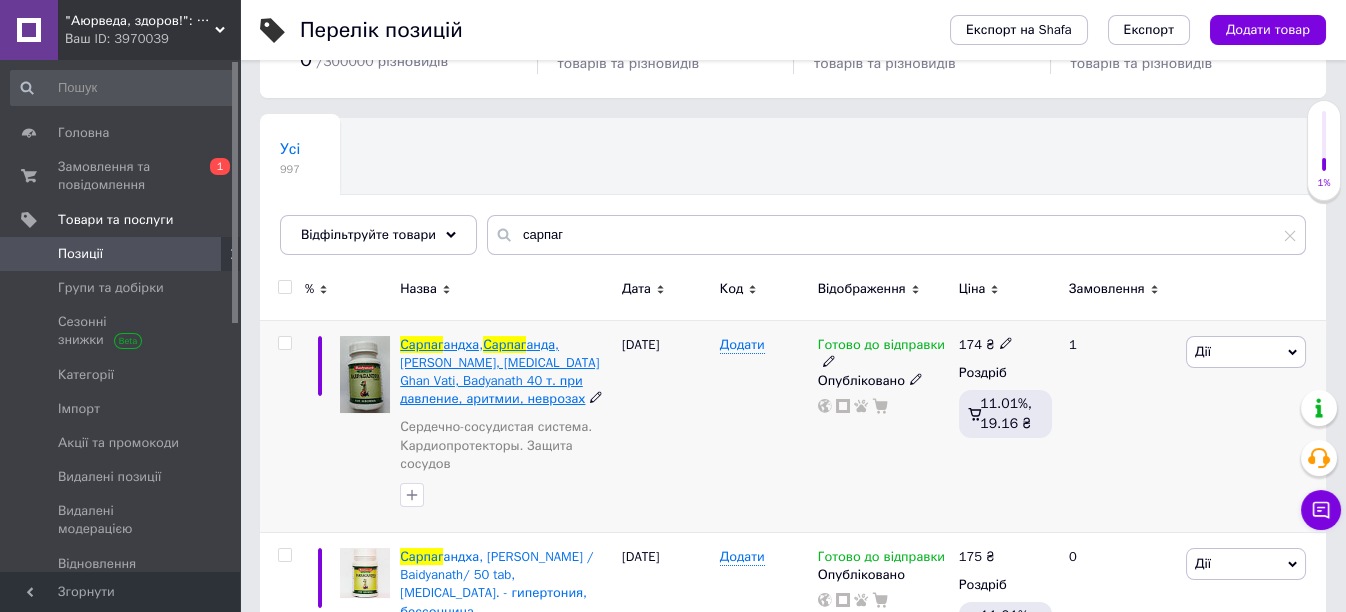 drag, startPoint x: 451, startPoint y: 363, endPoint x: 489, endPoint y: 363, distance: 38 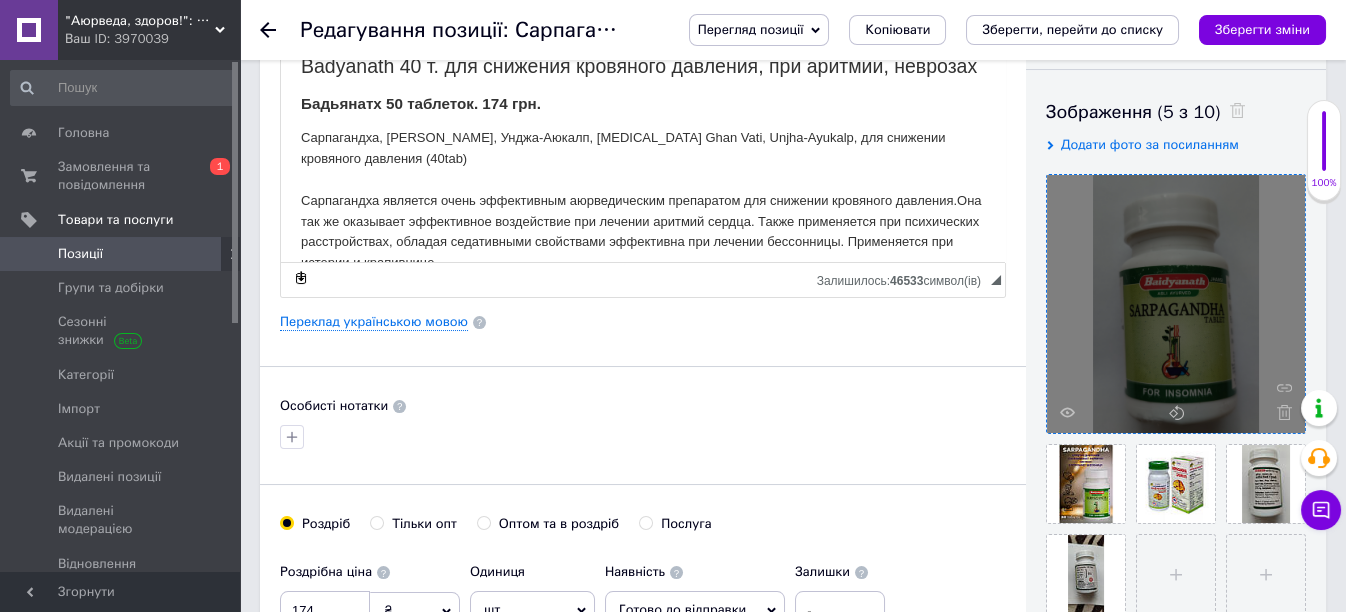 scroll, scrollTop: 333, scrollLeft: 0, axis: vertical 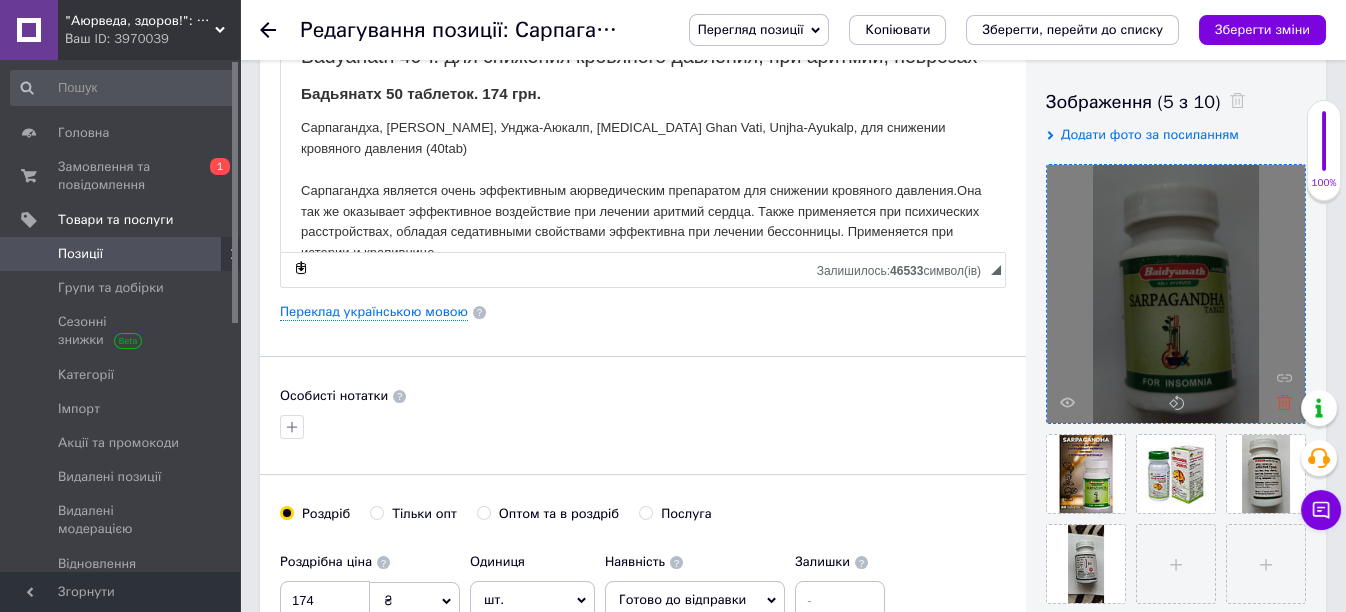 click 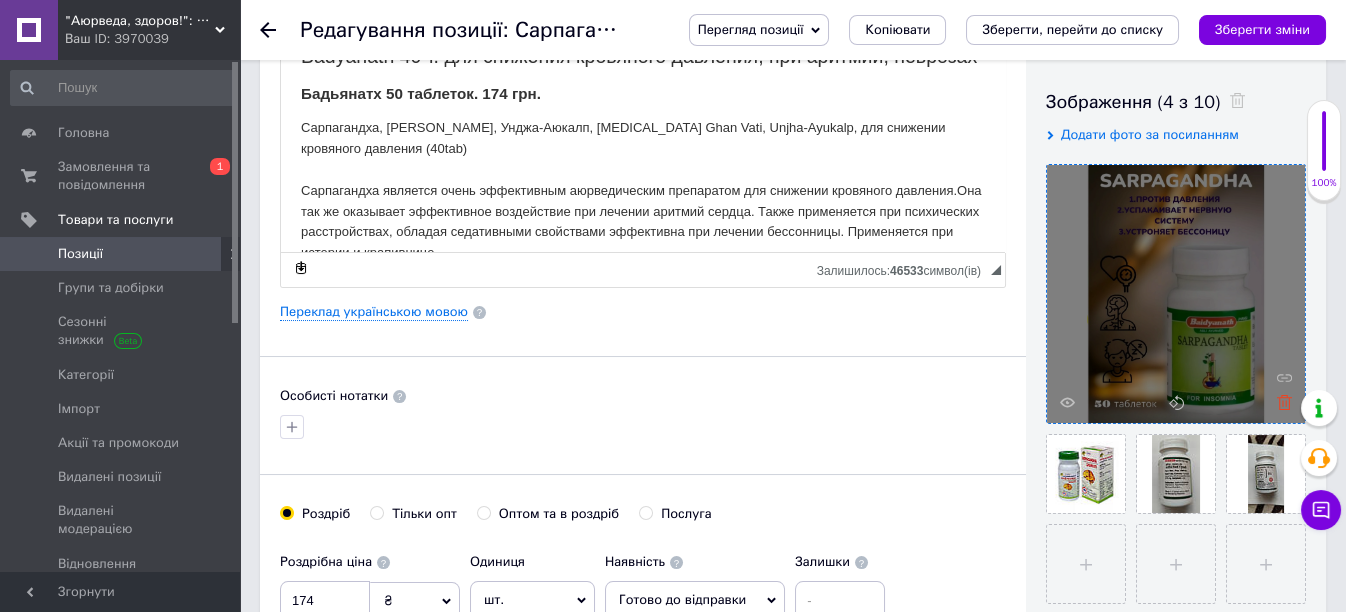click 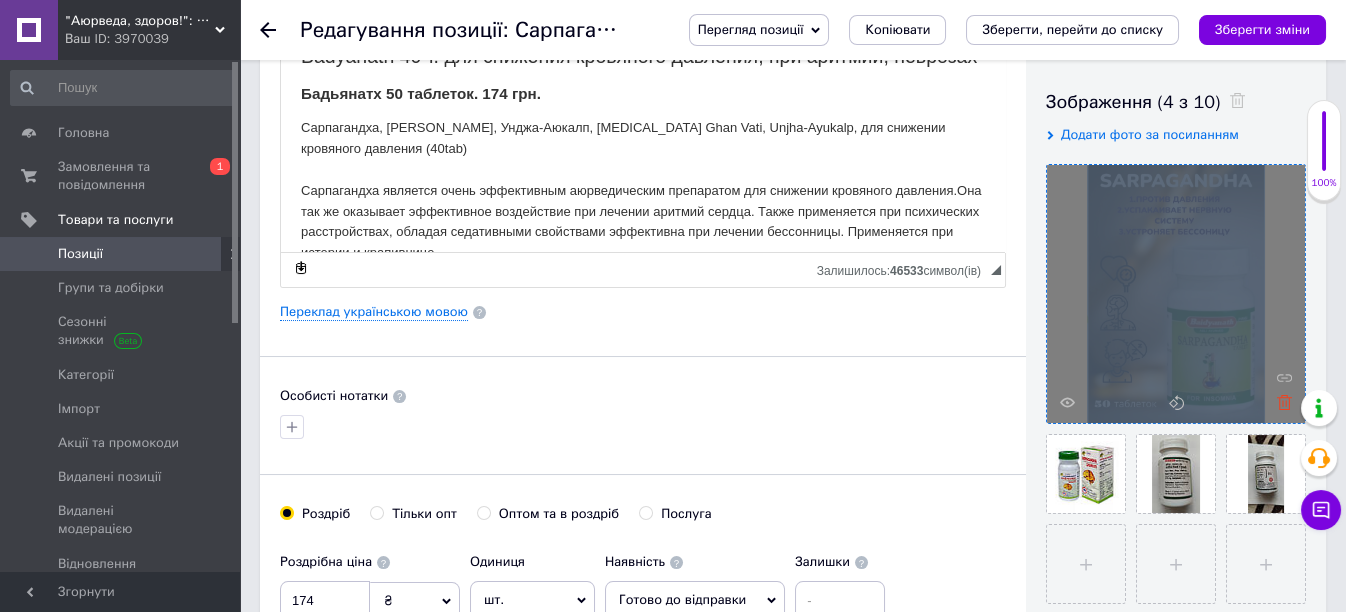 click at bounding box center (1176, 294) 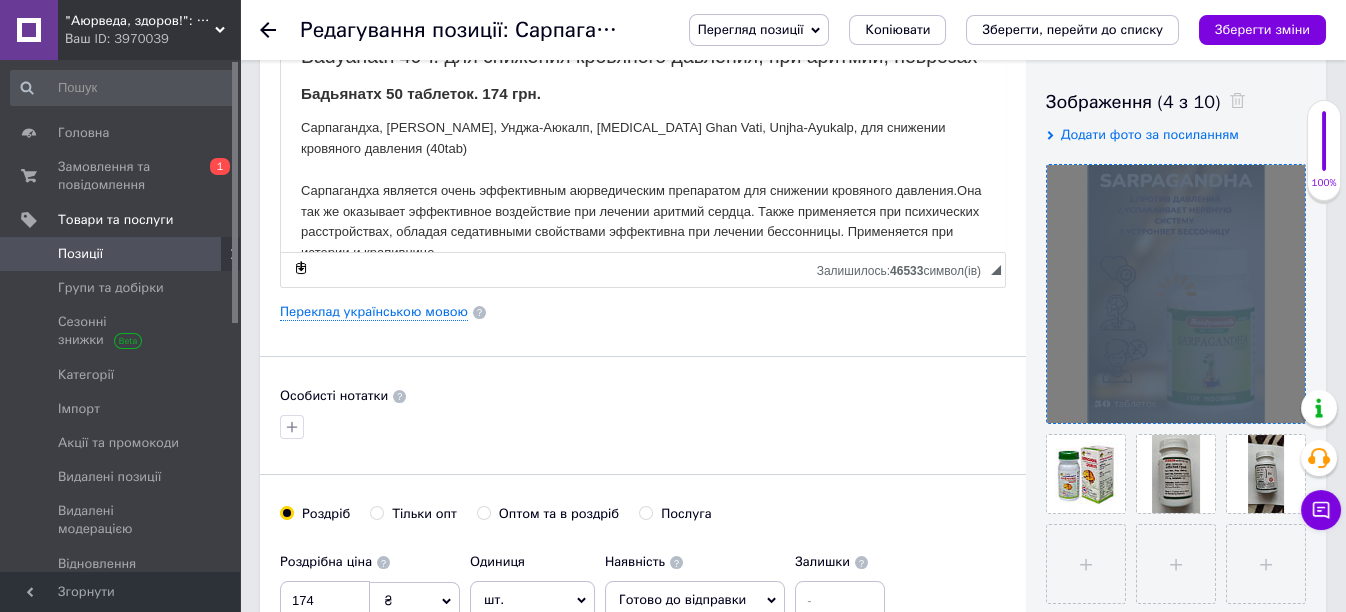 click at bounding box center (1176, 294) 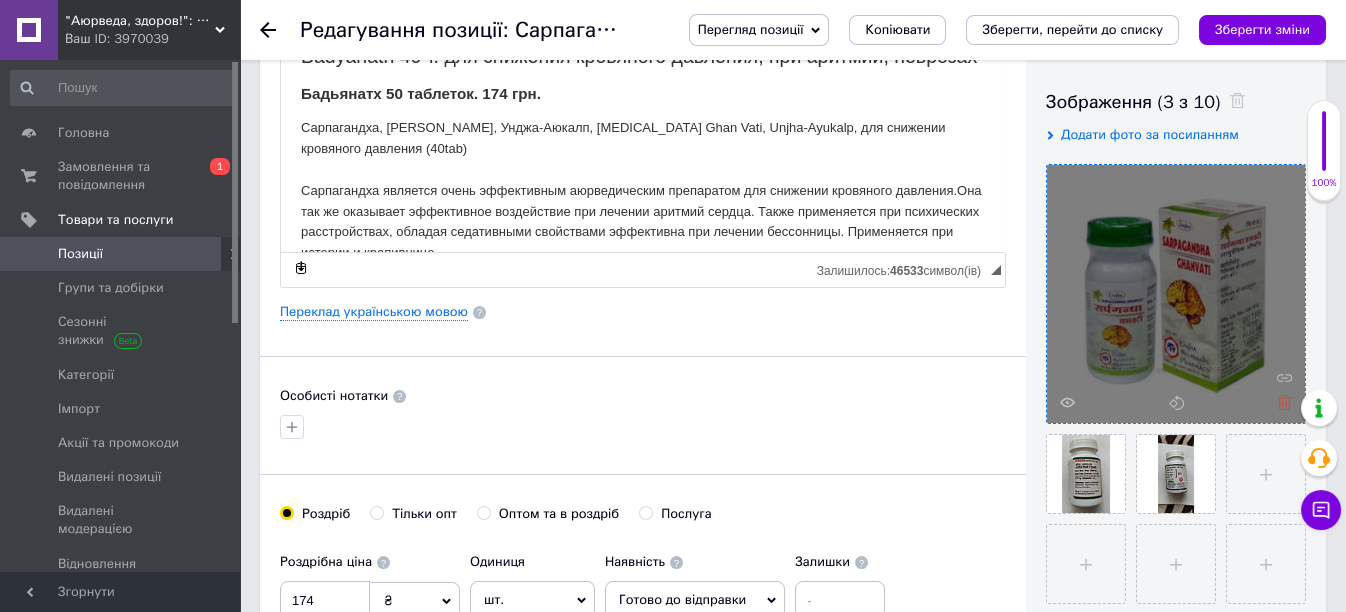 click 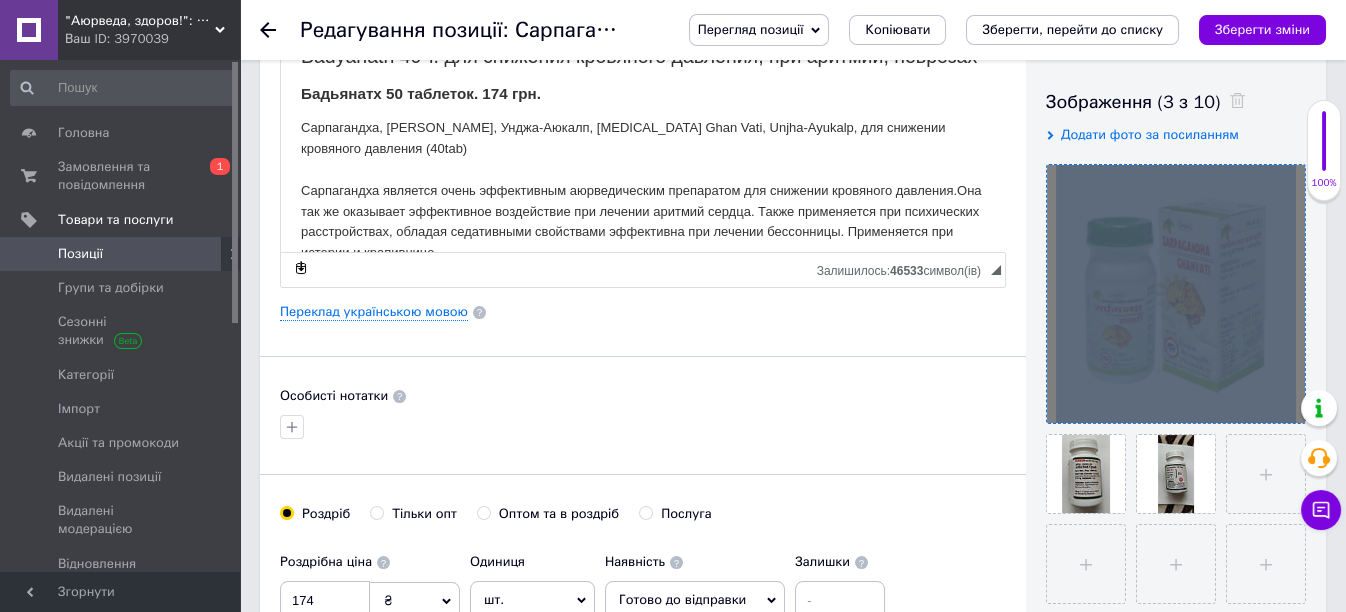 click at bounding box center (1176, 294) 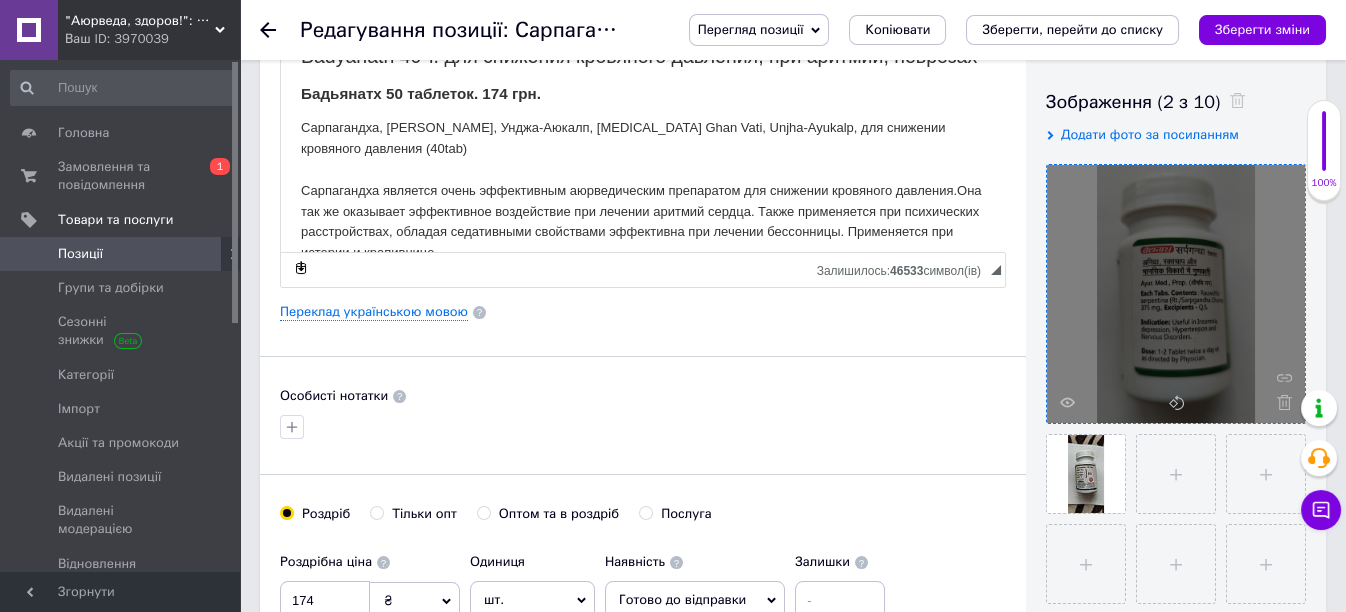 click 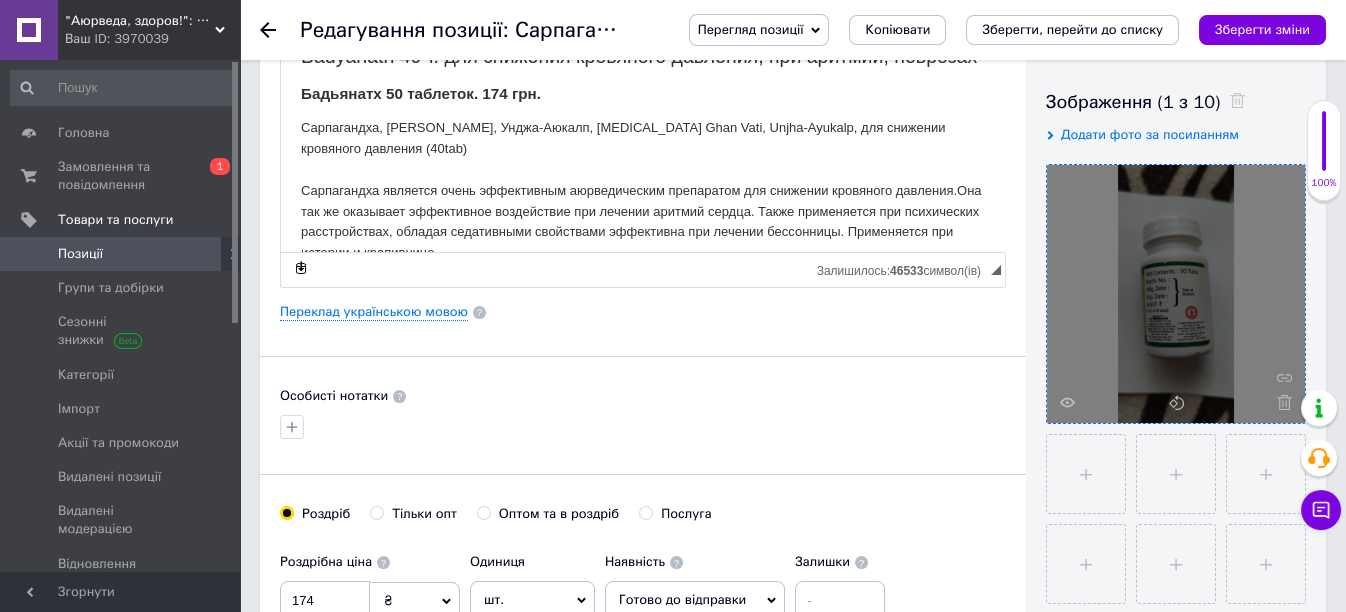 click 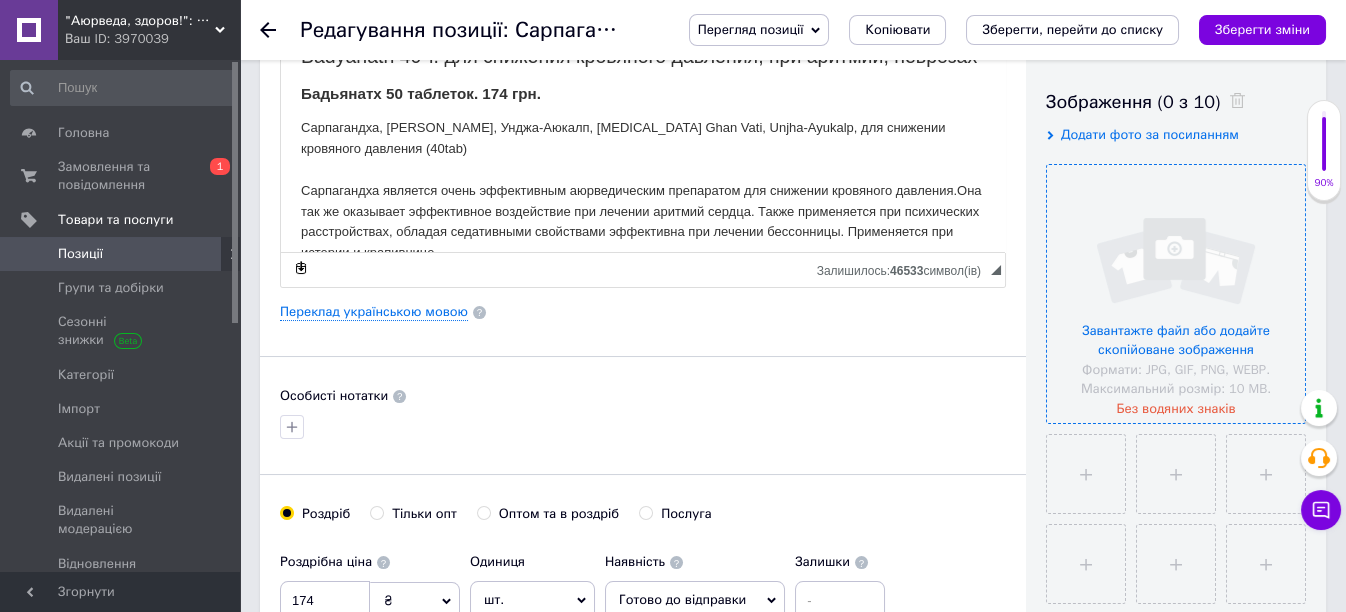 click at bounding box center [1176, 294] 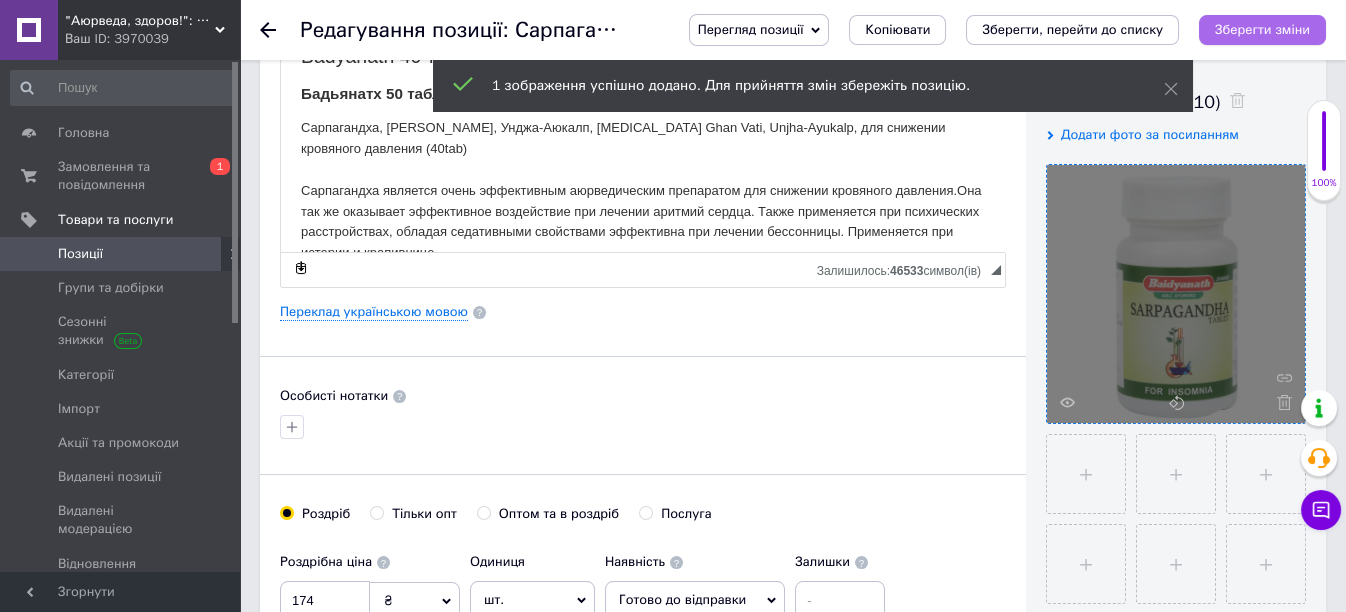 click on "Зберегти зміни" at bounding box center [1262, 29] 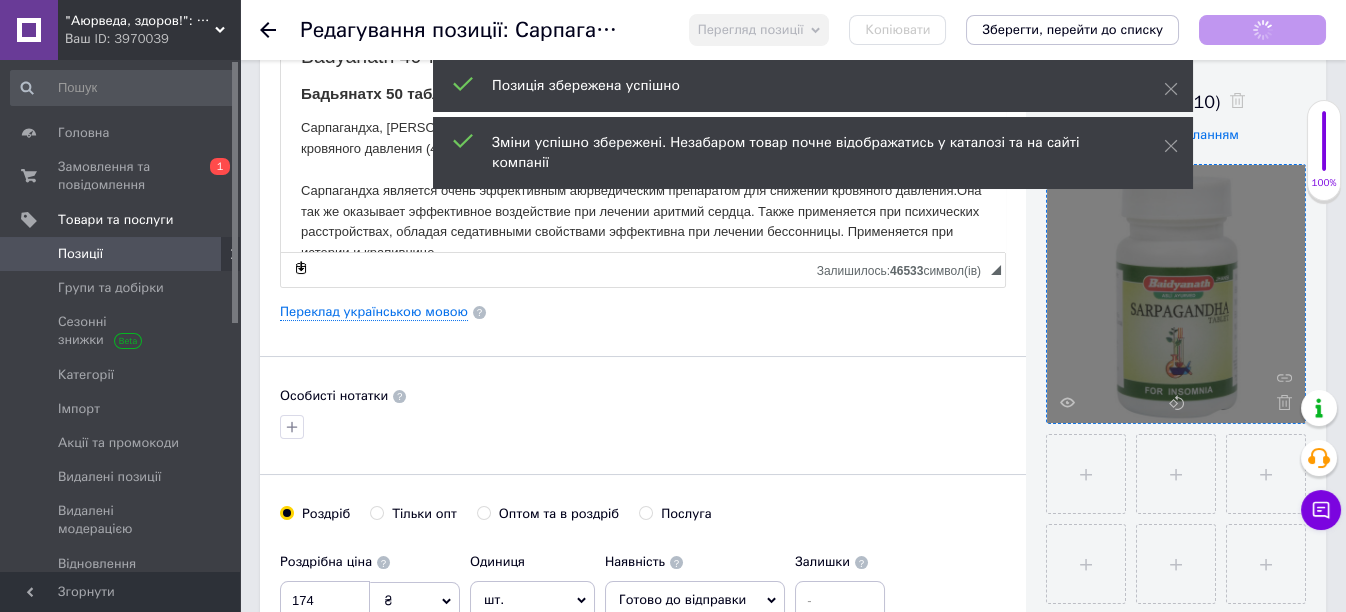 scroll, scrollTop: 332, scrollLeft: 0, axis: vertical 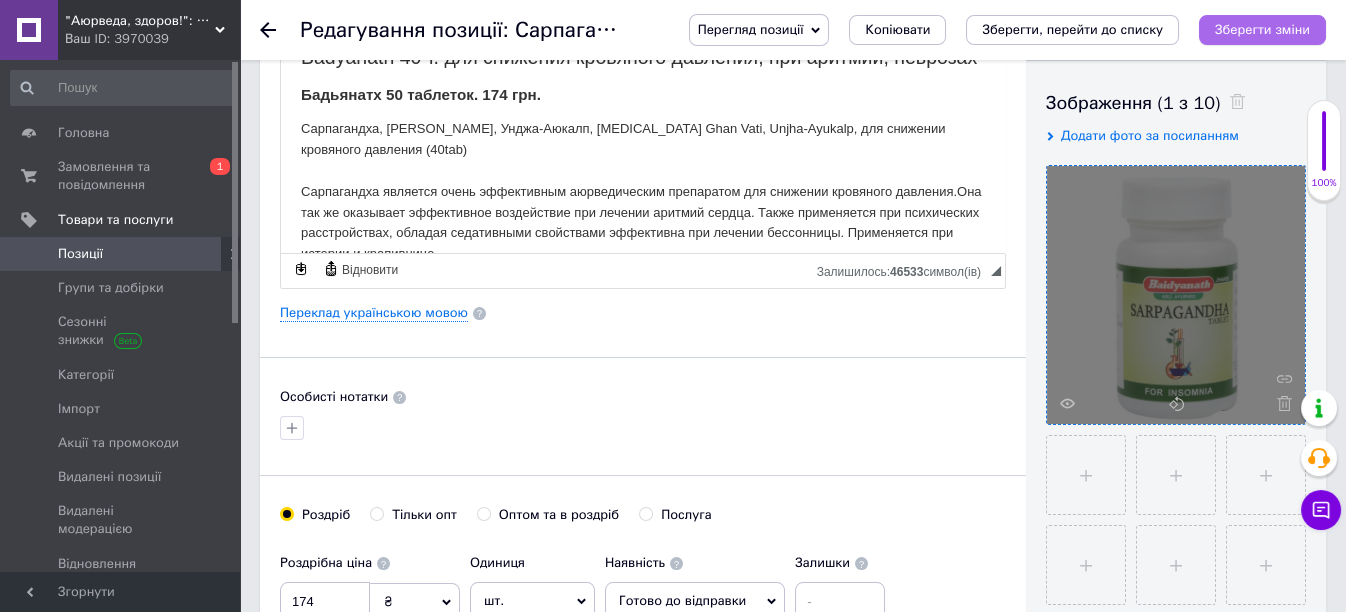 click on "Зберегти зміни" at bounding box center [1262, 30] 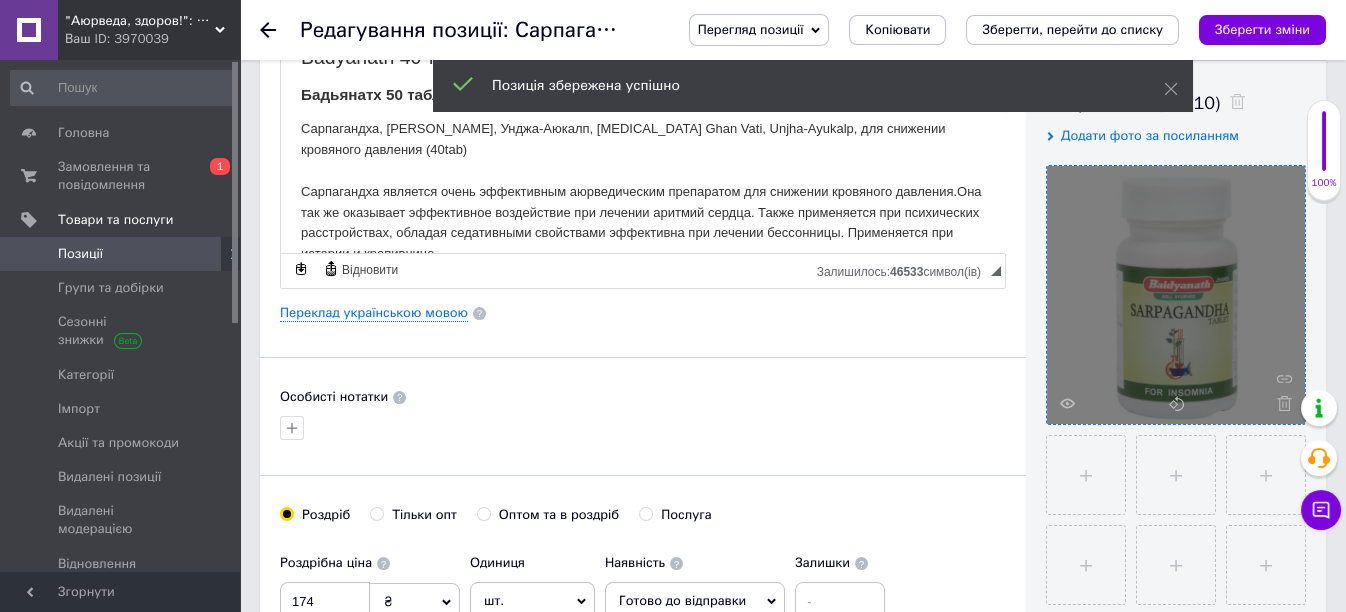 click on "Позиції" at bounding box center (121, 254) 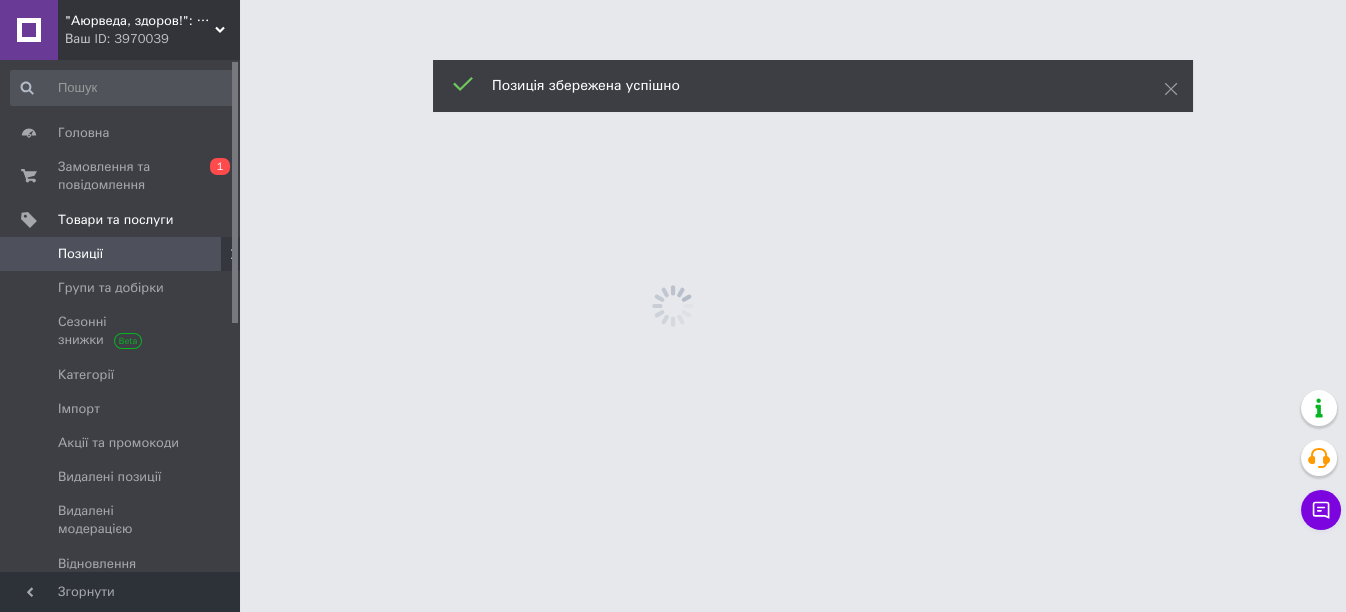 scroll, scrollTop: 0, scrollLeft: 0, axis: both 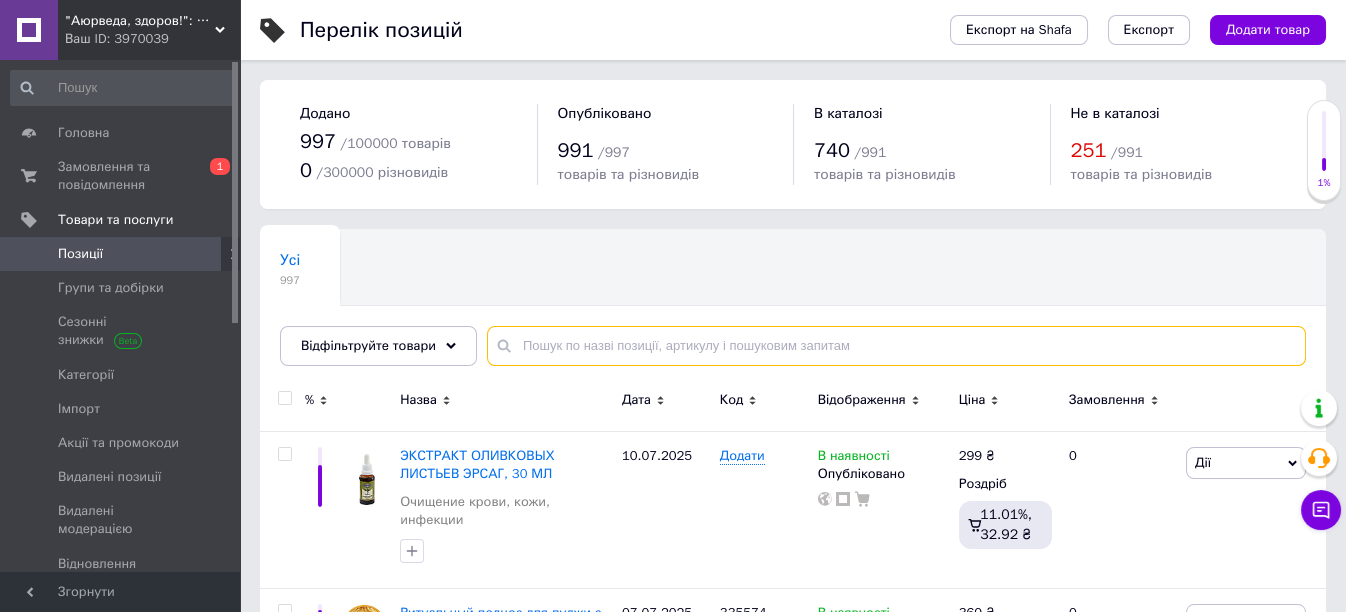 click at bounding box center (896, 346) 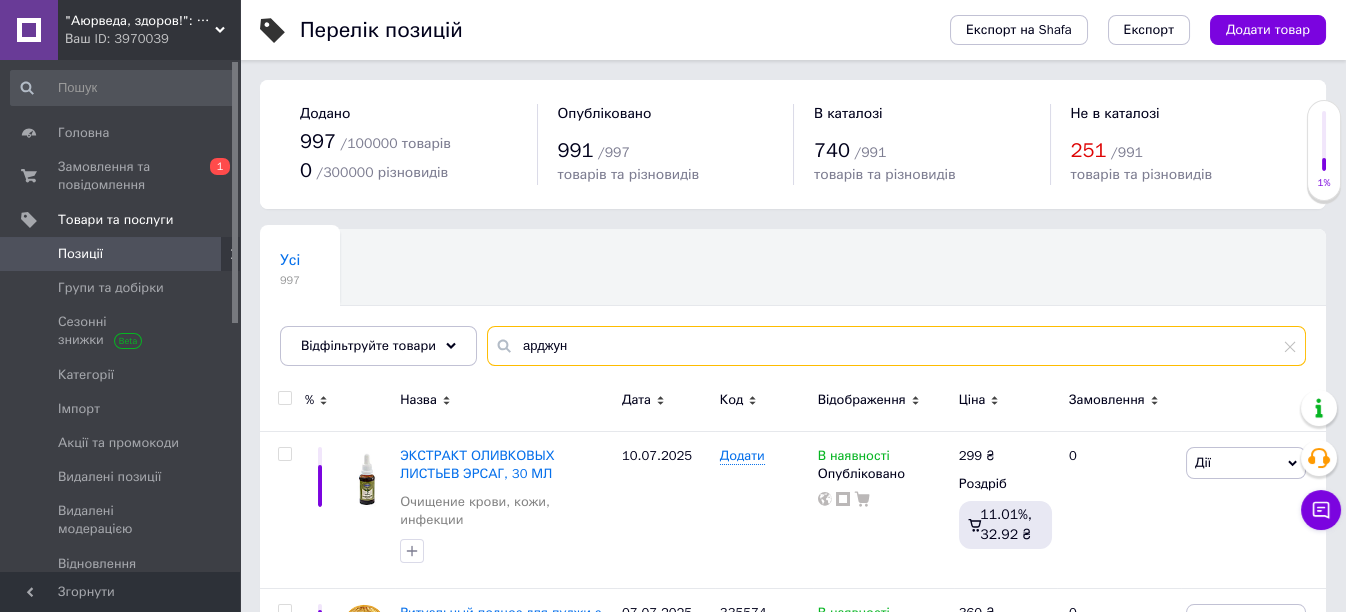 type on "арджун" 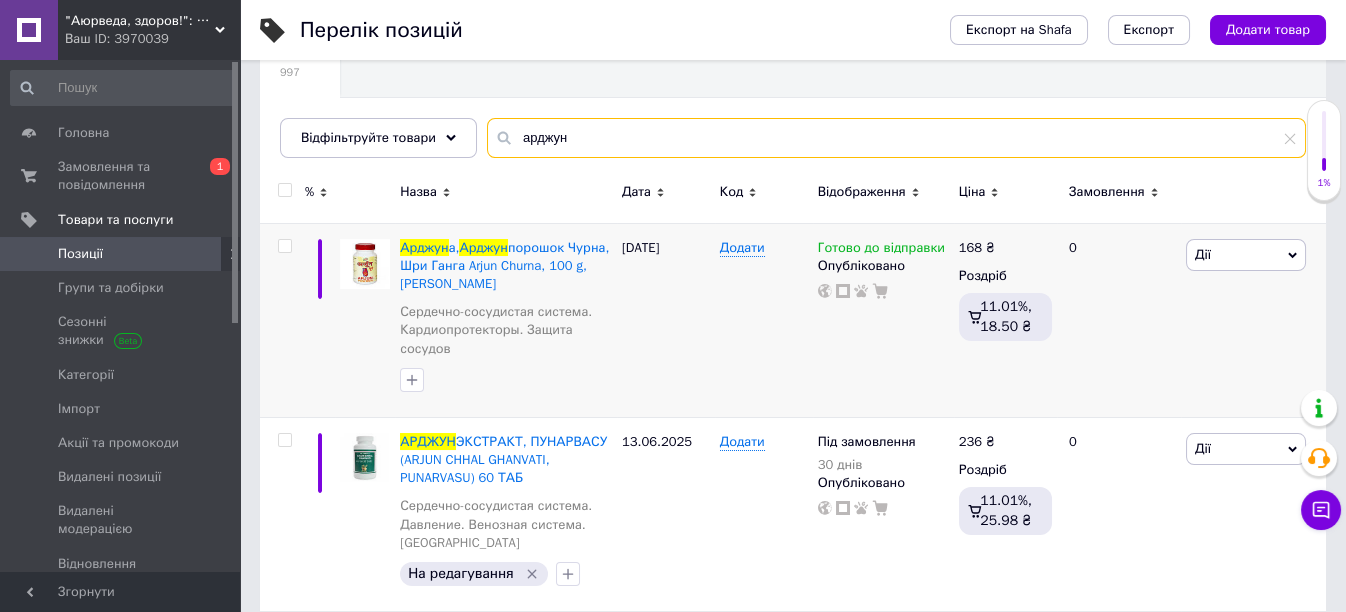 scroll, scrollTop: 222, scrollLeft: 0, axis: vertical 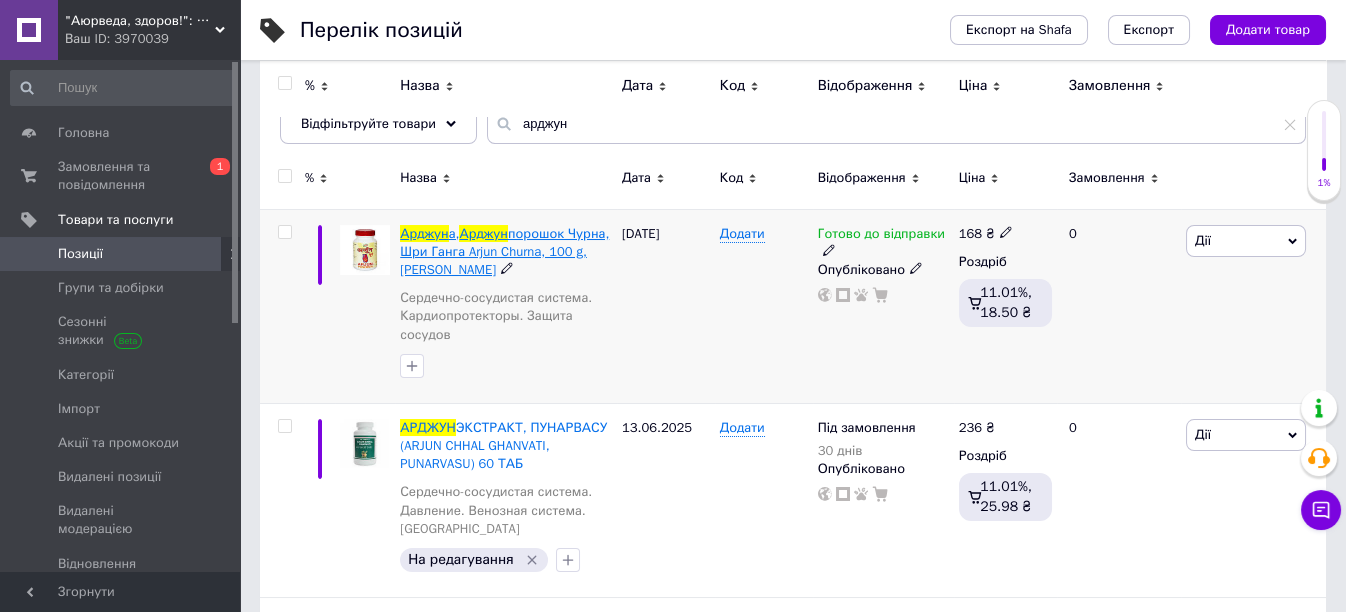 click on "порошок Чурна, Шри Ганга Arjun Churna, 100 g, [PERSON_NAME]" at bounding box center (504, 251) 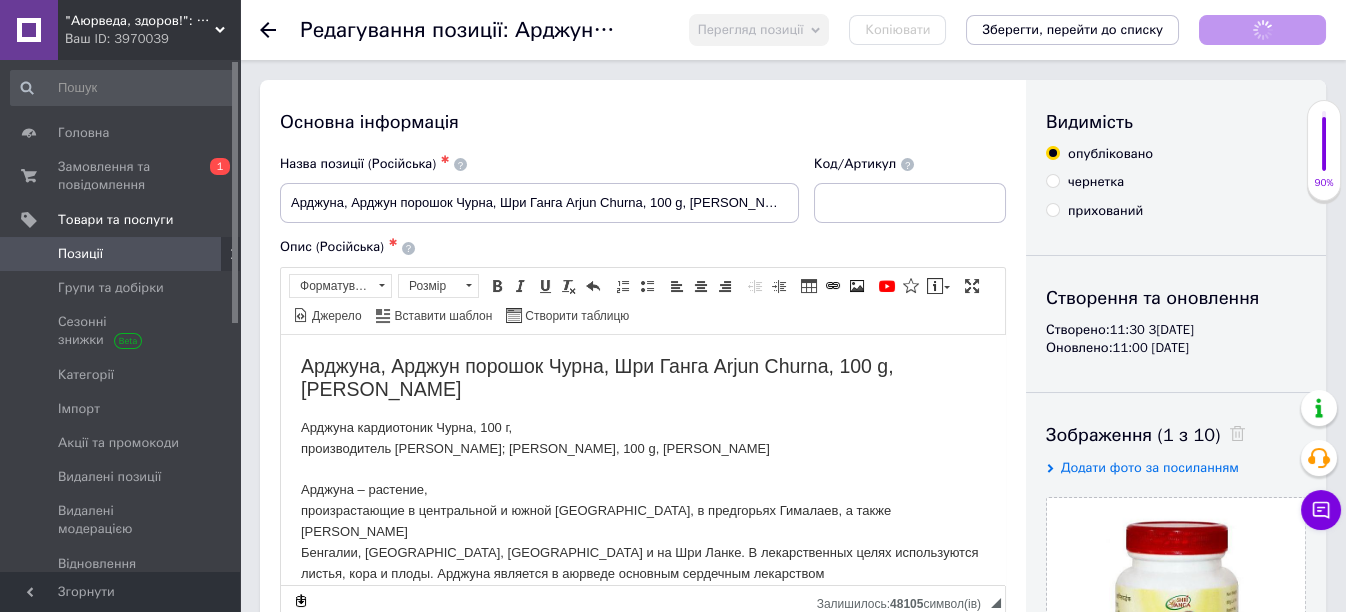 scroll, scrollTop: 333, scrollLeft: 0, axis: vertical 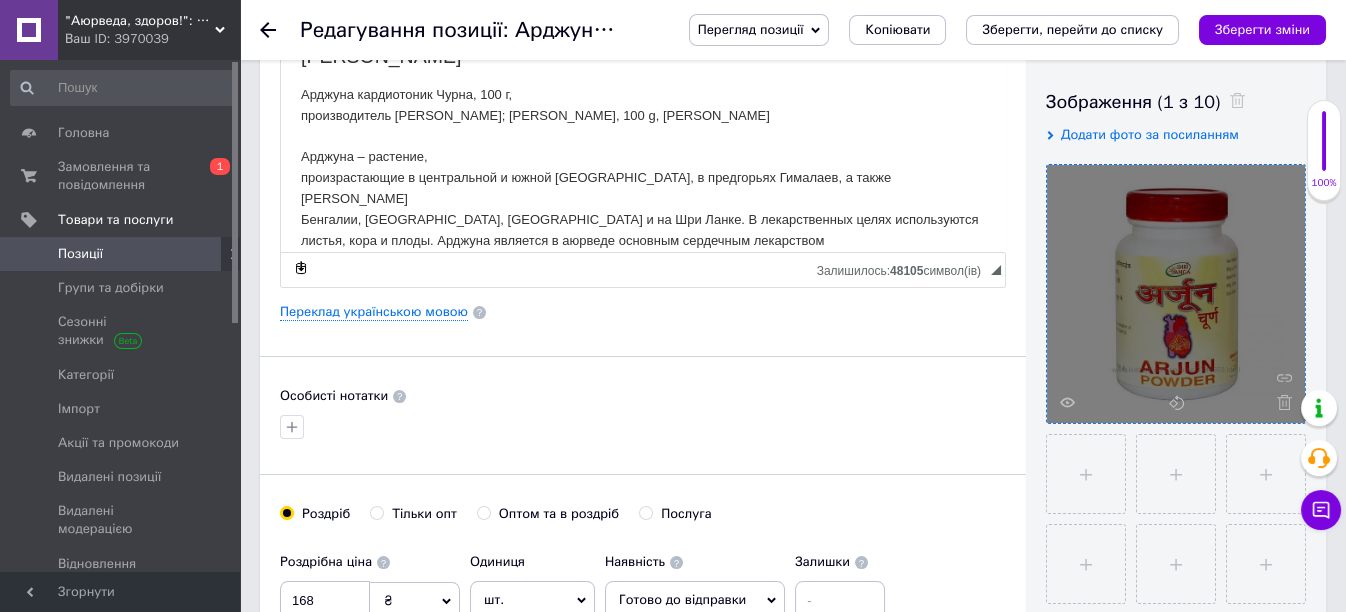 drag, startPoint x: 1281, startPoint y: 397, endPoint x: 1268, endPoint y: 403, distance: 14.3178215 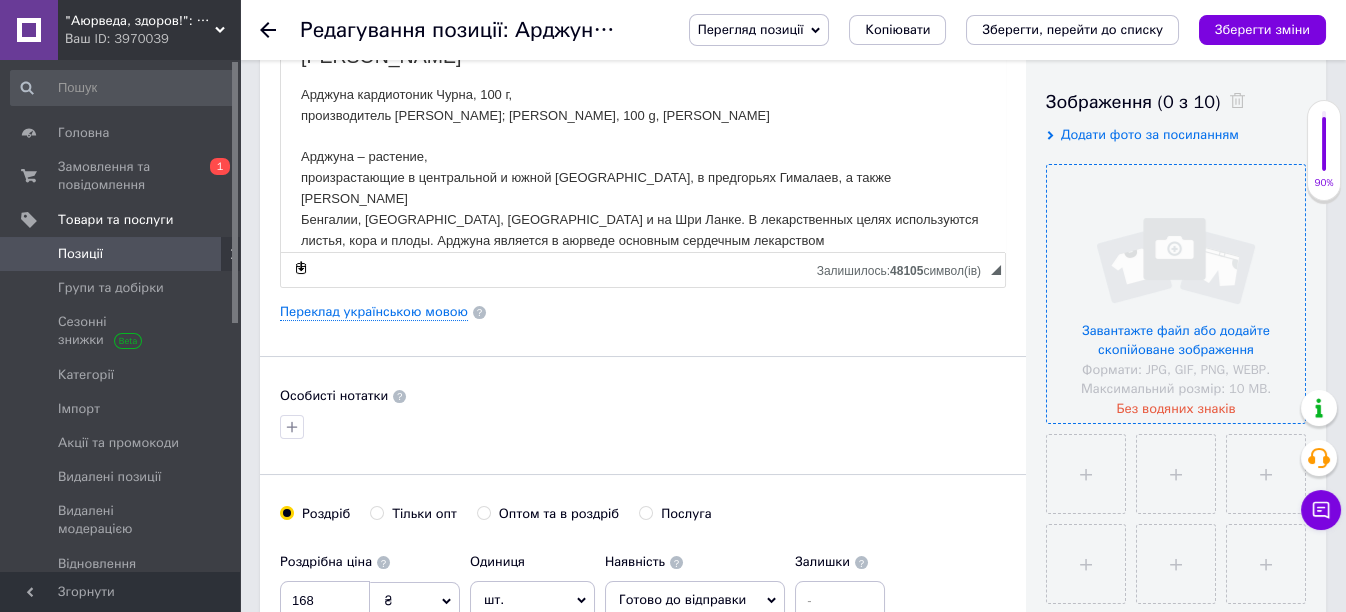 click at bounding box center (1176, 294) 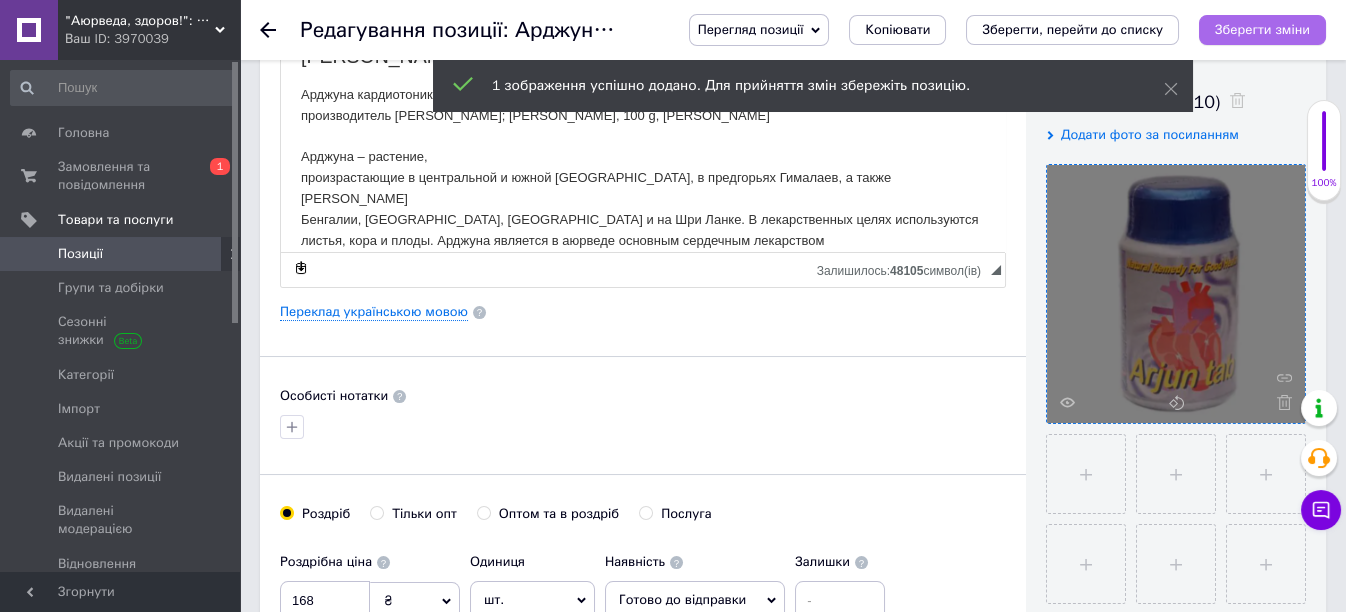 click on "Зберегти зміни" at bounding box center (1262, 29) 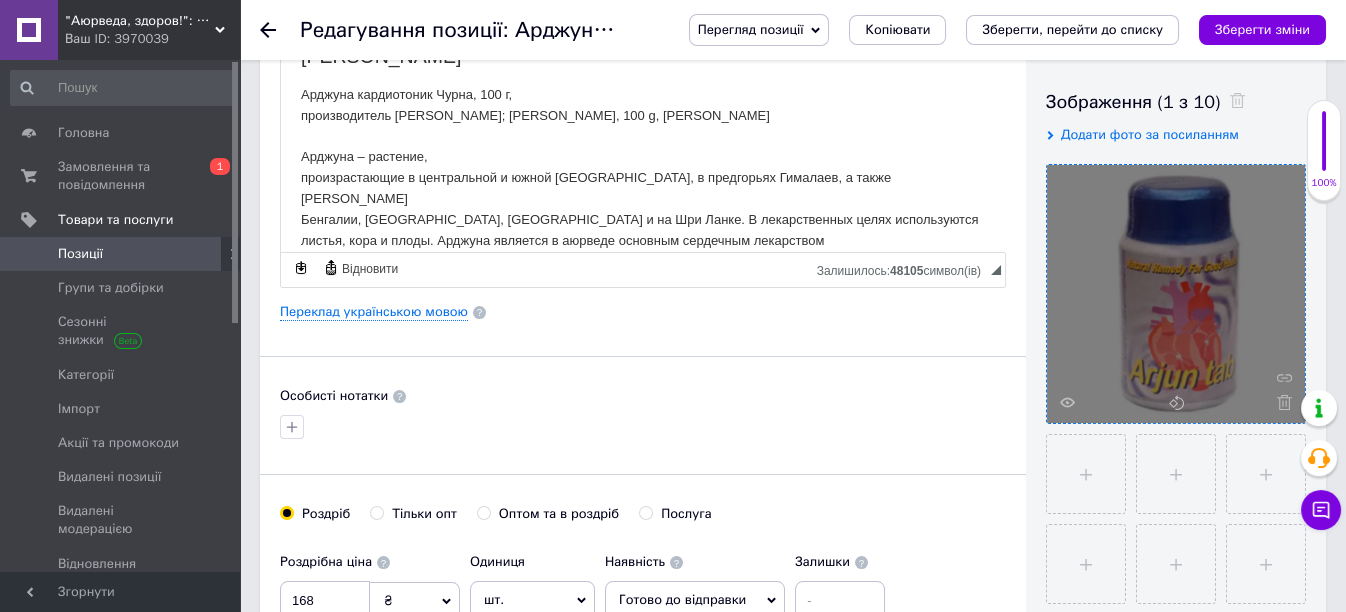 scroll, scrollTop: 332, scrollLeft: 0, axis: vertical 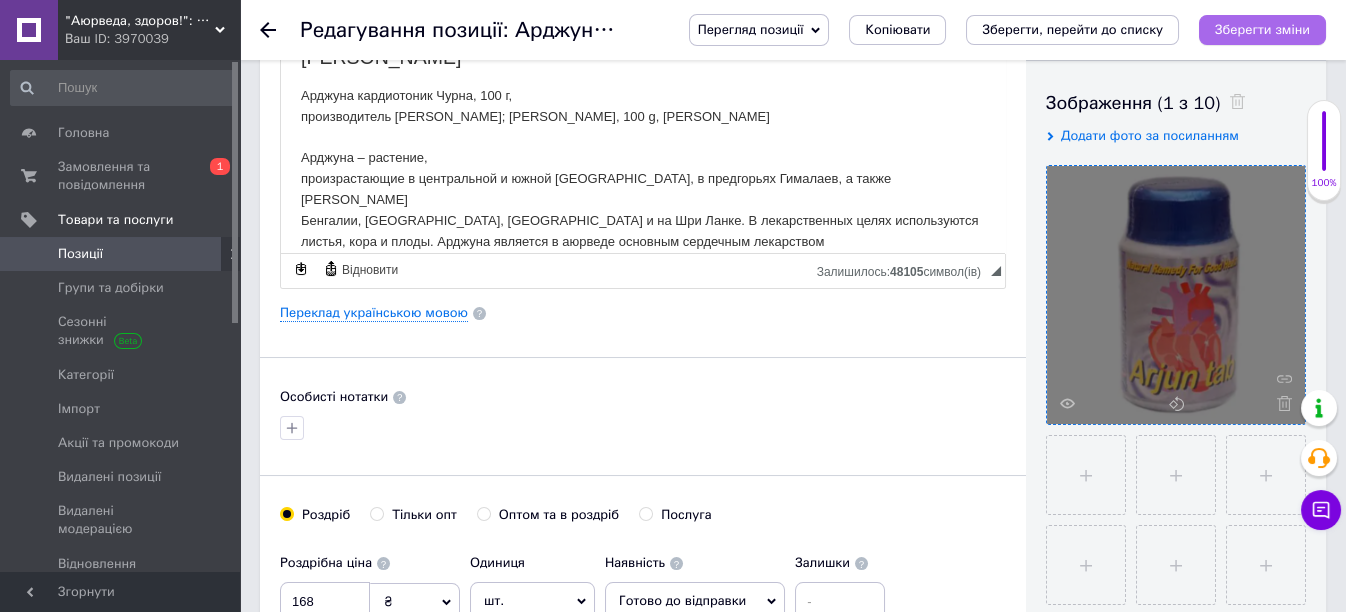 click on "Зберегти зміни" at bounding box center [1262, 30] 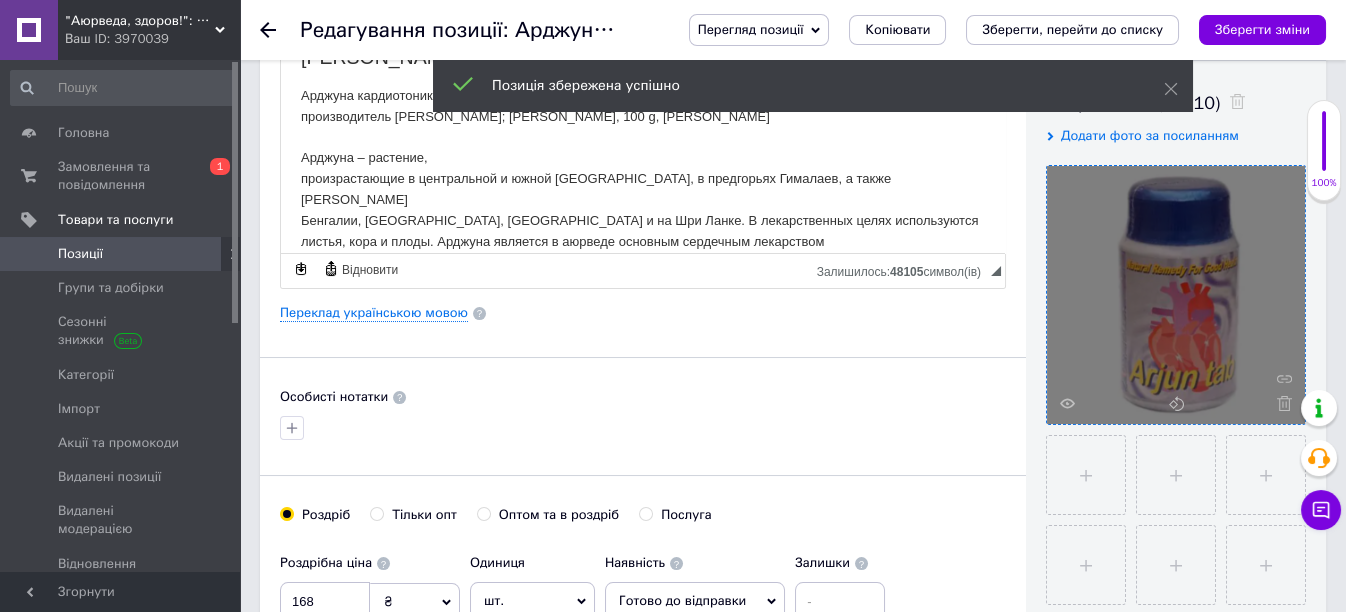 click on "Позиції" at bounding box center [80, 254] 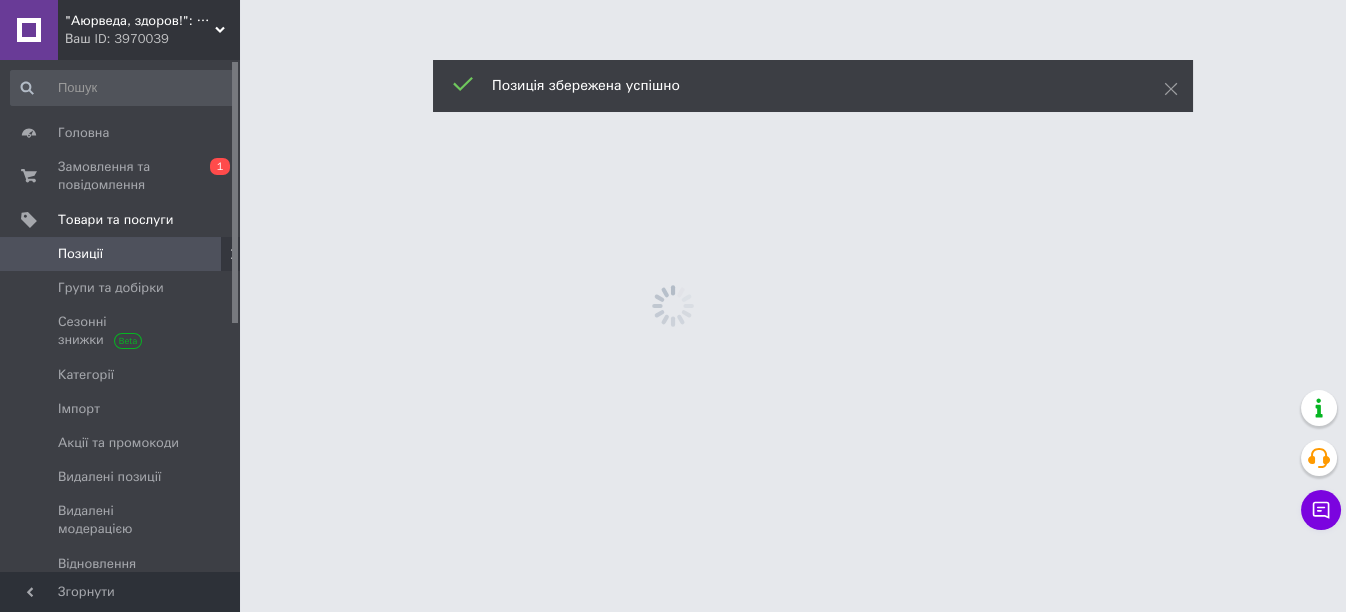 scroll, scrollTop: 0, scrollLeft: 0, axis: both 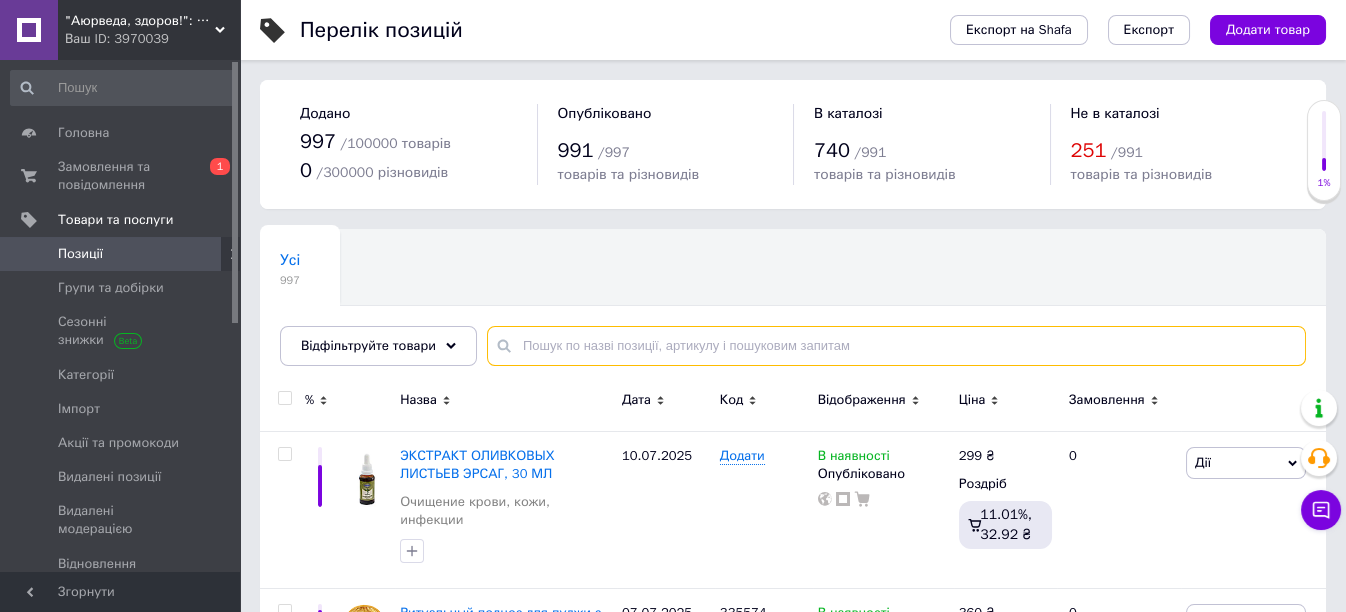 click at bounding box center (896, 346) 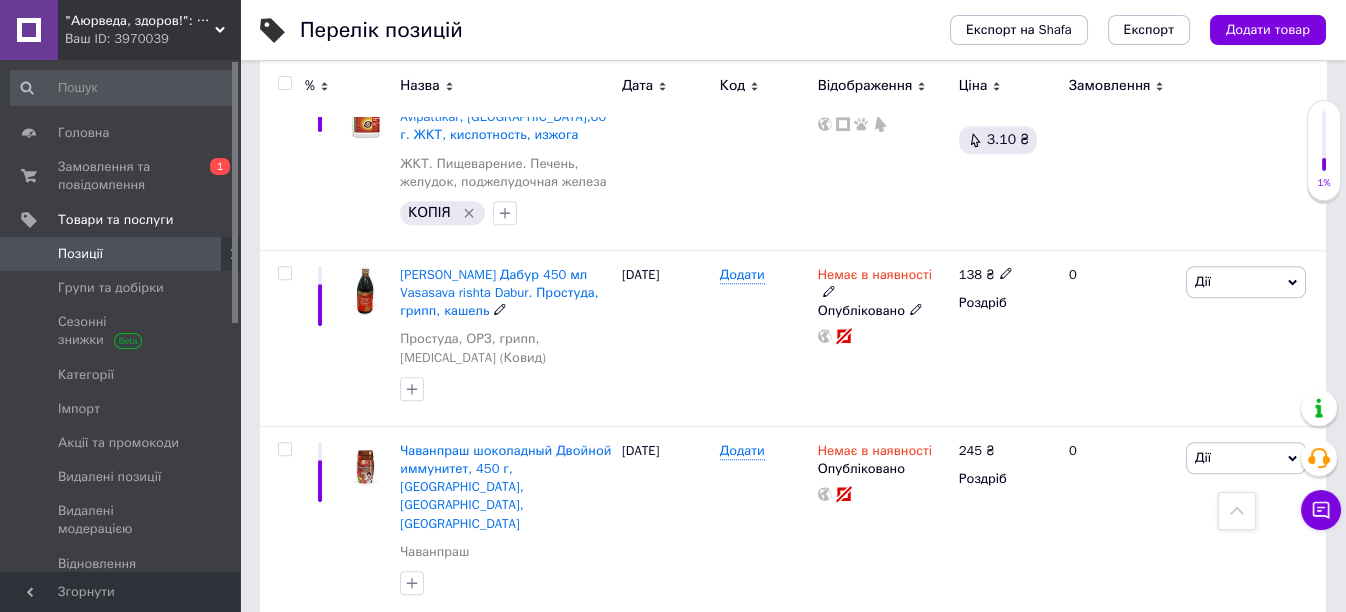 scroll, scrollTop: 4444, scrollLeft: 0, axis: vertical 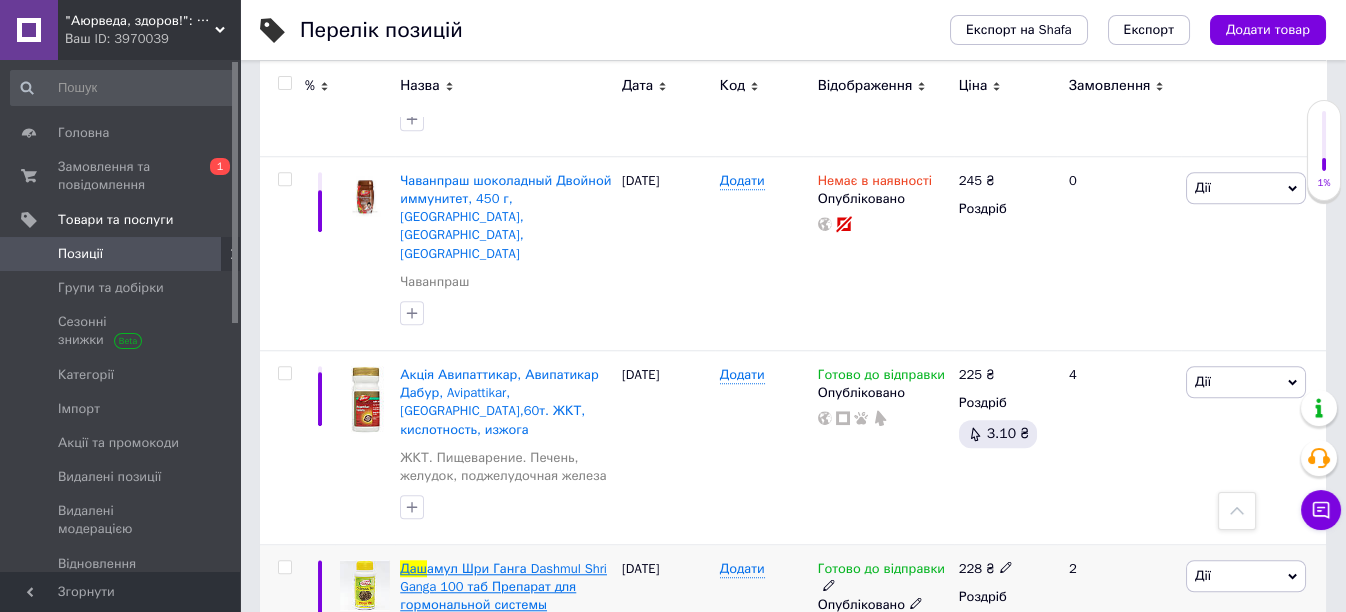 type on "даш" 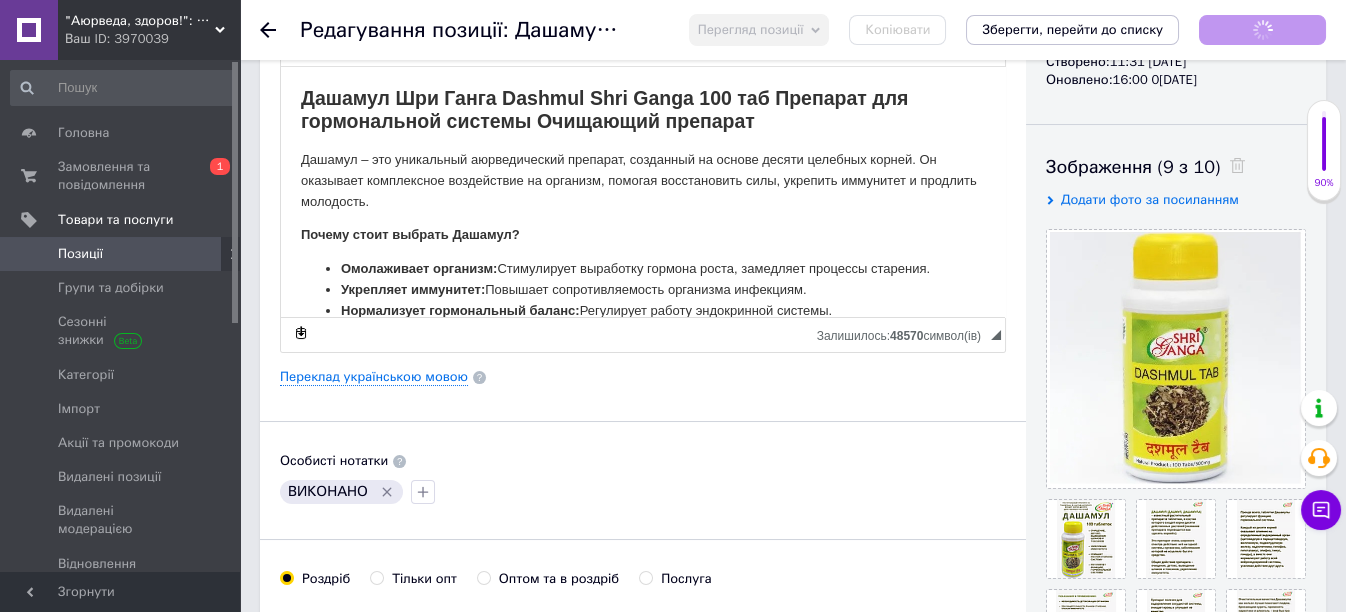scroll, scrollTop: 333, scrollLeft: 0, axis: vertical 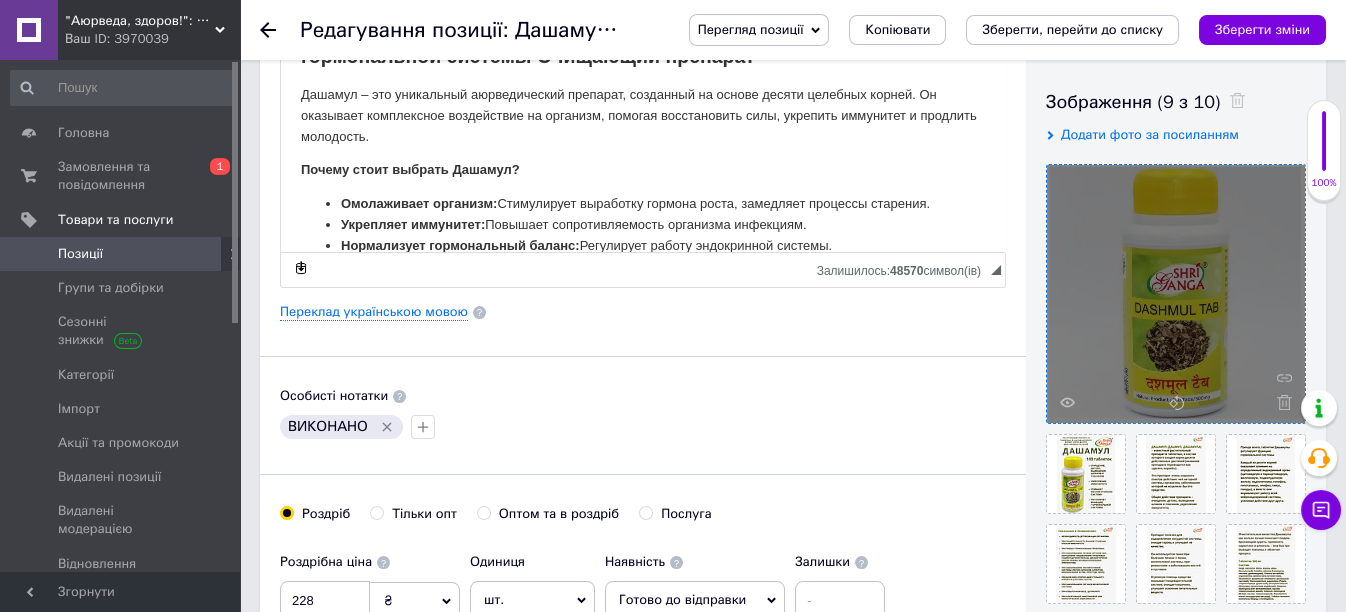 click 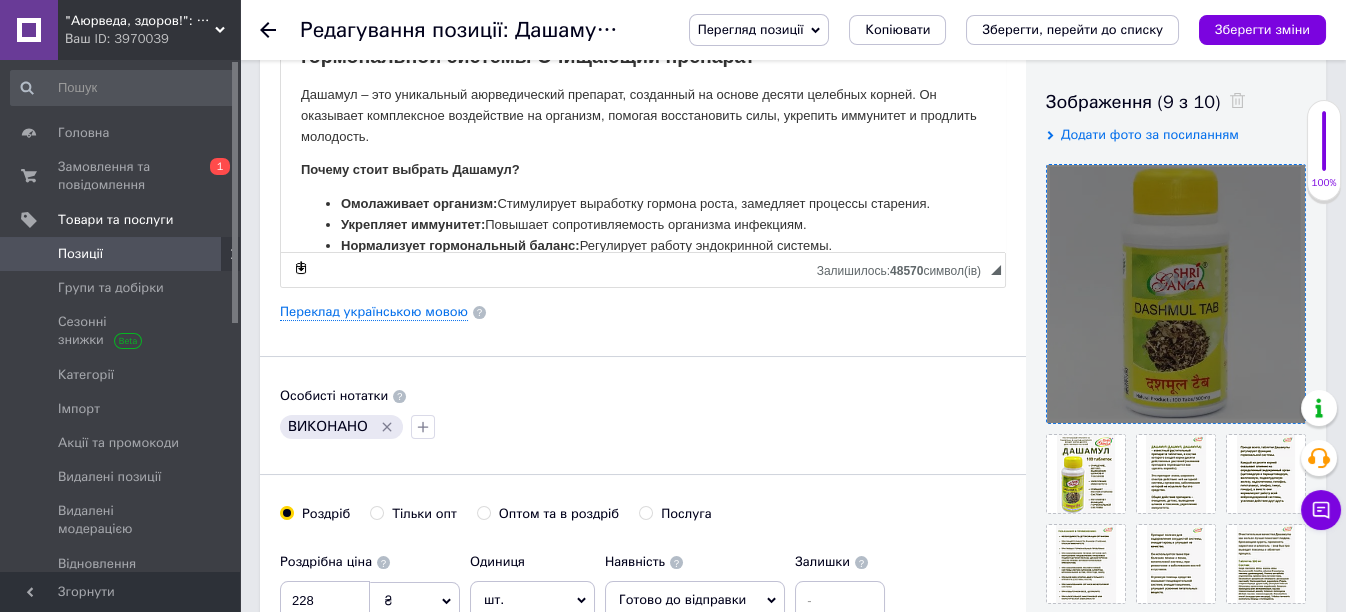 click at bounding box center (1176, 294) 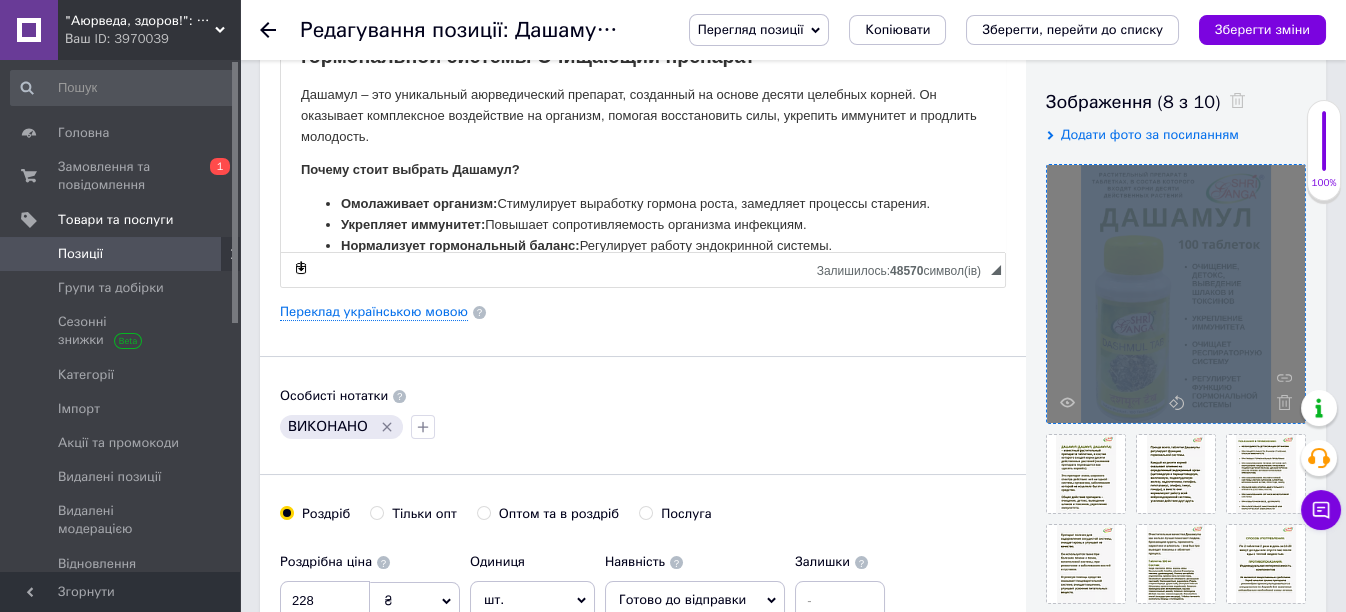 click at bounding box center (1176, 294) 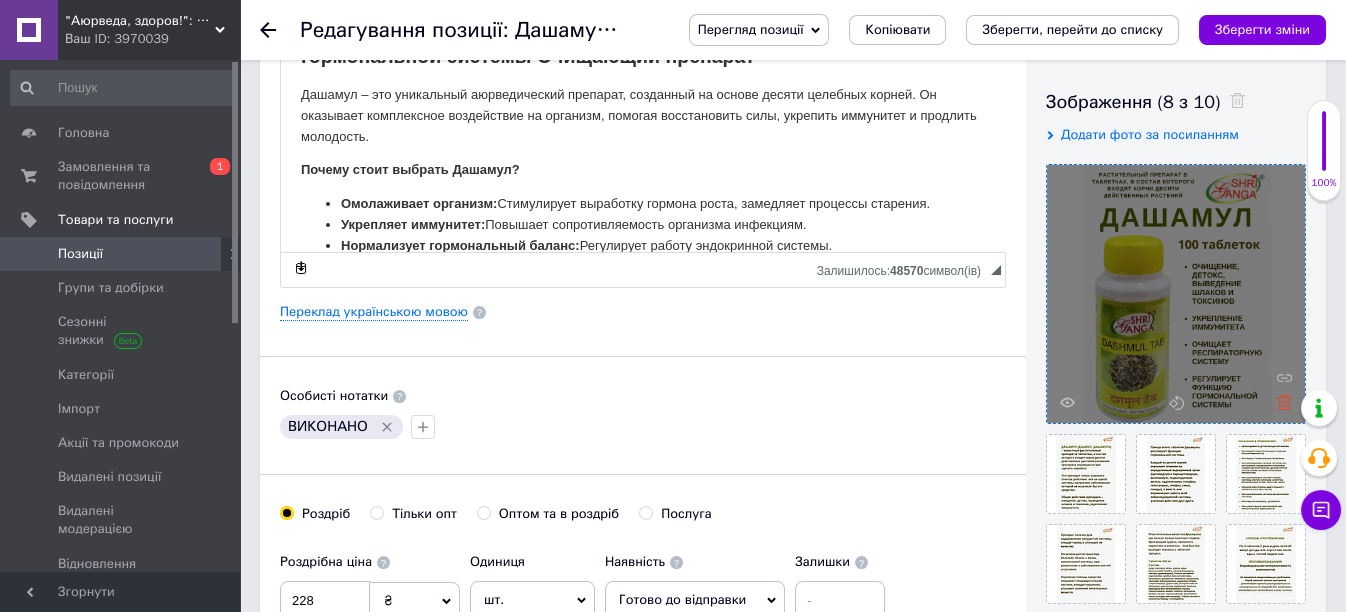 click 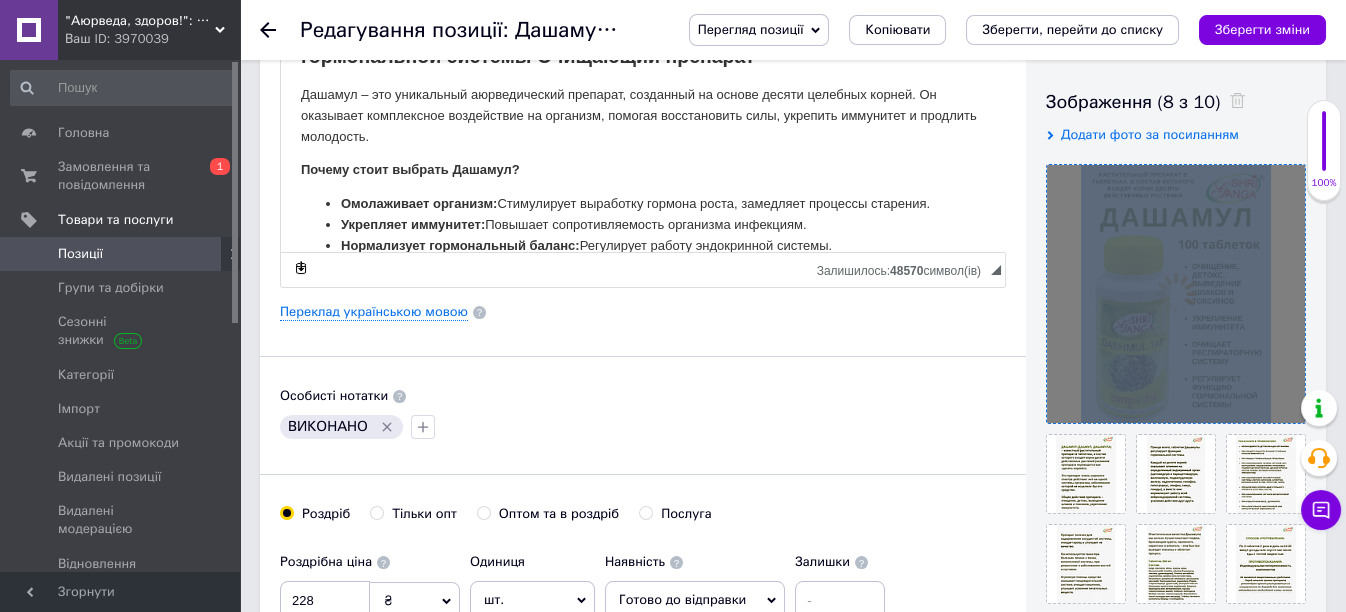 click at bounding box center [1176, 294] 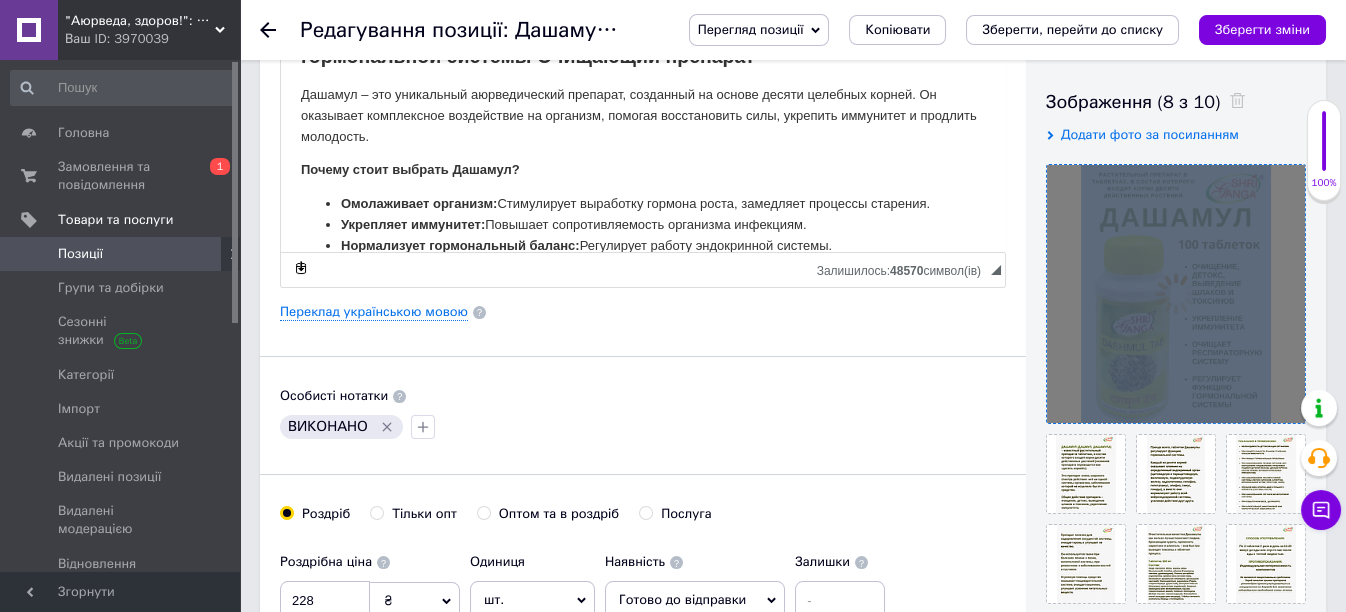 click at bounding box center (1176, 294) 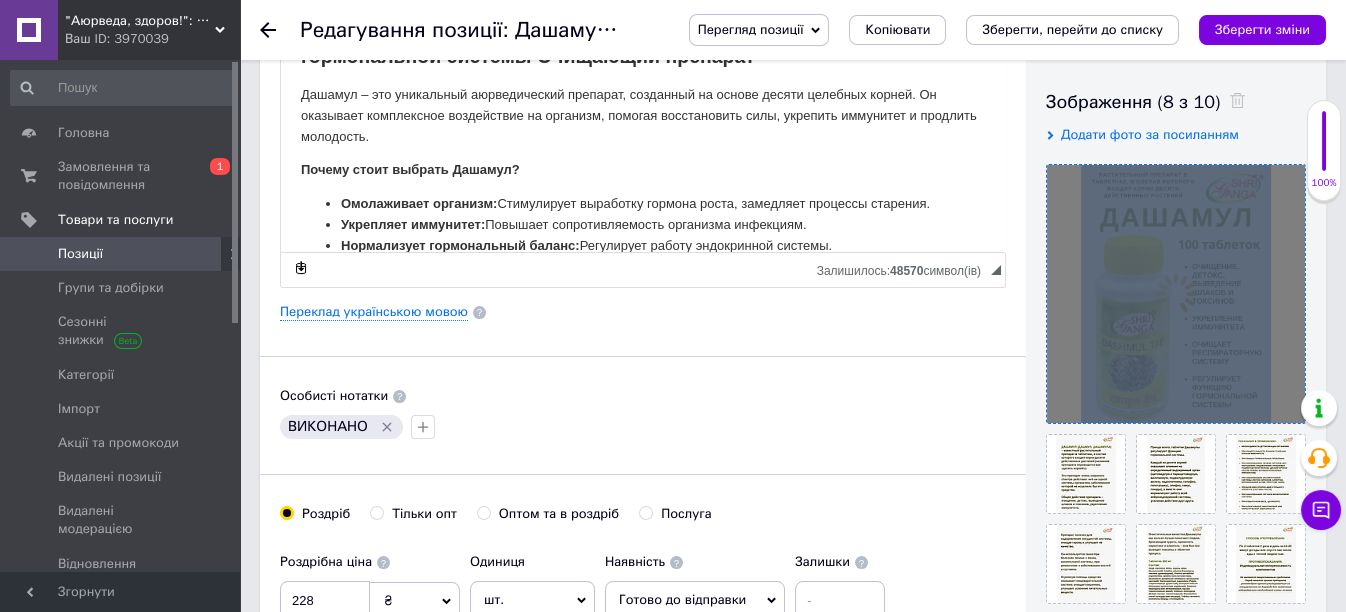 click at bounding box center [1176, 294] 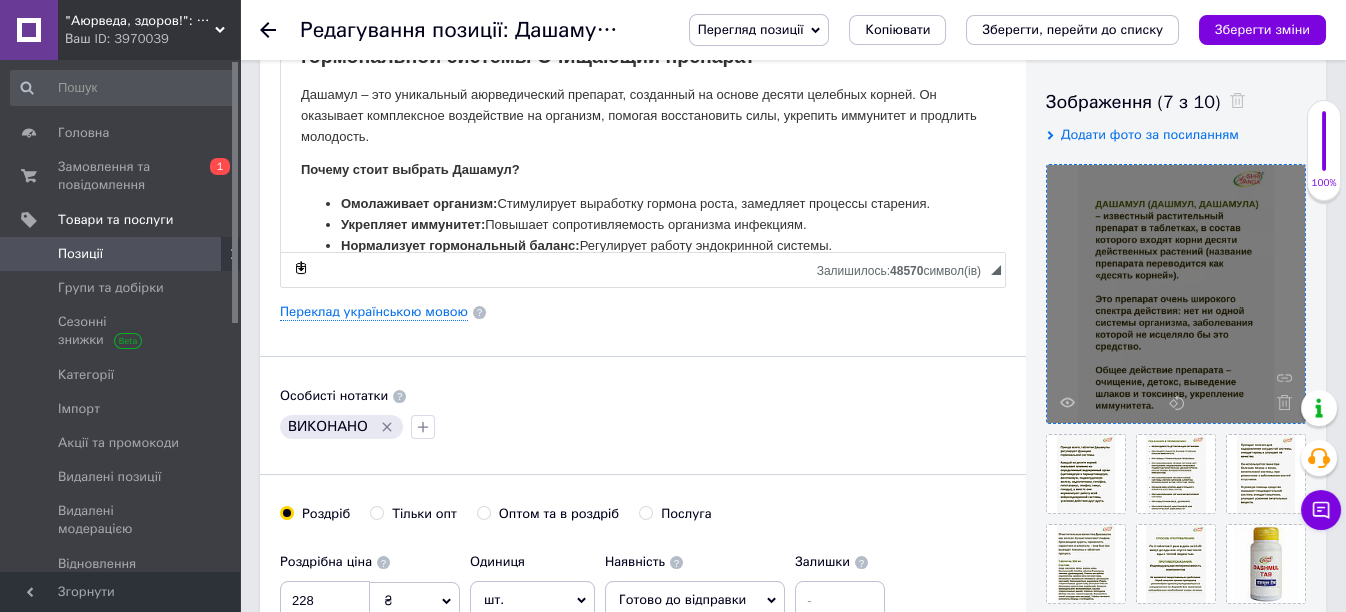 click 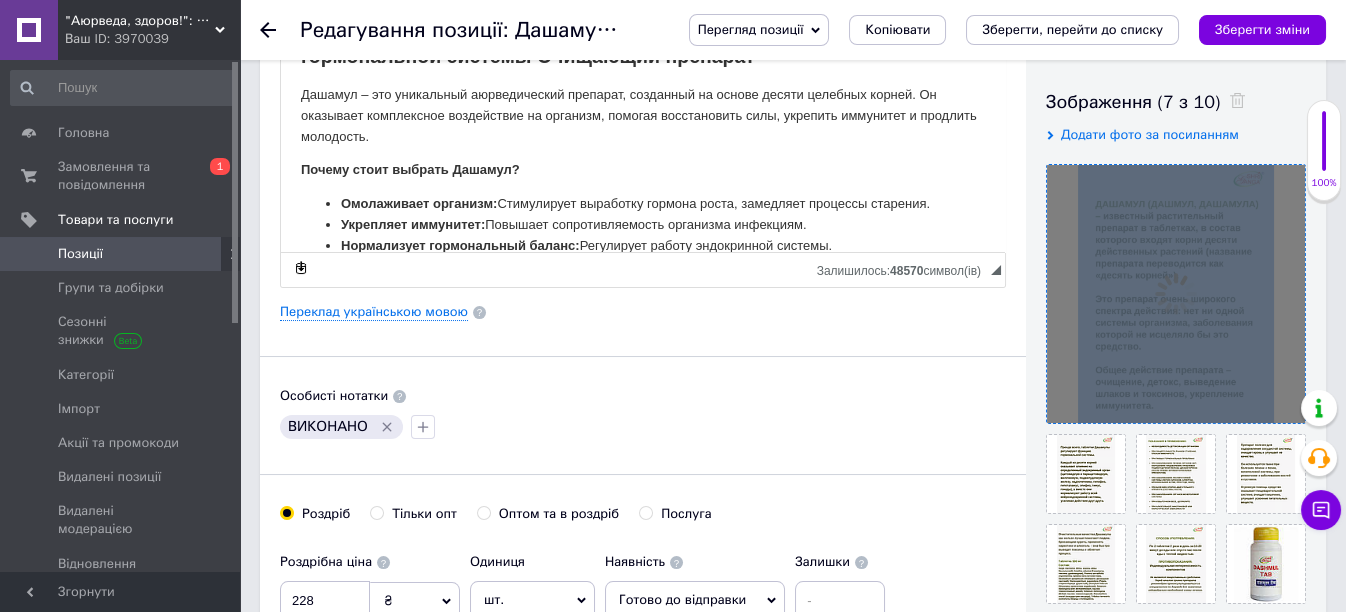 click at bounding box center (1176, 294) 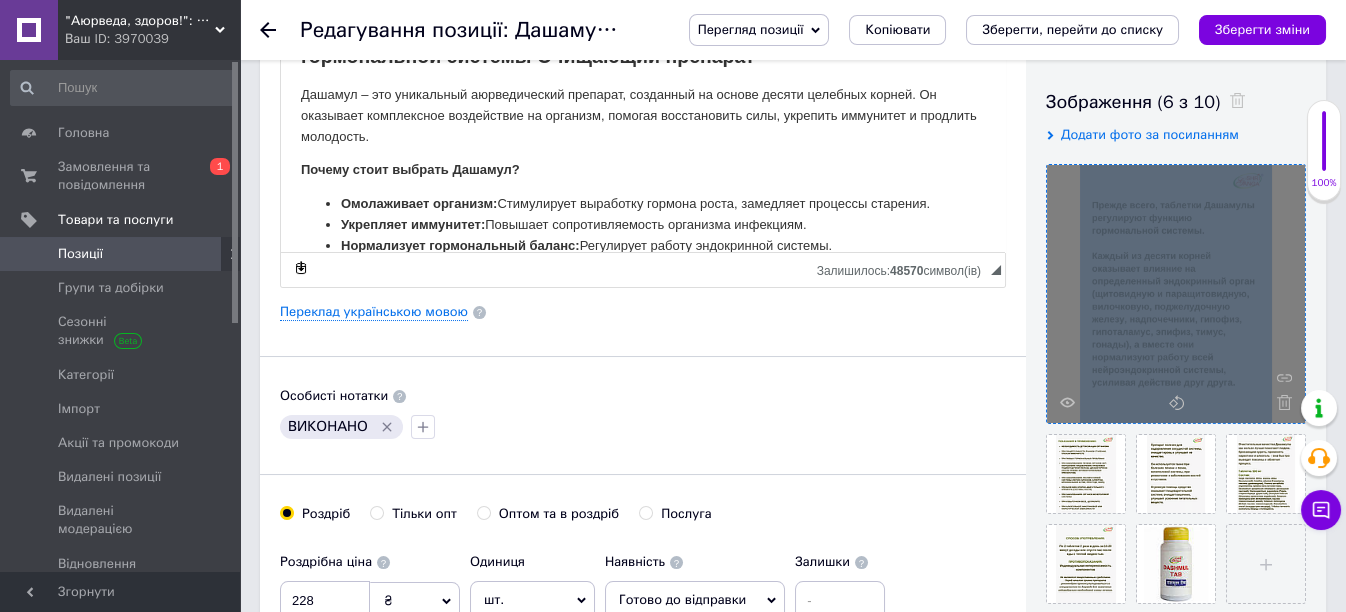 click at bounding box center (1176, 294) 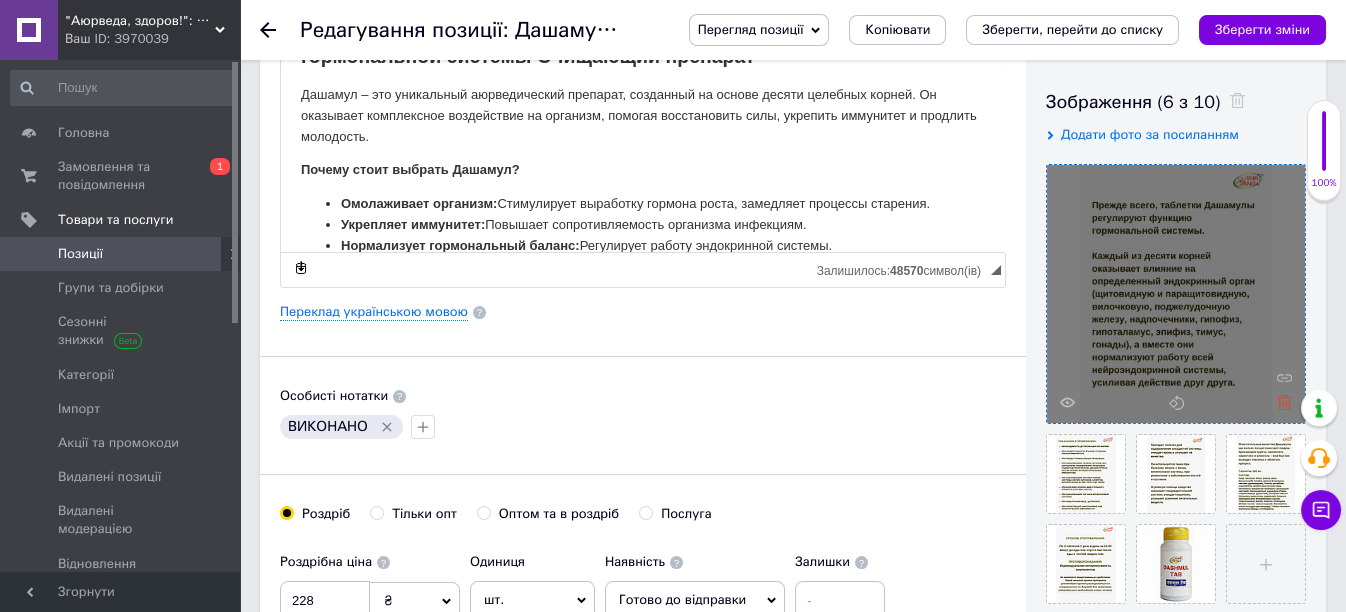 click 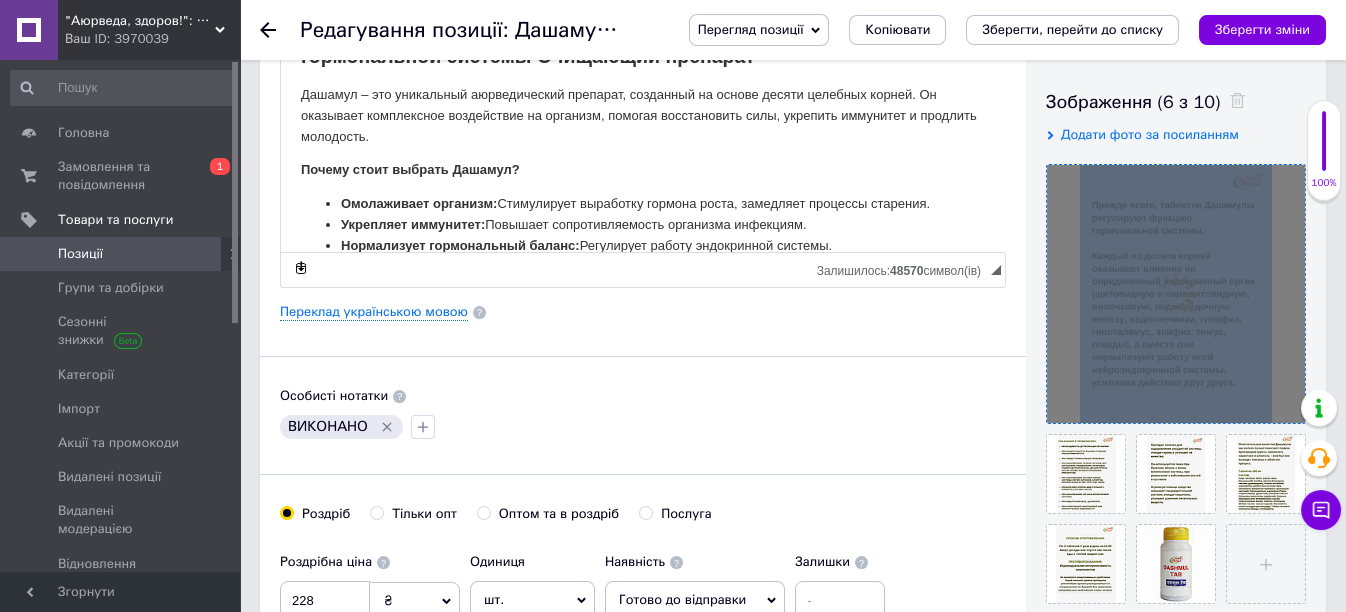 click at bounding box center [1176, 294] 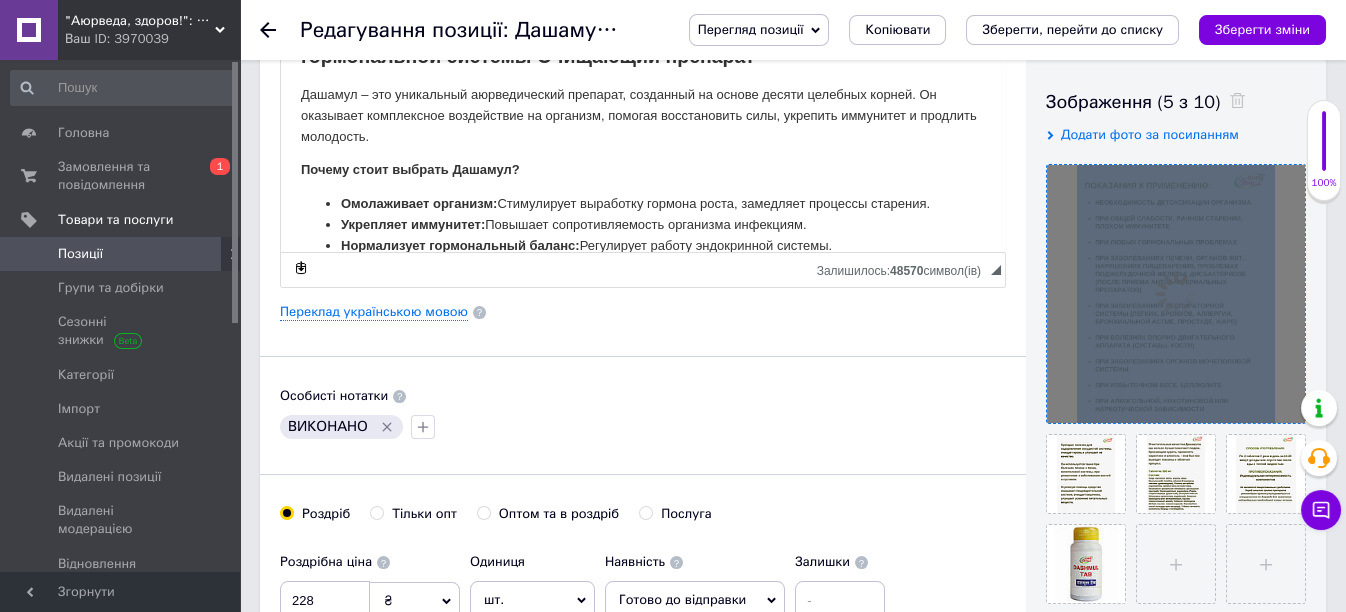 click at bounding box center (1176, 294) 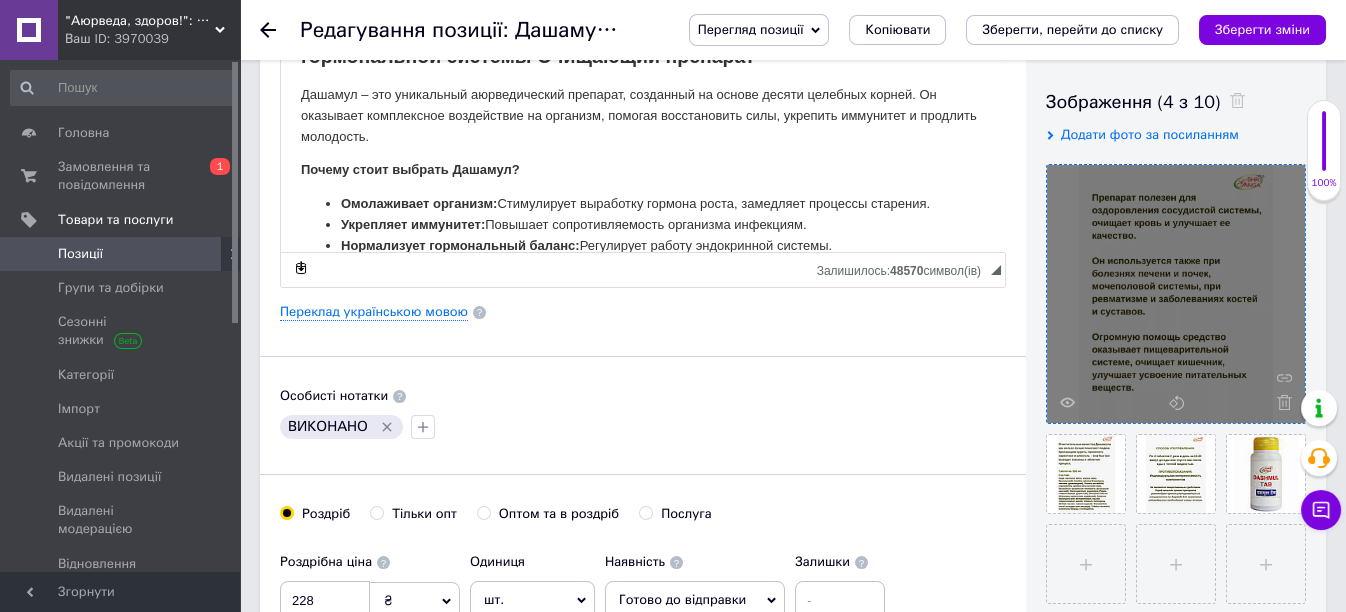 click 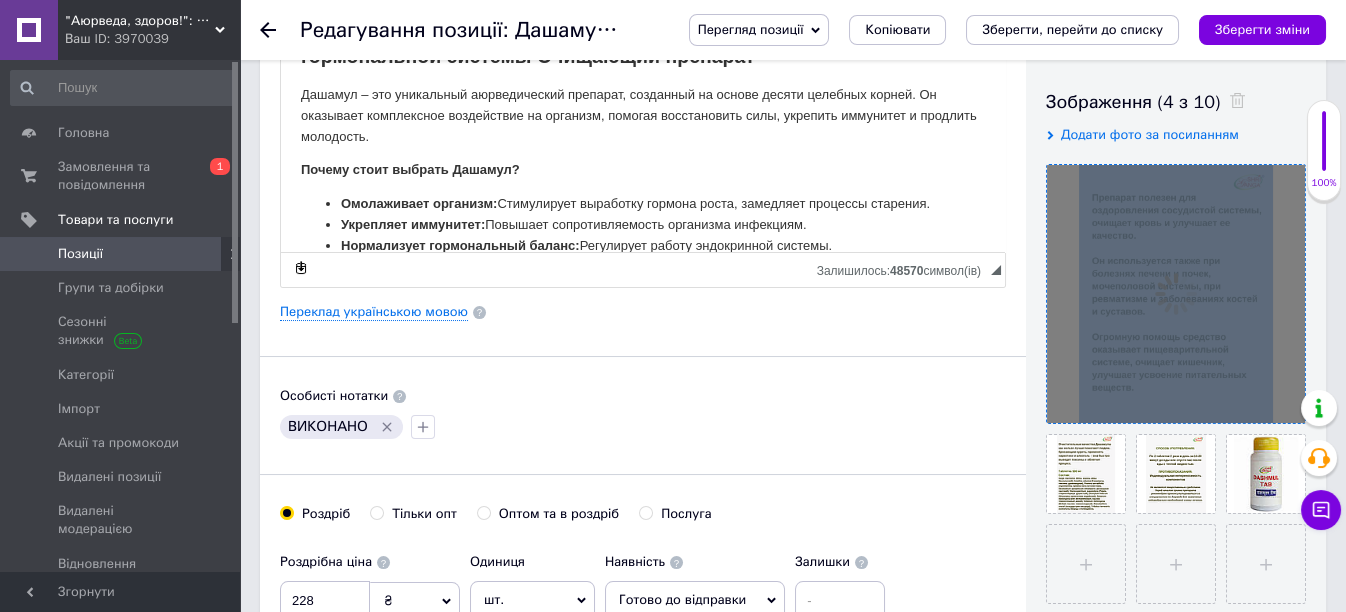 click at bounding box center [1176, 294] 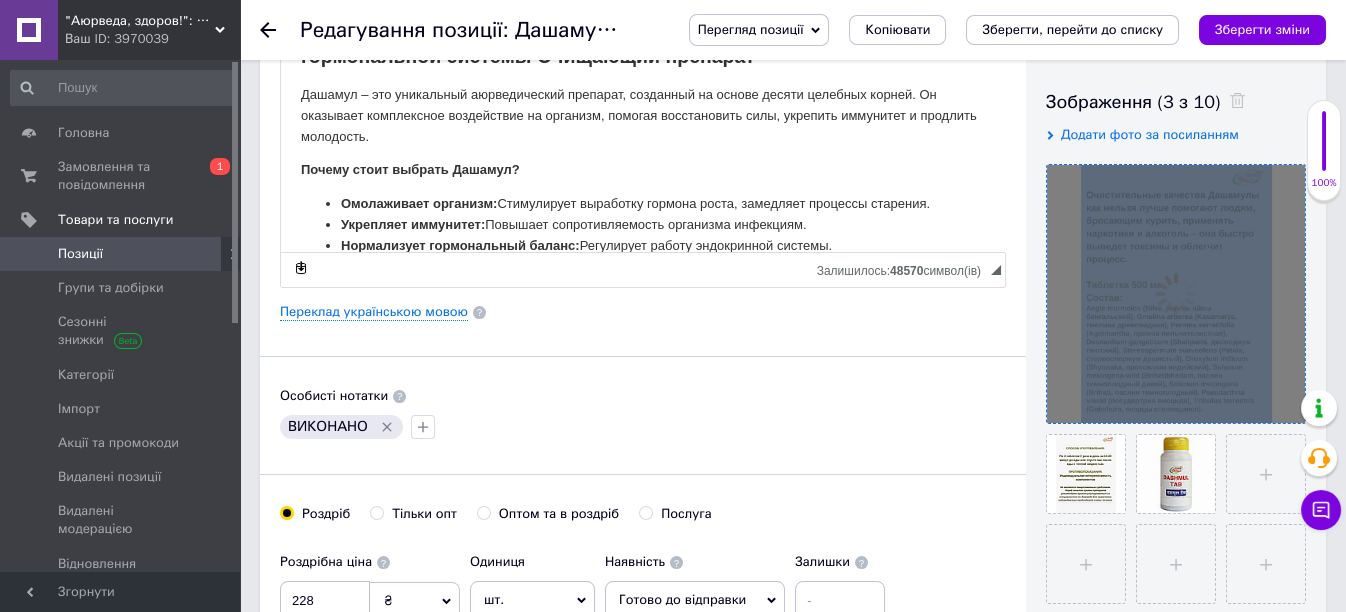 click at bounding box center [1176, 294] 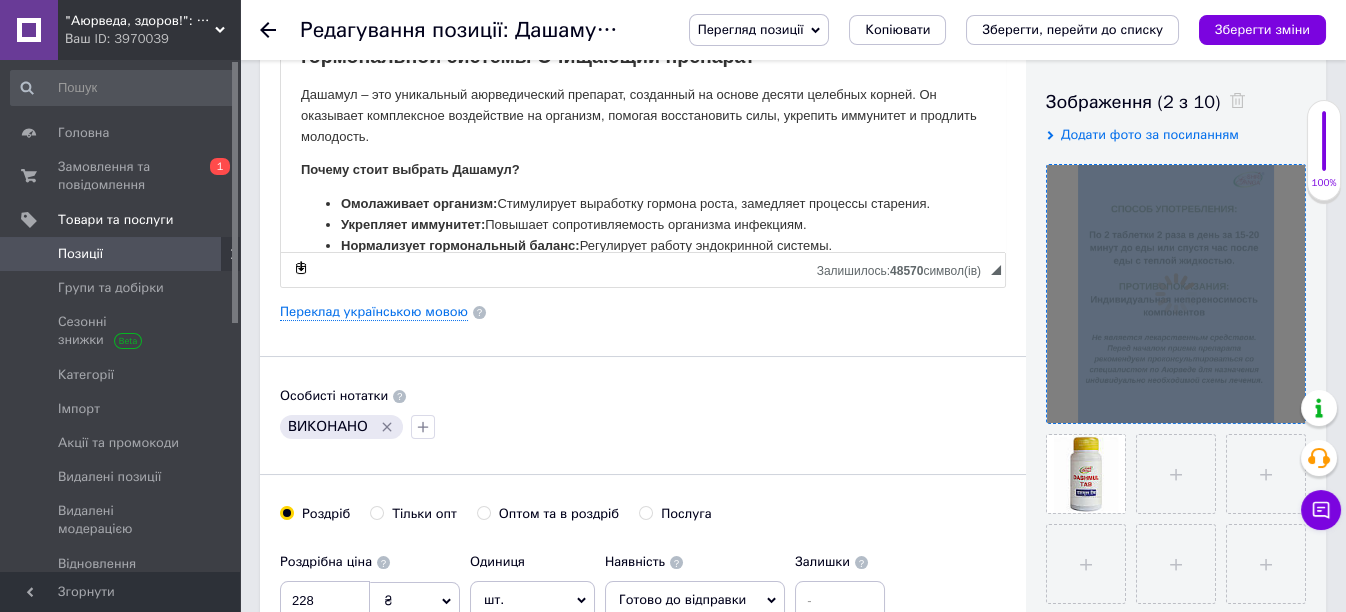 click at bounding box center [1176, 294] 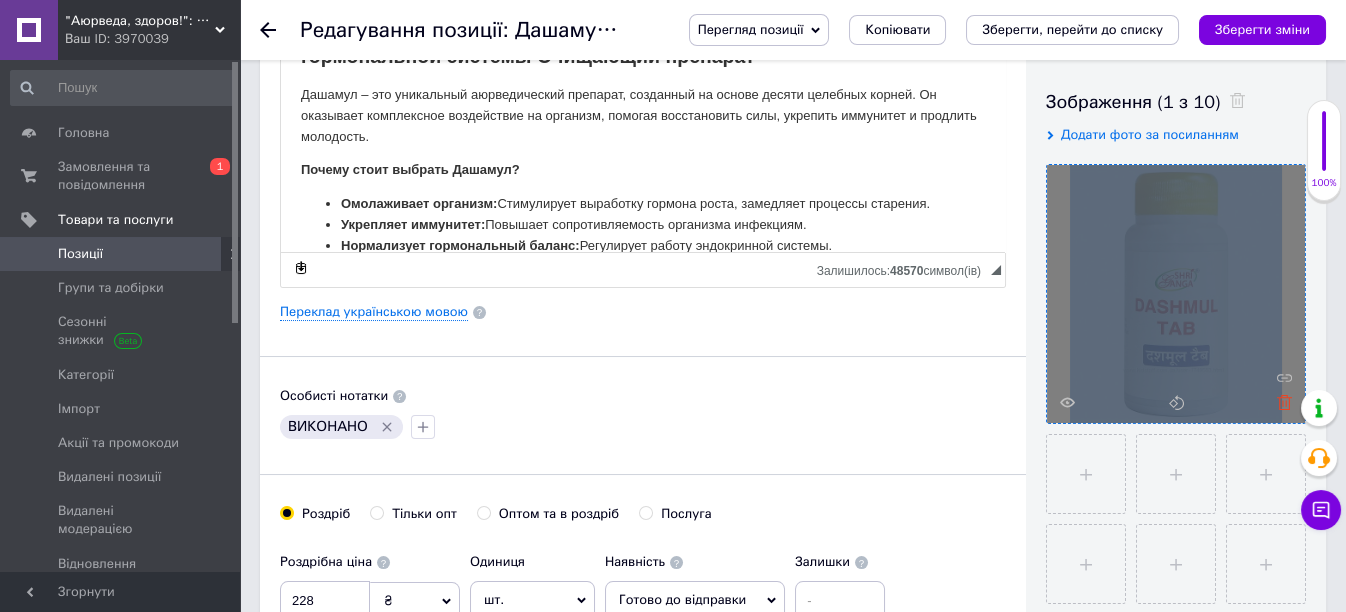 click 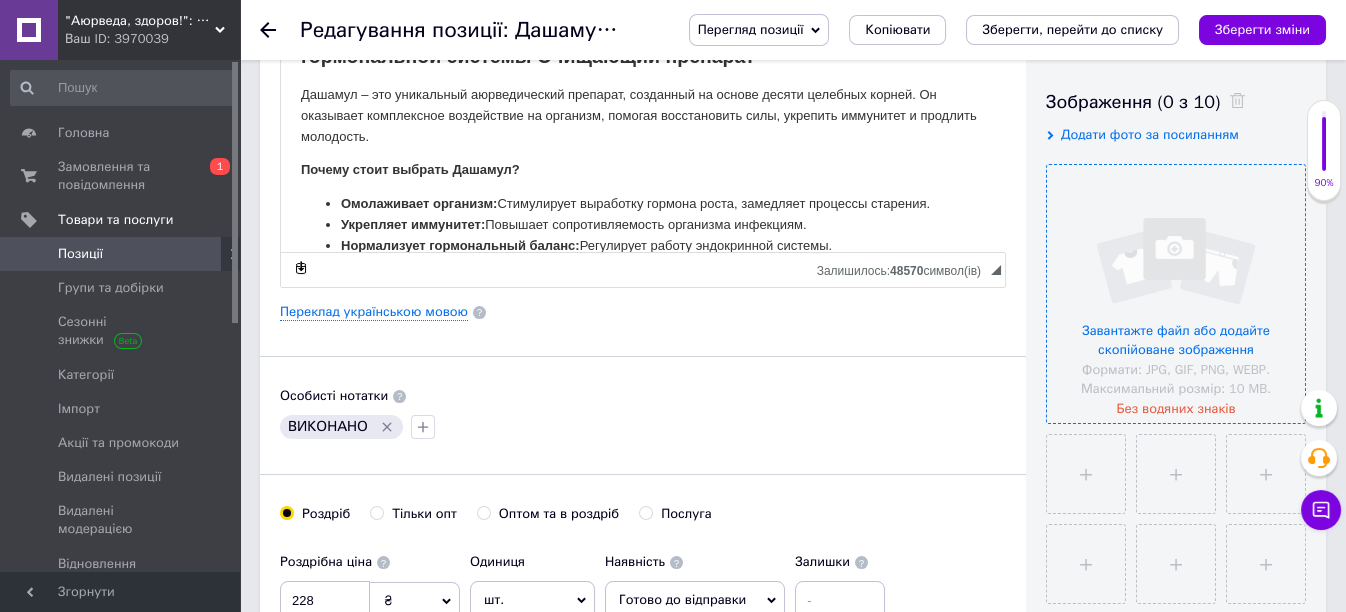 click at bounding box center [1176, 294] 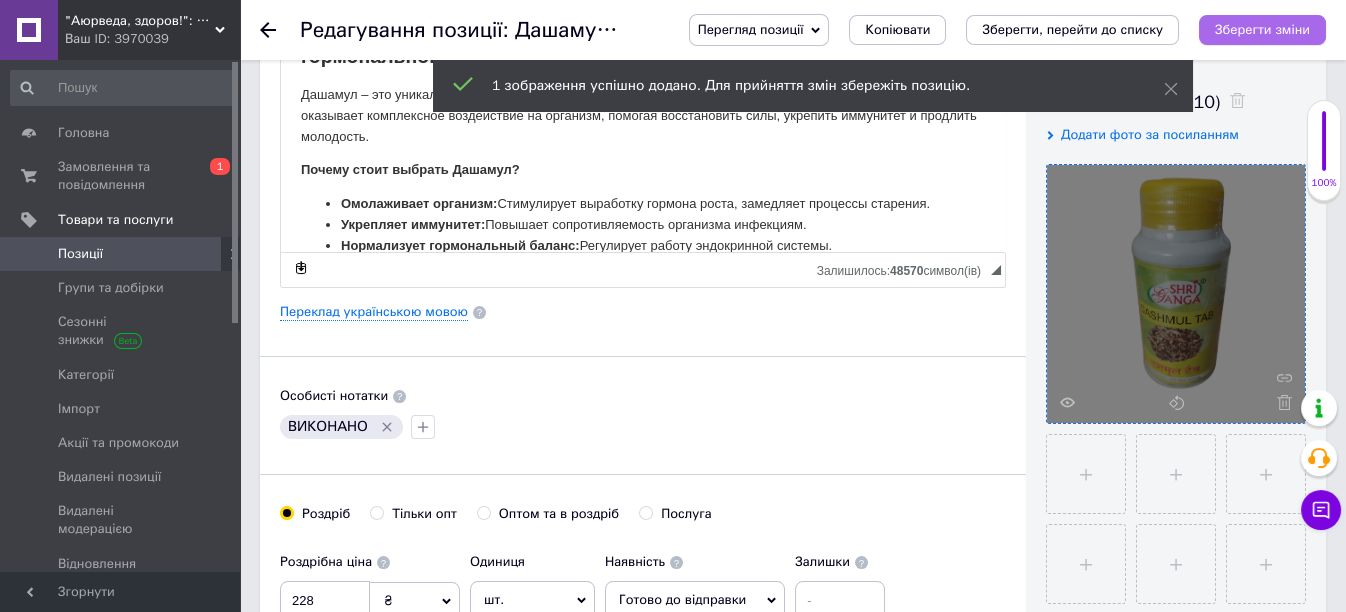 click on "Зберегти зміни" at bounding box center (1262, 29) 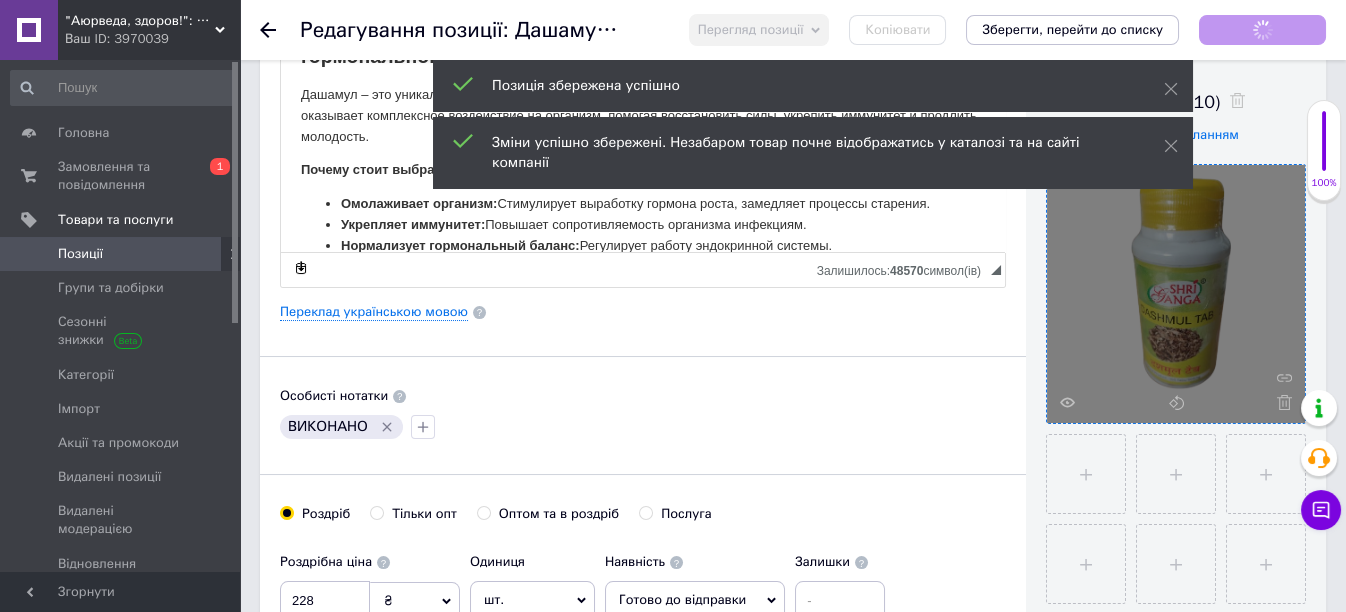 scroll, scrollTop: 332, scrollLeft: 0, axis: vertical 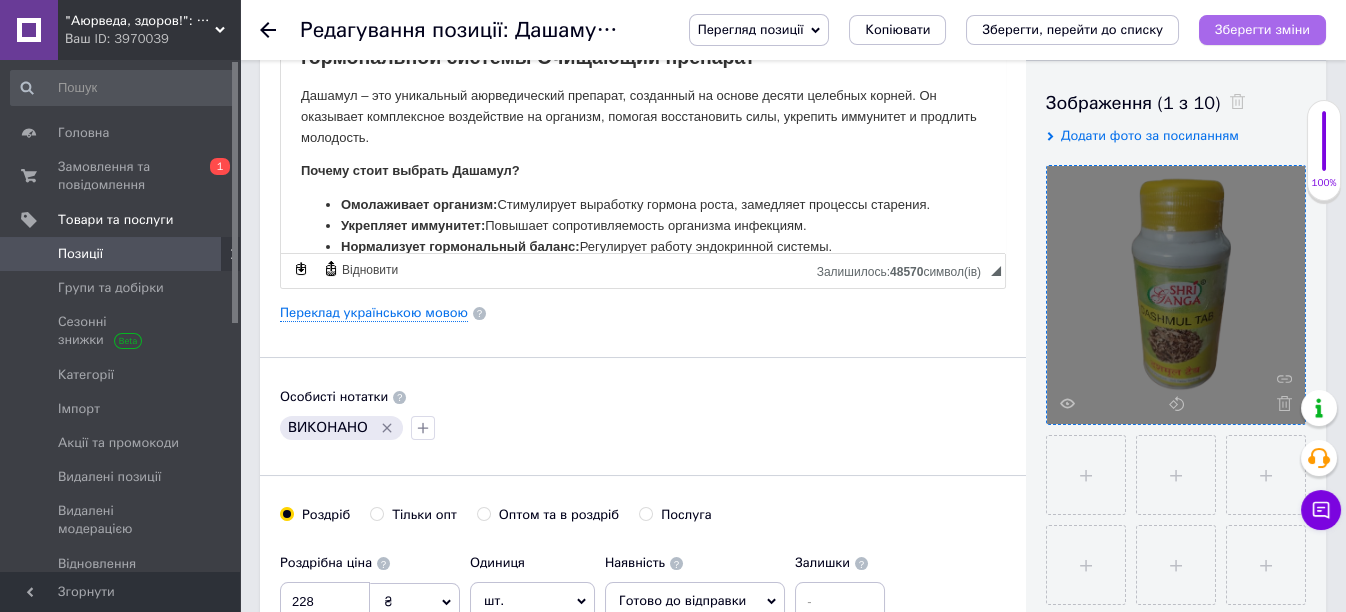 click on "Зберегти зміни" at bounding box center [1262, 29] 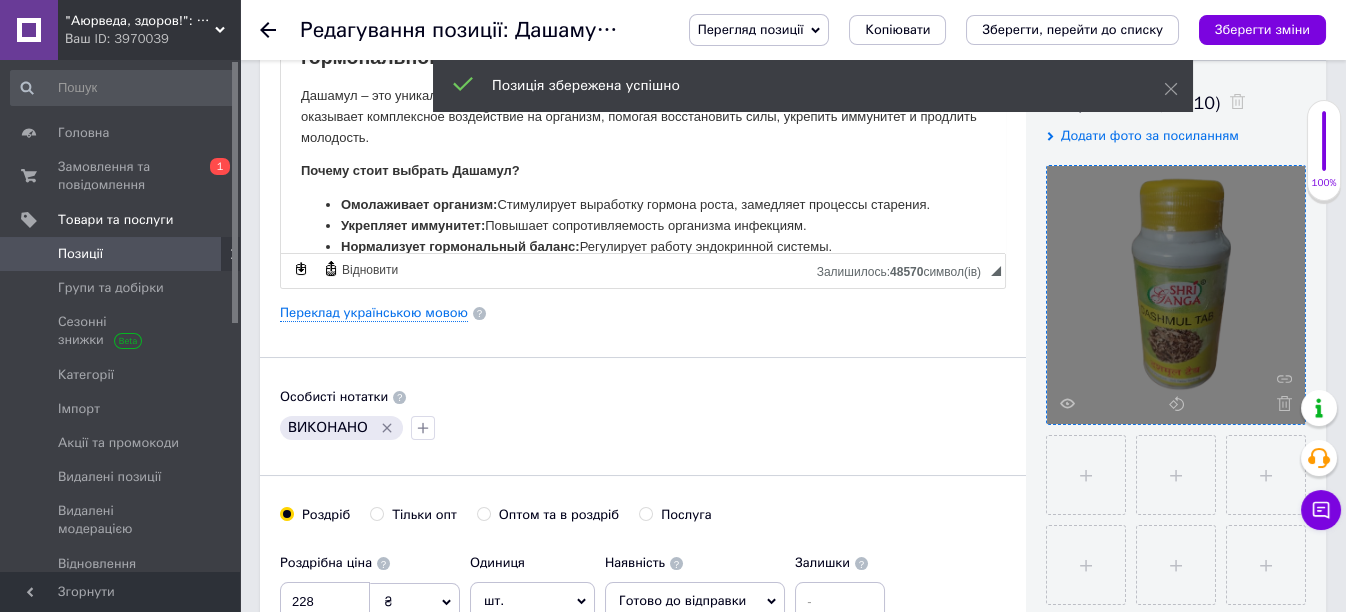 click on "Позиції" at bounding box center [121, 254] 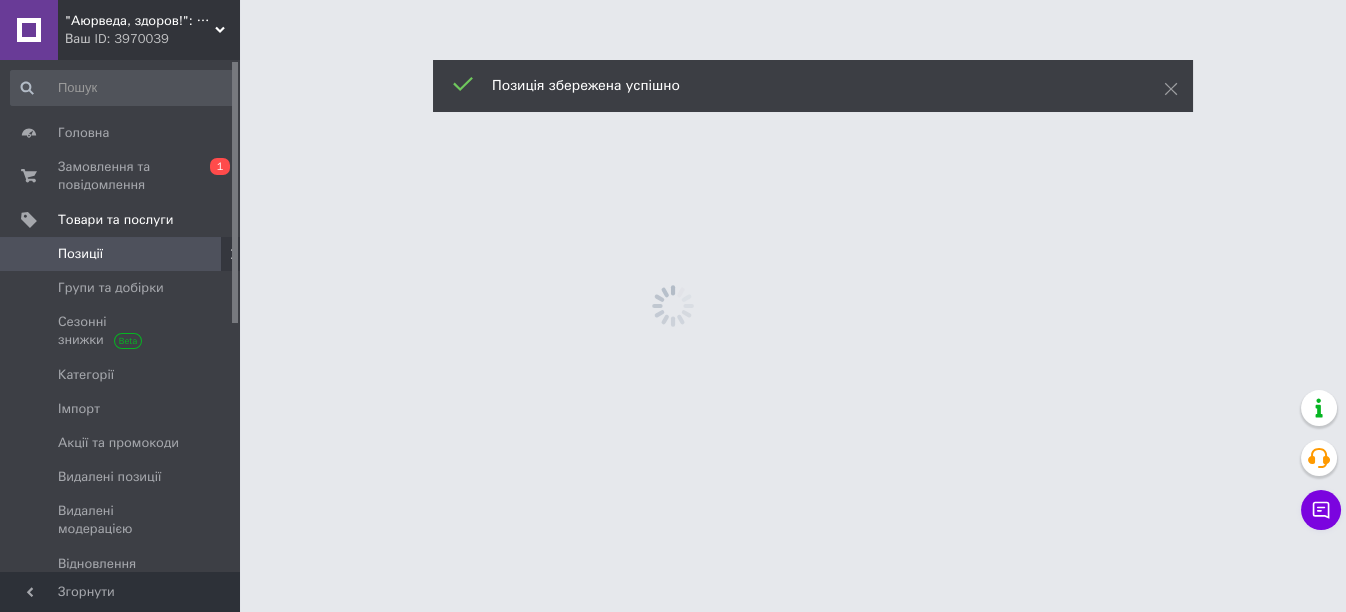 scroll, scrollTop: 0, scrollLeft: 0, axis: both 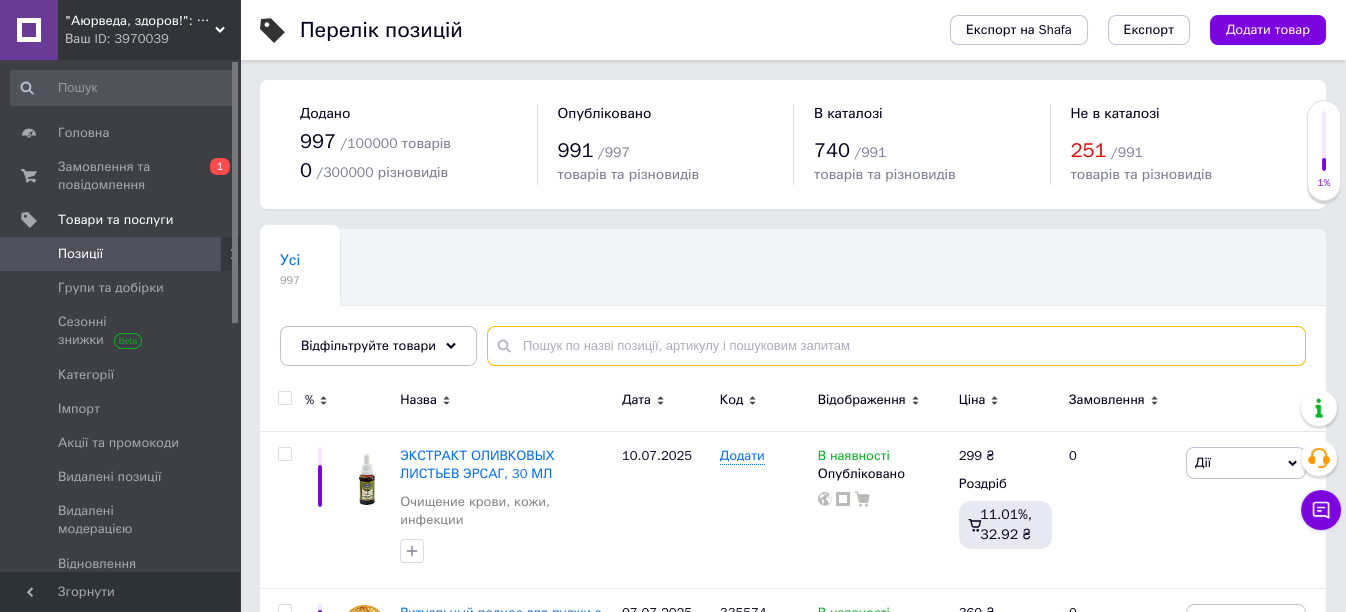 click at bounding box center [896, 346] 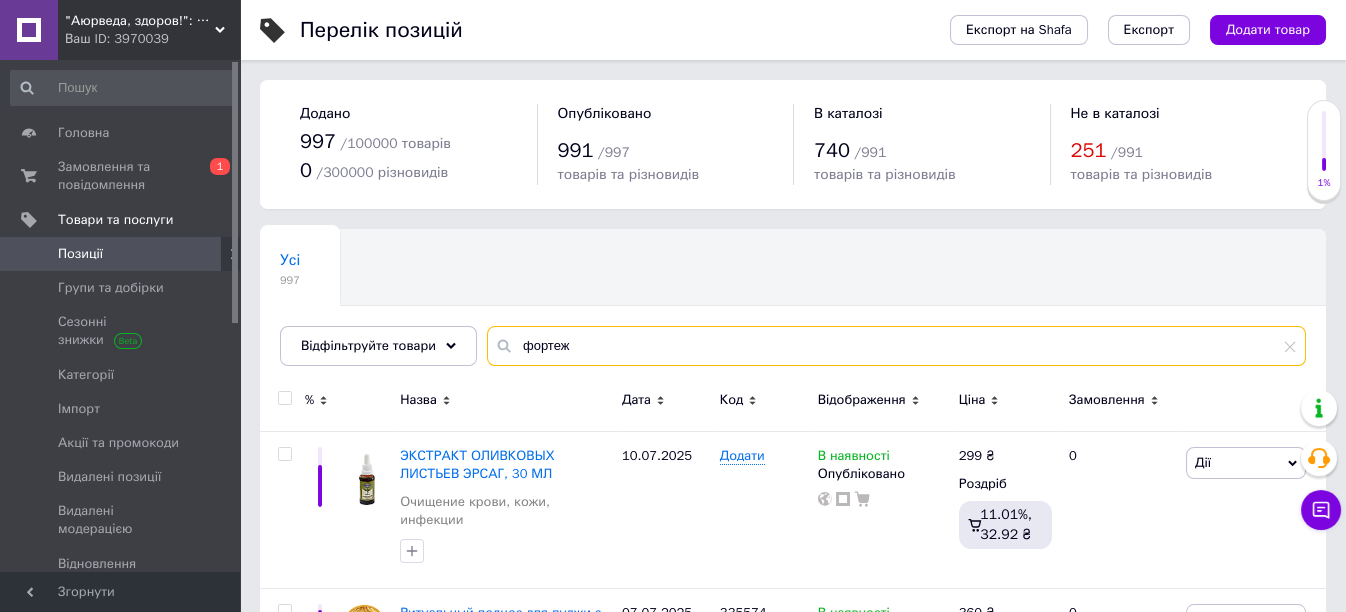 type on "фортеж" 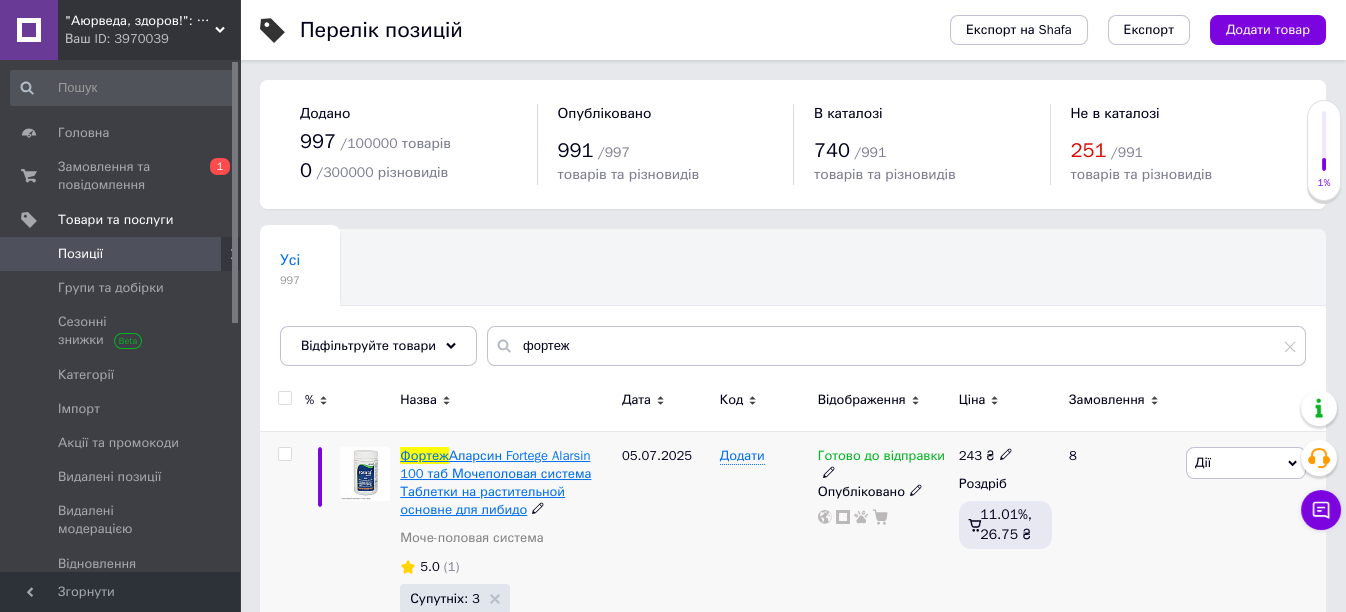 click on "Аларсин Fortege Alarsin 100 таб Мочеполовая система Таблетки на растительной основне для либидо" at bounding box center [495, 483] 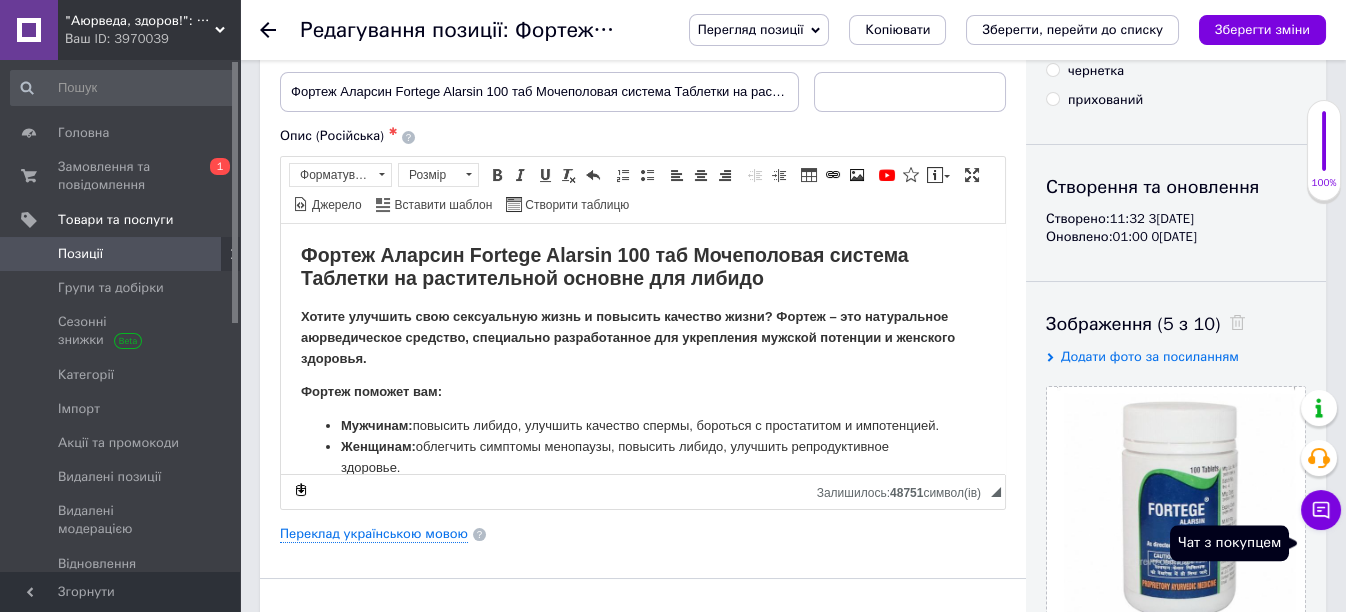 scroll, scrollTop: 333, scrollLeft: 0, axis: vertical 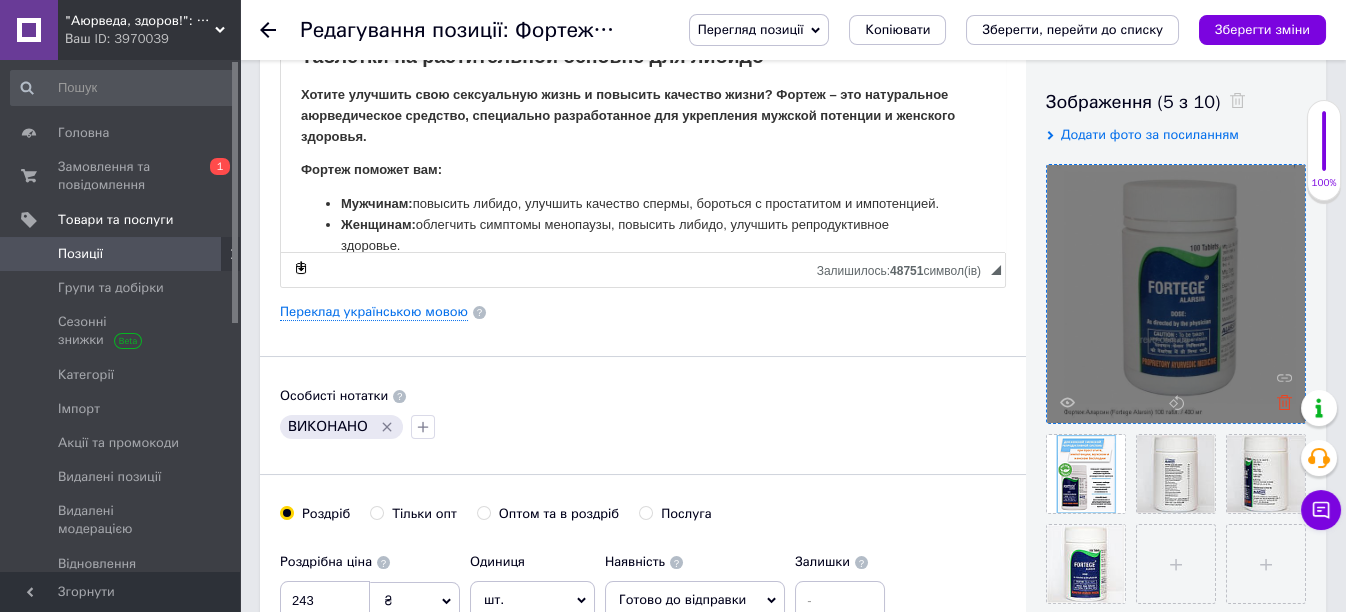 click 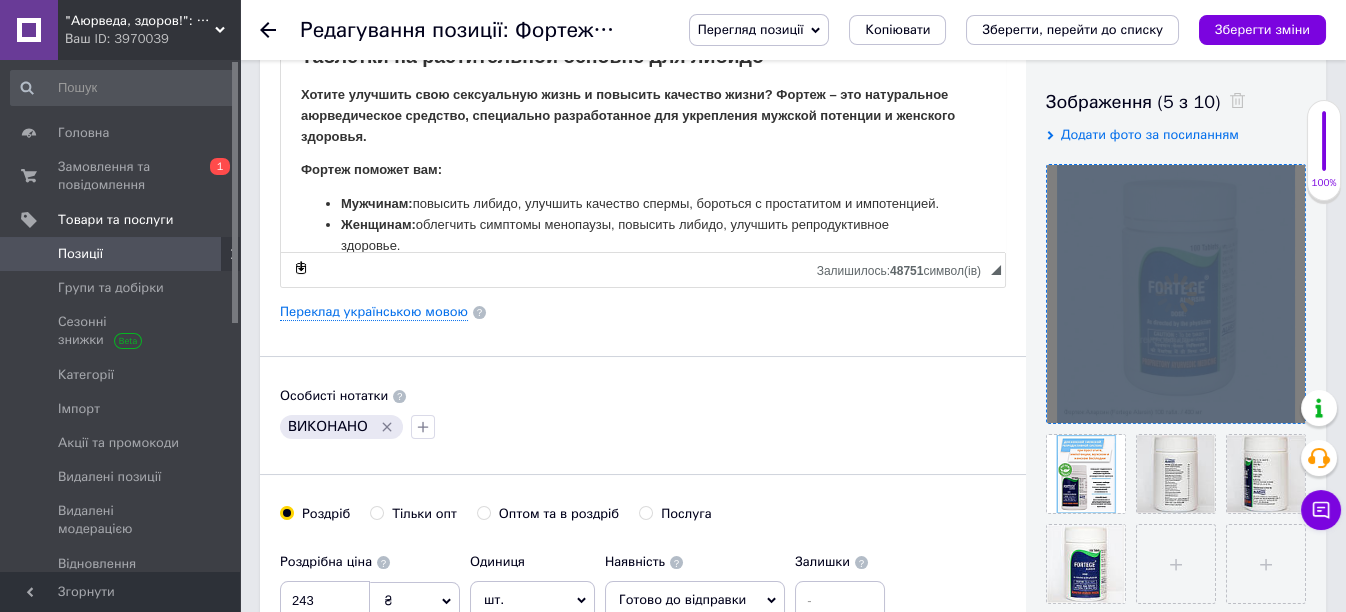 click at bounding box center (1176, 294) 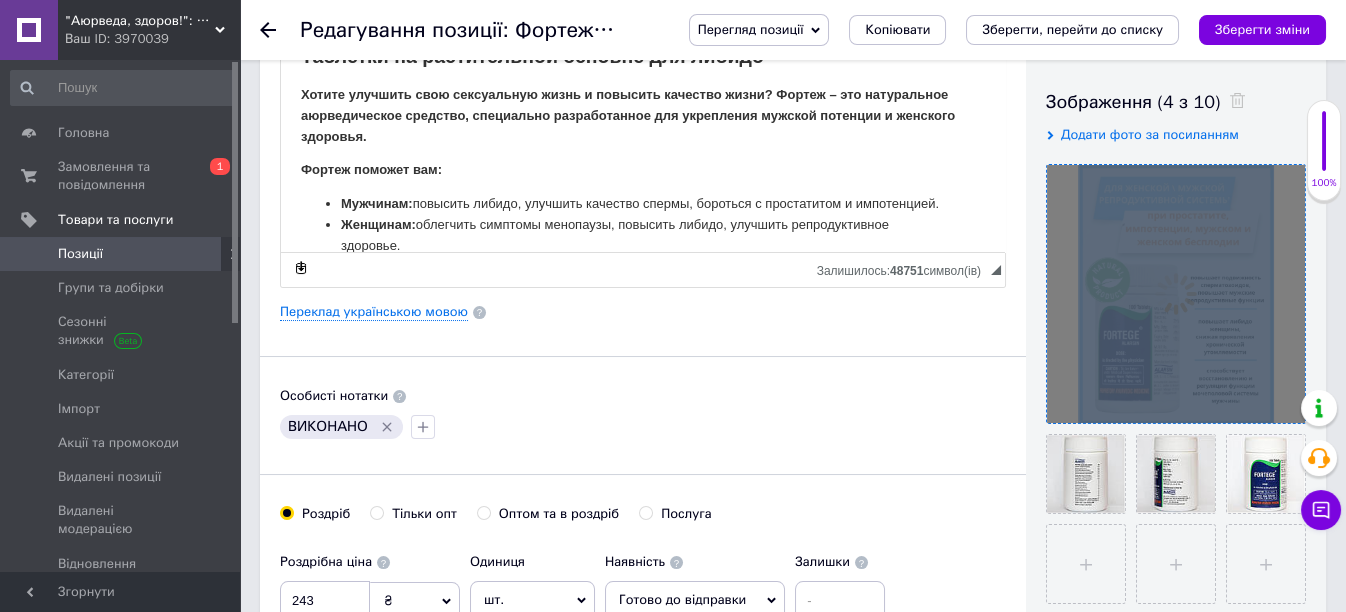 click at bounding box center [1176, 294] 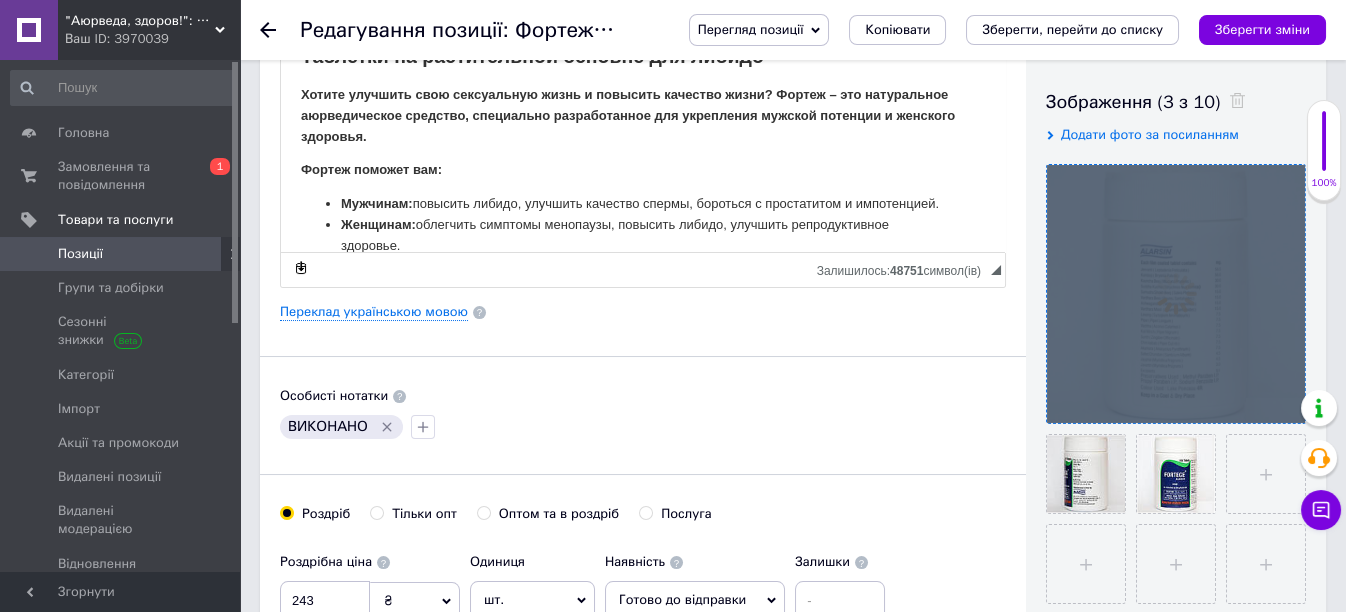 click at bounding box center (1176, 294) 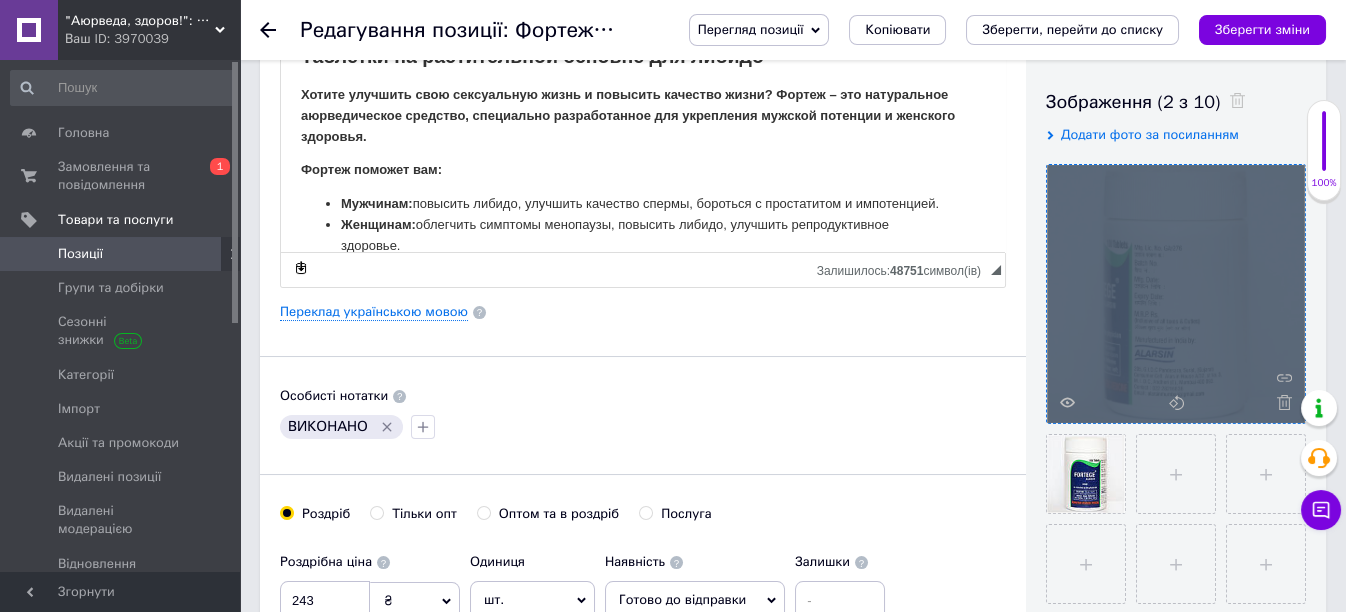 click at bounding box center [1176, 294] 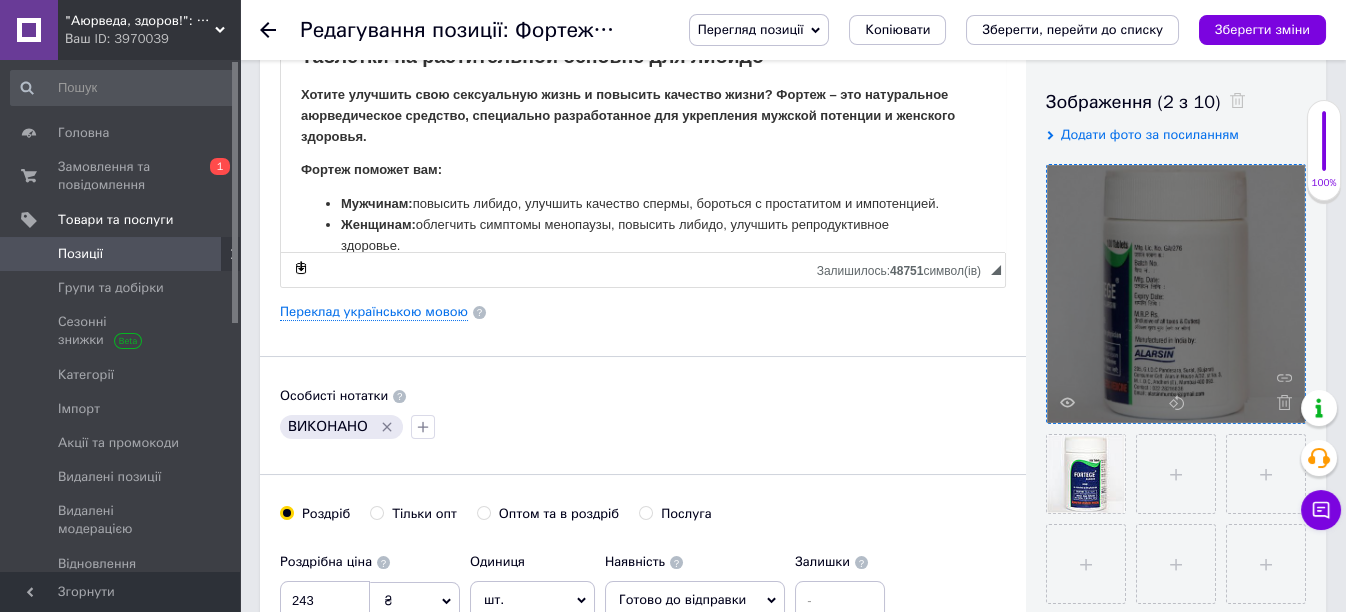 click 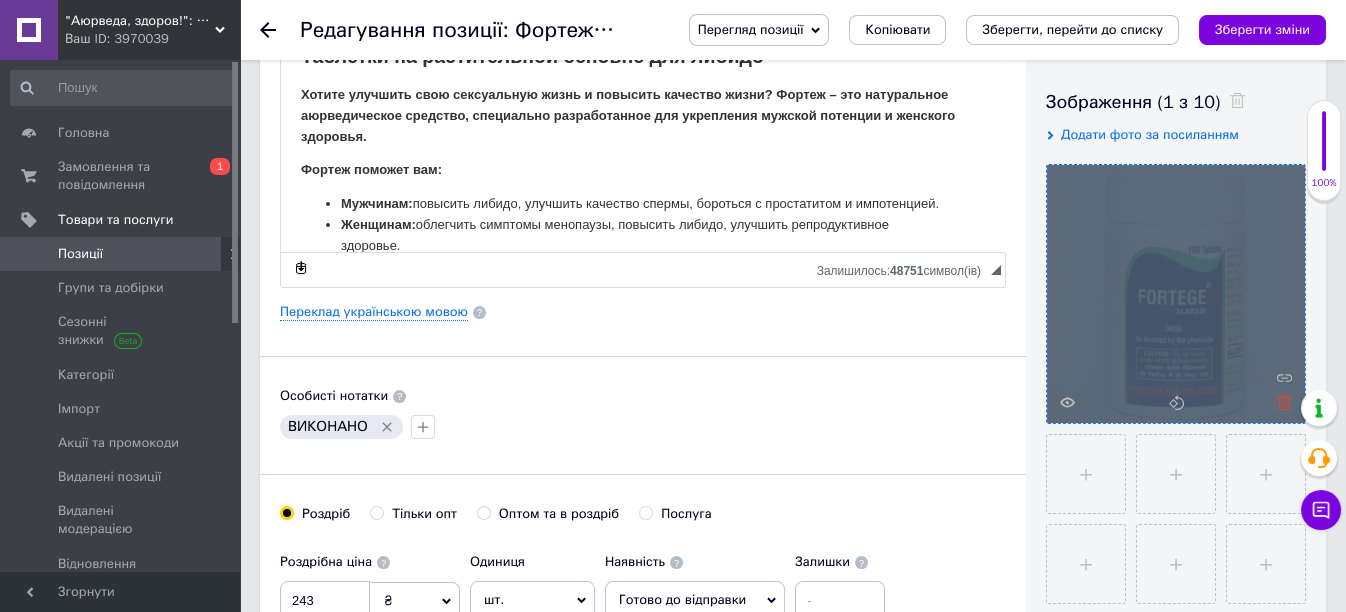 click at bounding box center (1176, 294) 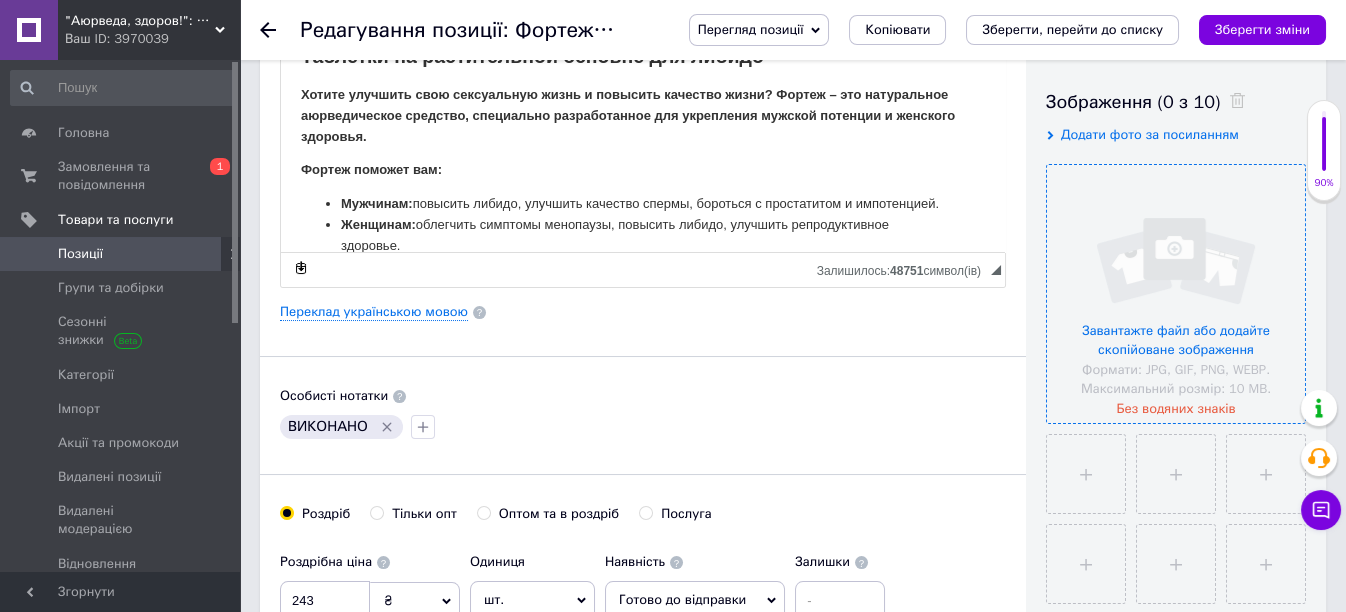click at bounding box center (1176, 294) 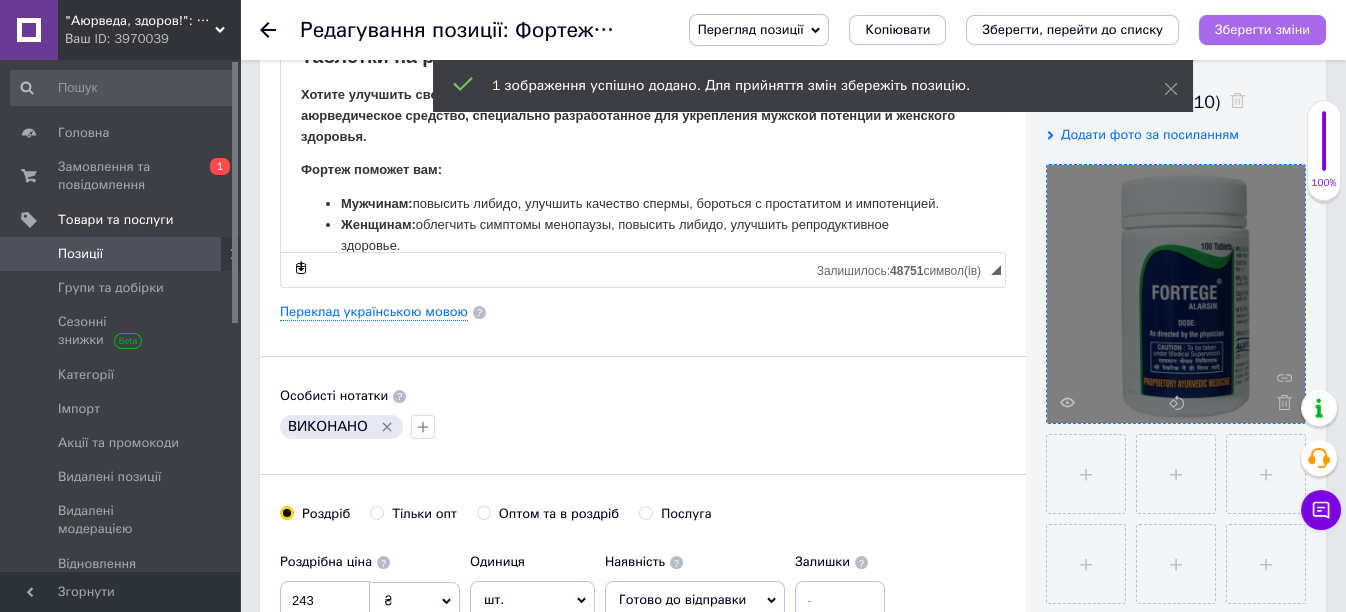 click on "Зберегти зміни" at bounding box center [1262, 29] 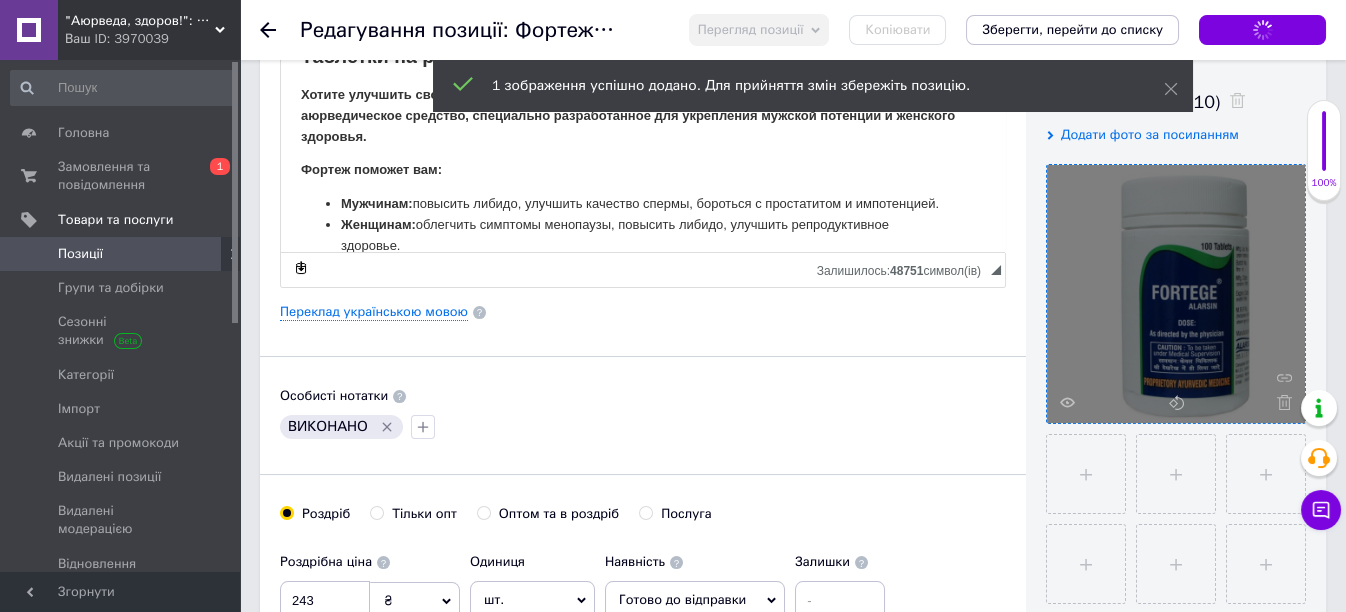 scroll, scrollTop: 332, scrollLeft: 0, axis: vertical 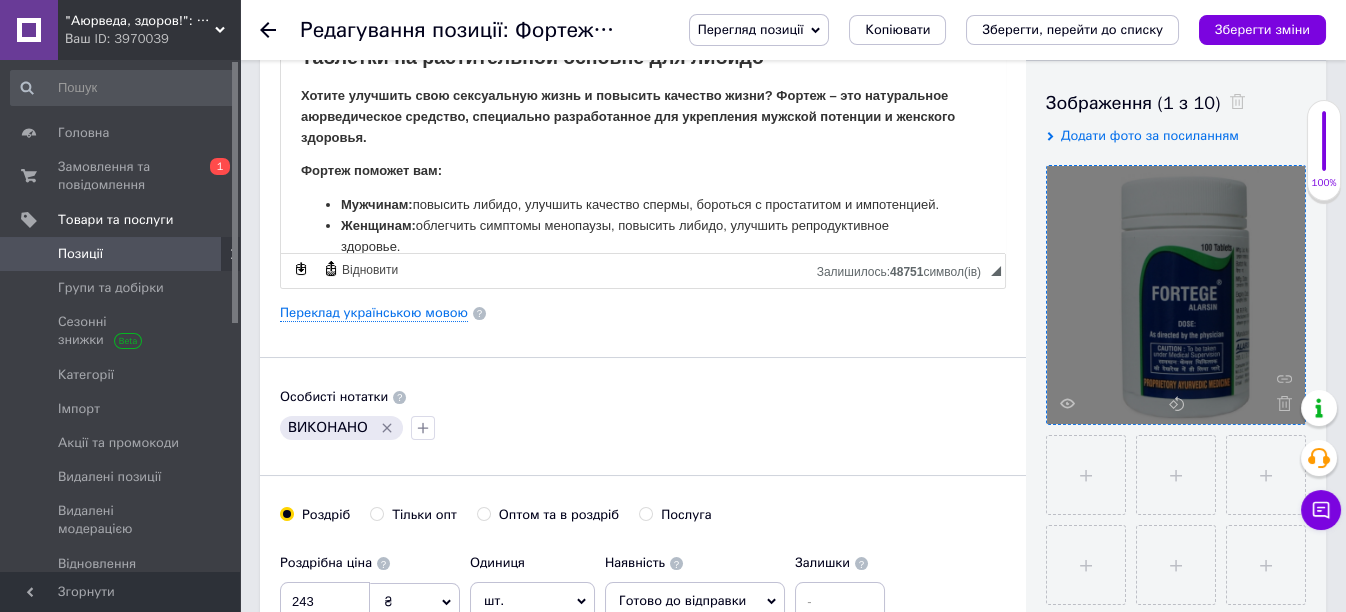 click on "Позиції" at bounding box center (80, 254) 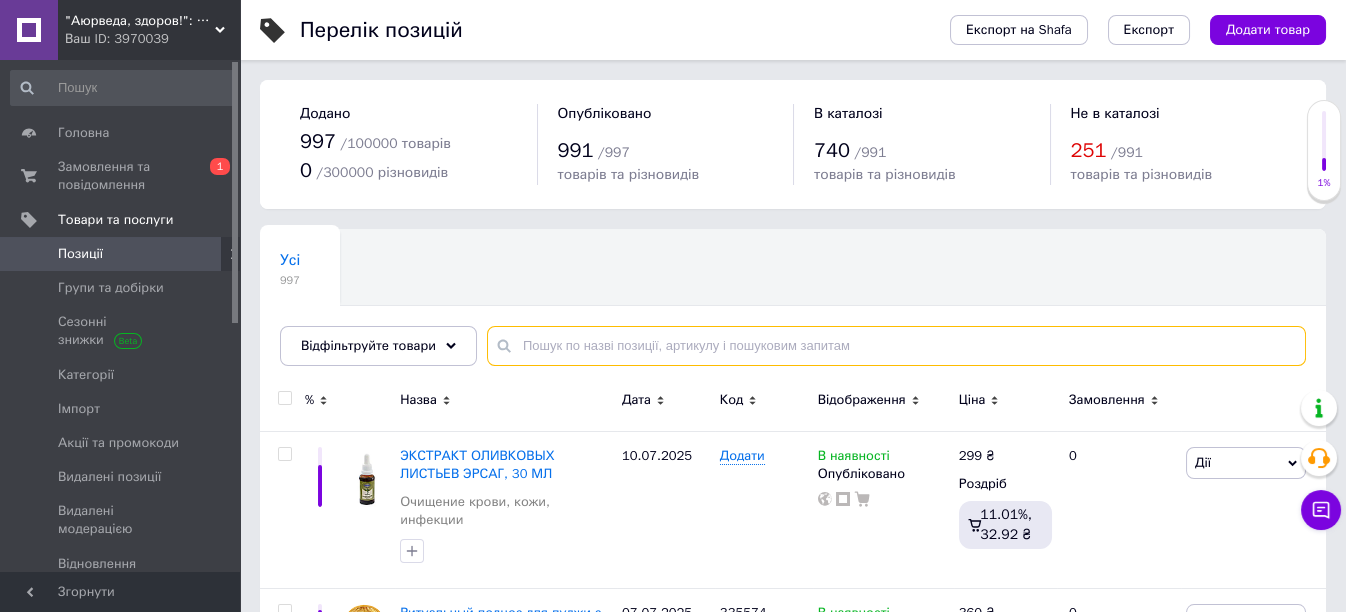 click at bounding box center (896, 346) 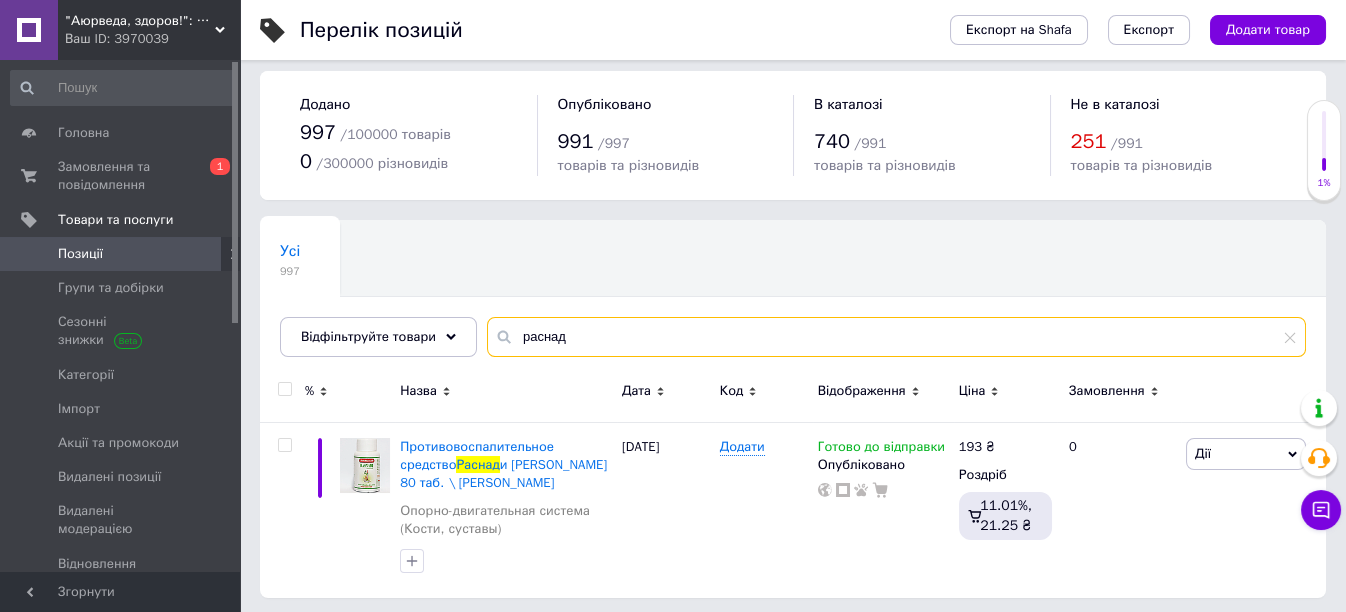 scroll, scrollTop: 12, scrollLeft: 0, axis: vertical 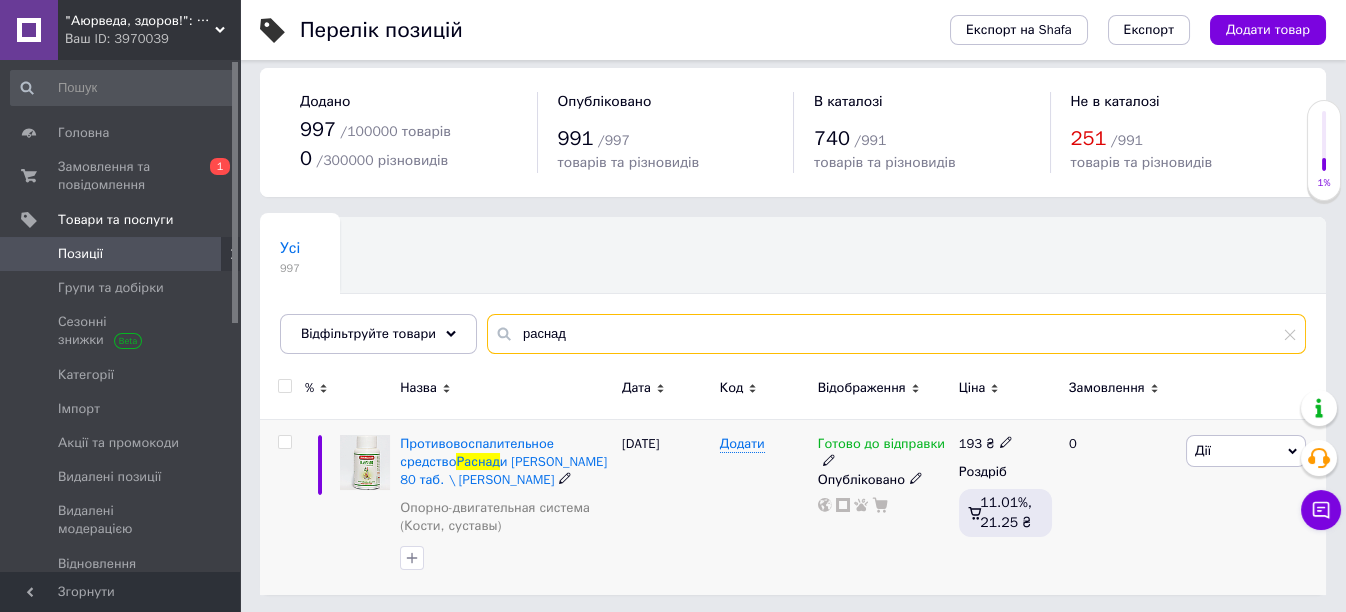 type on "раснад" 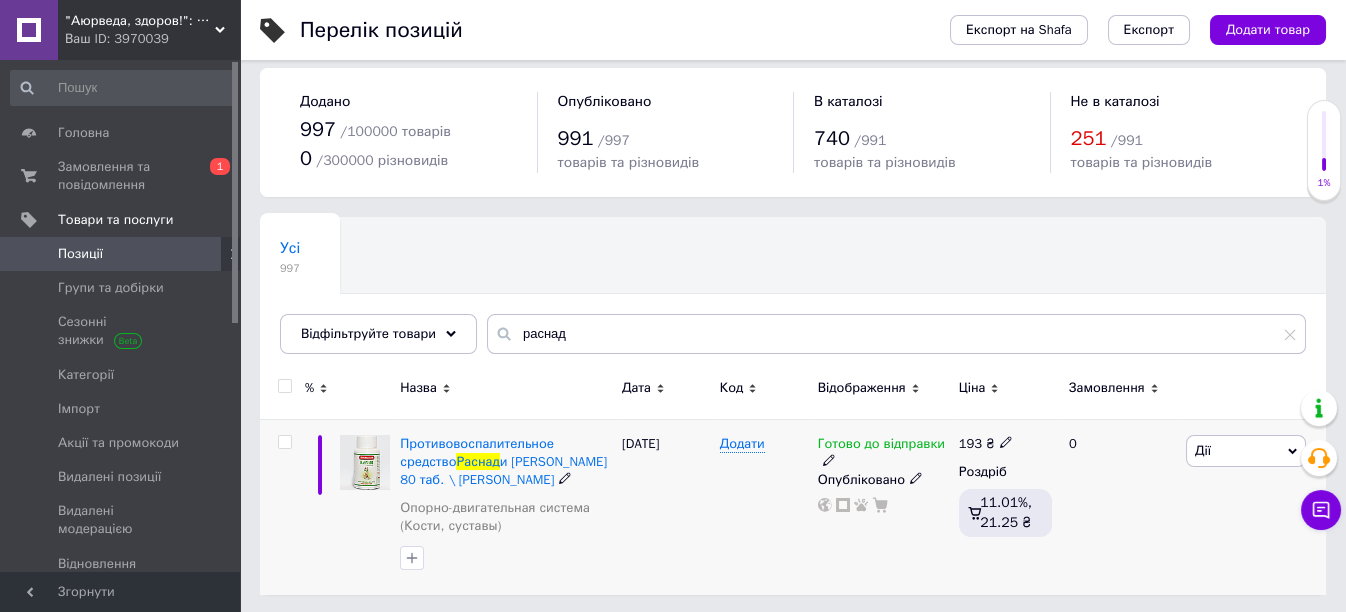 click on "Противовоспалительное средство  Раснад и [PERSON_NAME] 80 таб. \ [PERSON_NAME]" at bounding box center (506, 462) 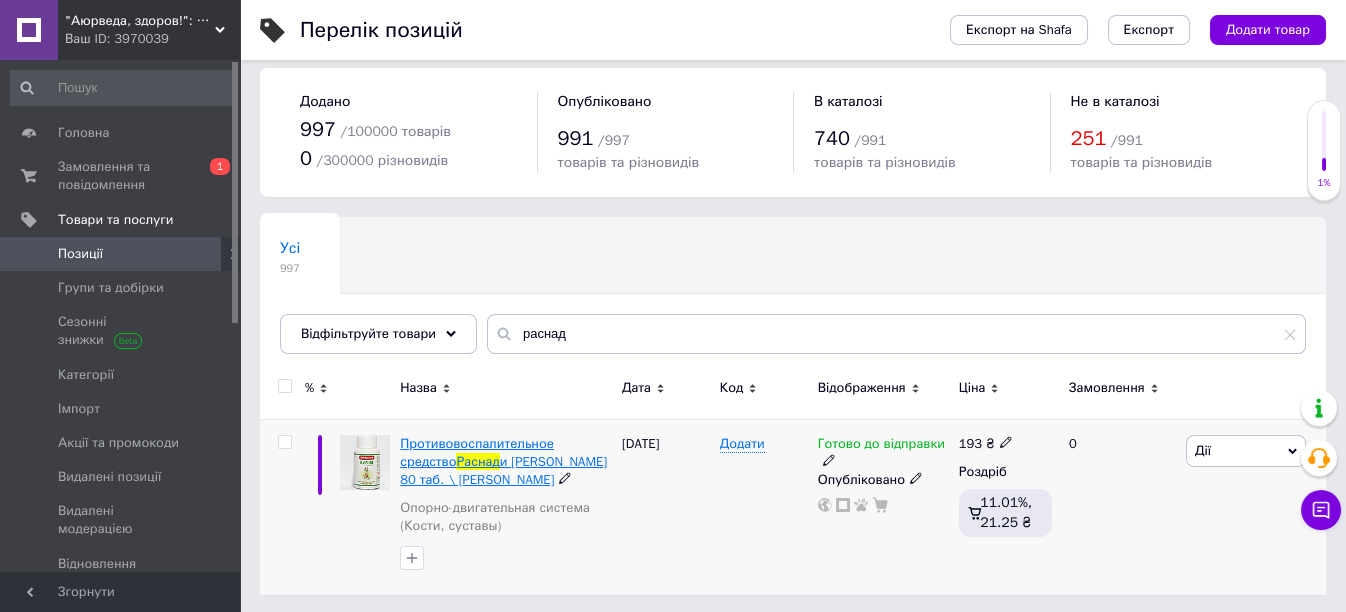 click on "и [PERSON_NAME] 80 таб. \ [PERSON_NAME]" at bounding box center (503, 470) 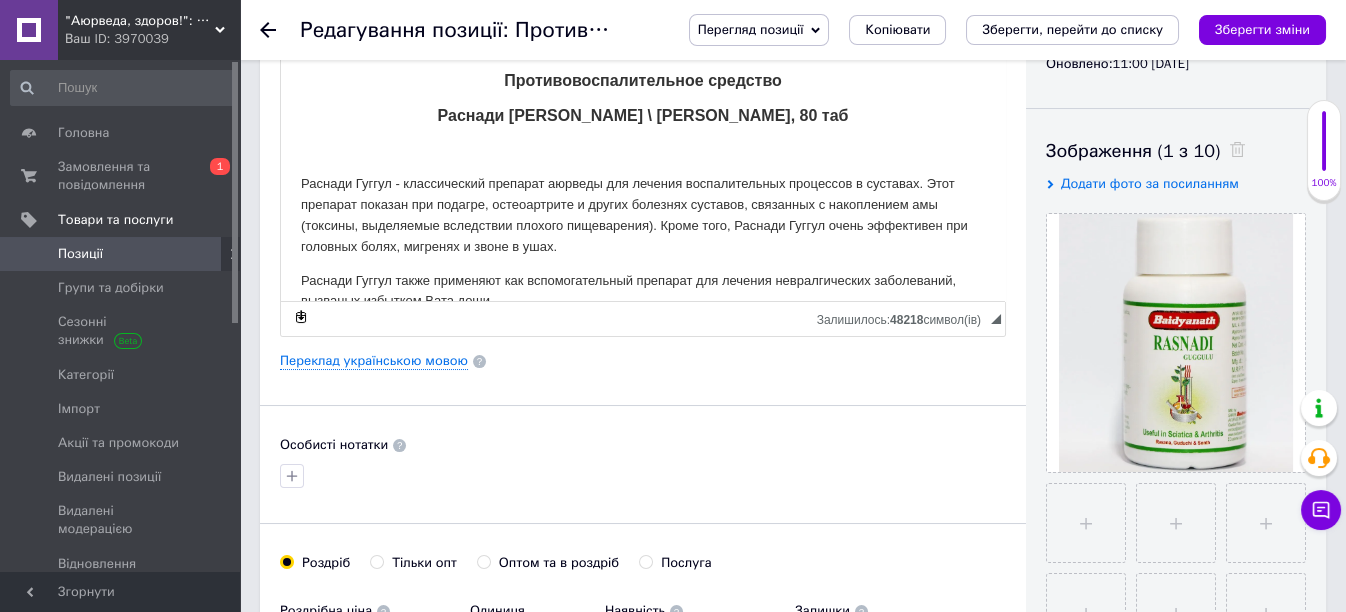 scroll, scrollTop: 333, scrollLeft: 0, axis: vertical 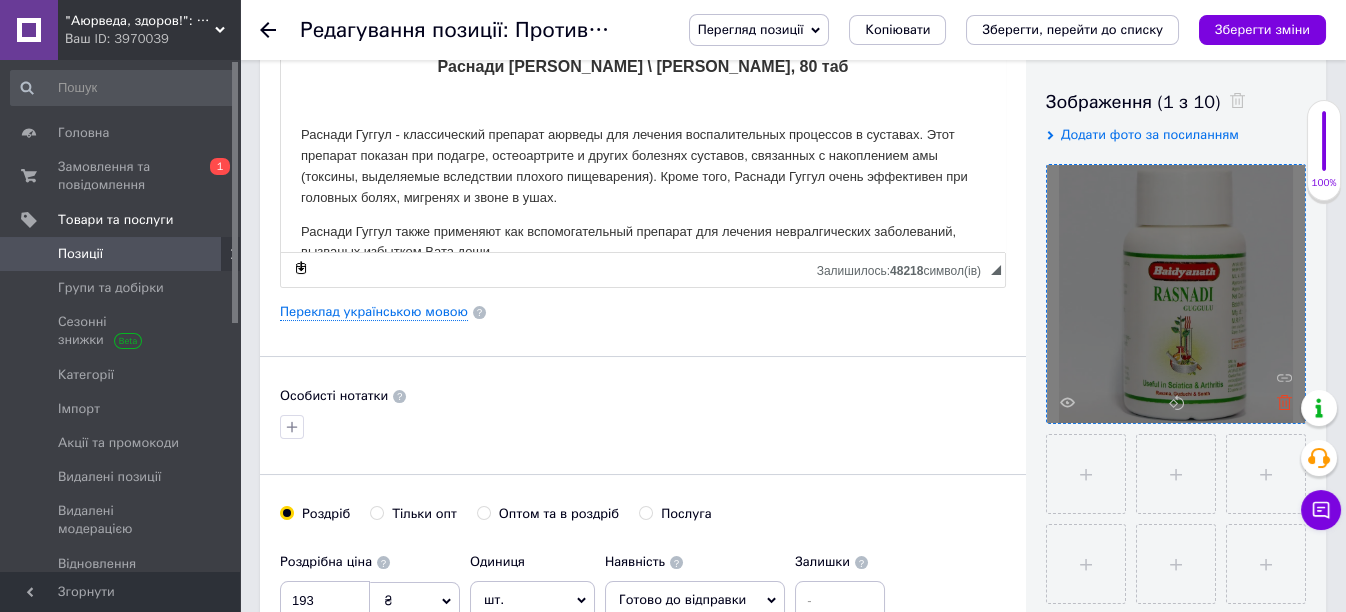 click 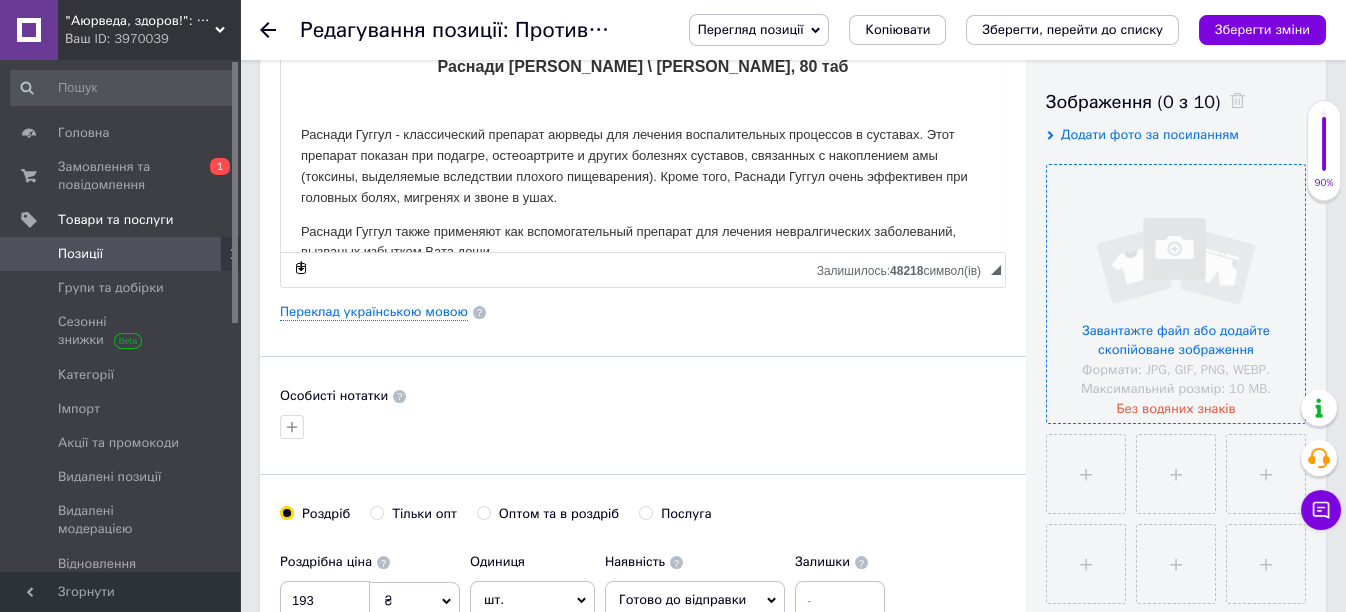 click at bounding box center (1176, 294) 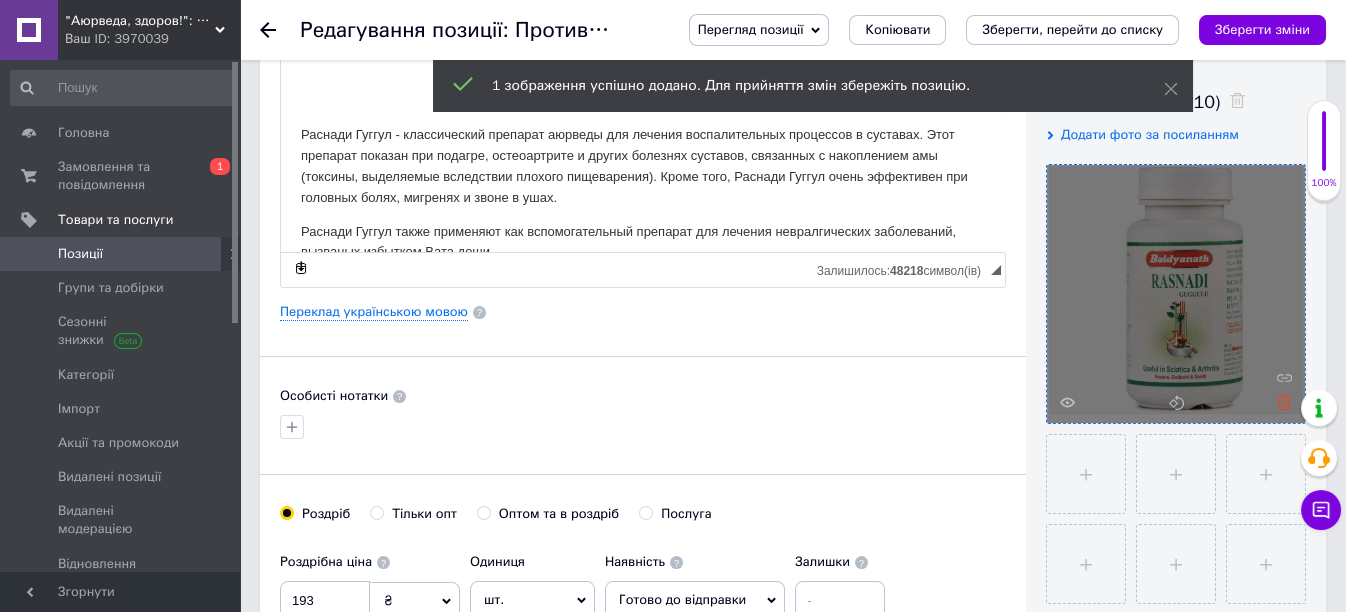 click 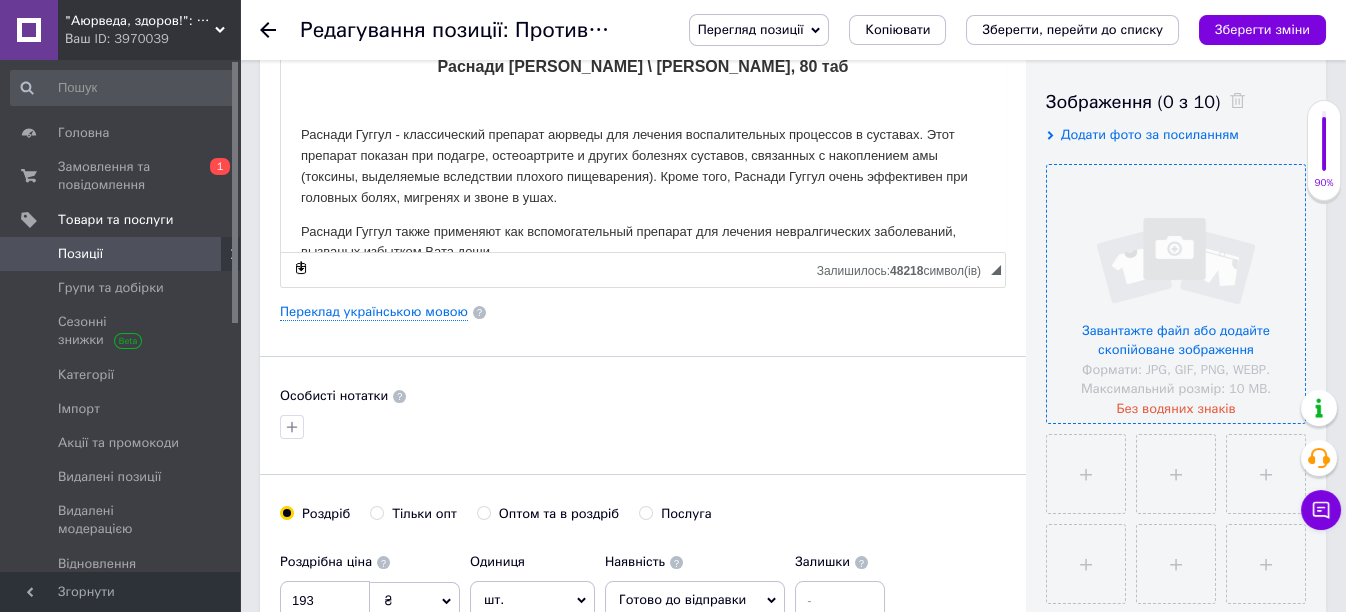 click at bounding box center [1176, 294] 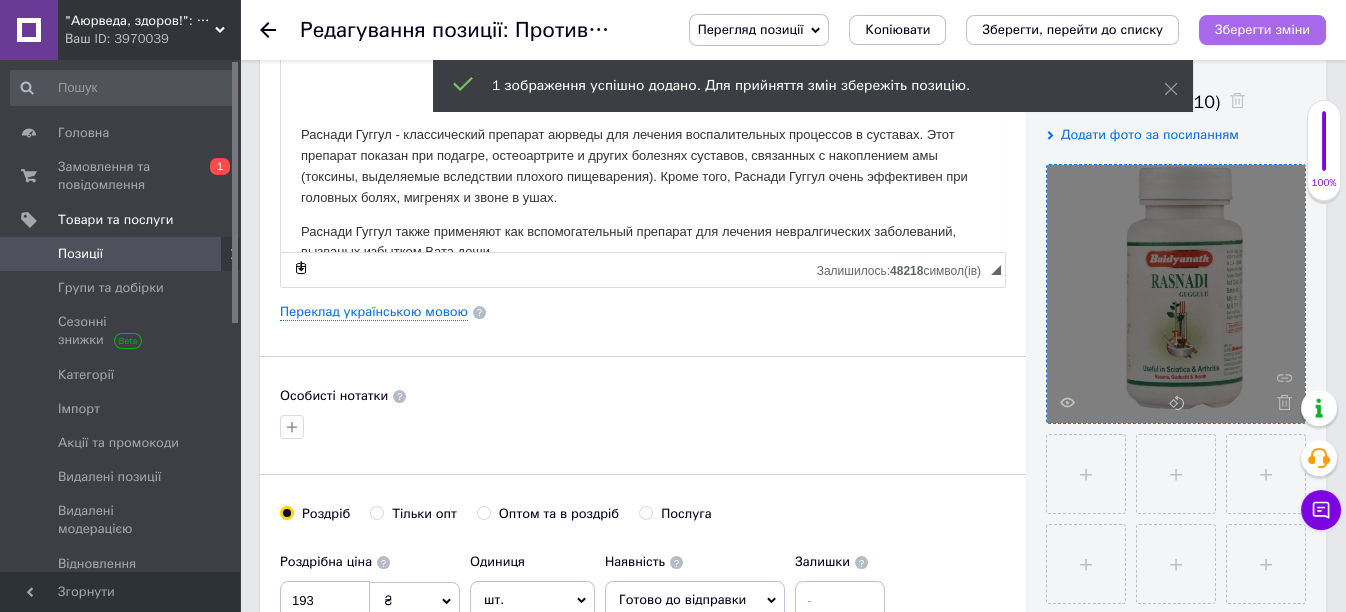 click on "Зберегти зміни" at bounding box center (1262, 29) 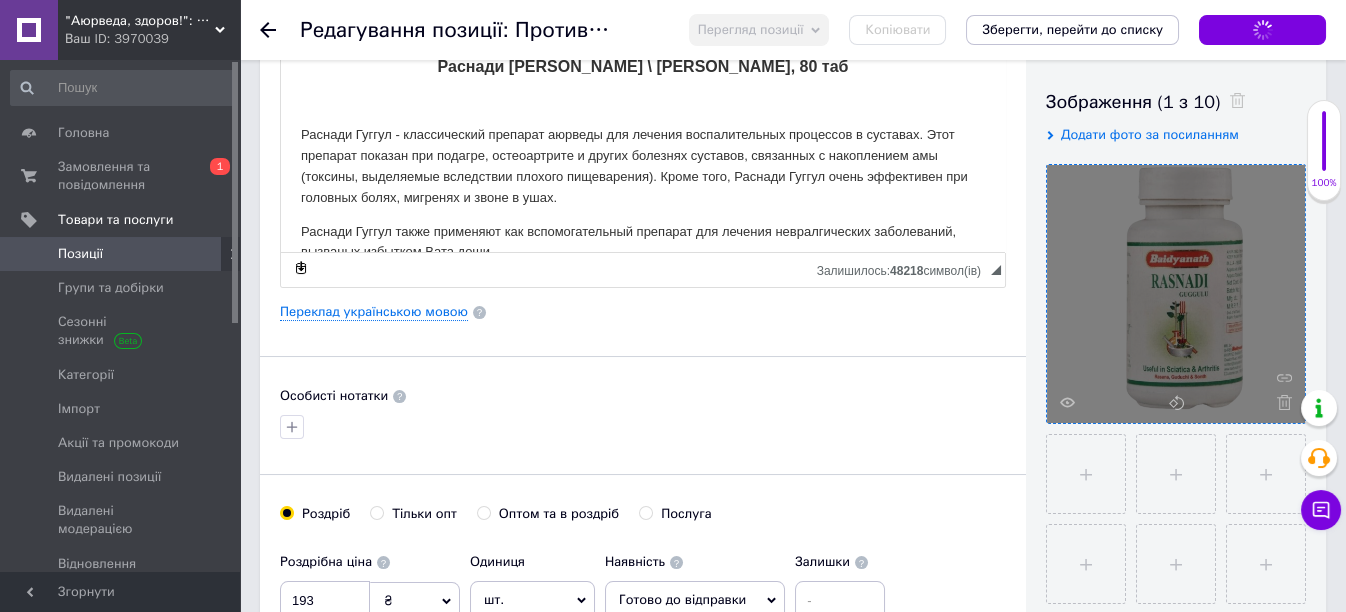 scroll, scrollTop: 332, scrollLeft: 0, axis: vertical 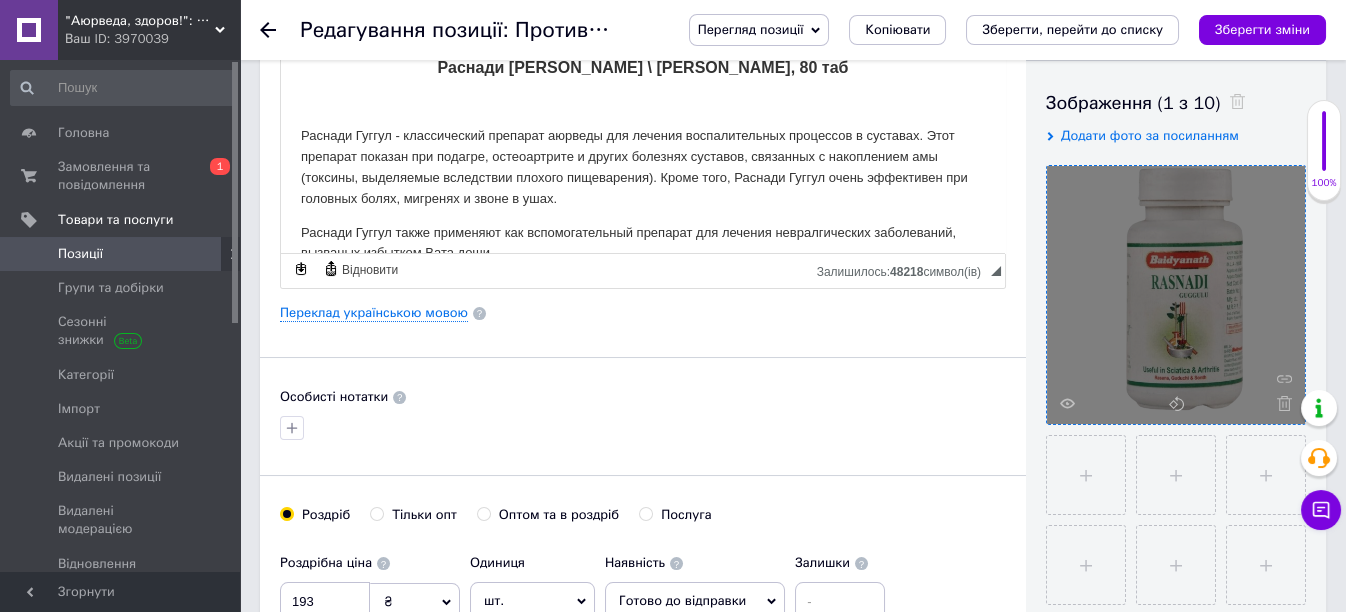 click on "Позиції" at bounding box center (80, 254) 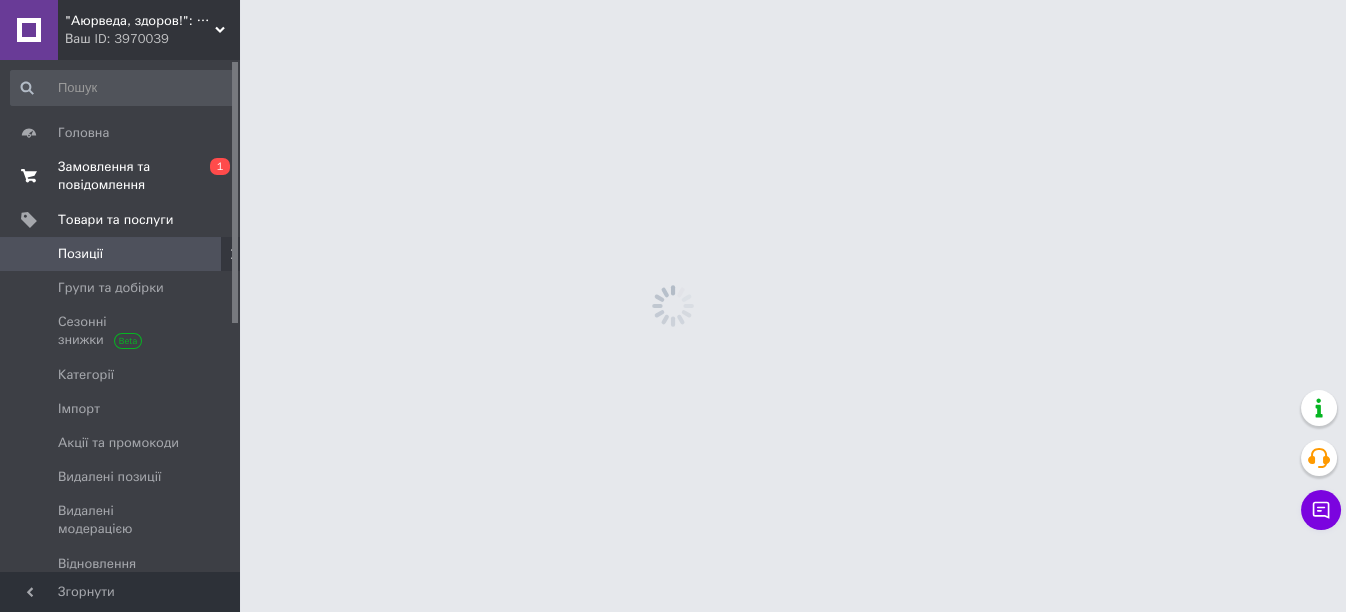 scroll, scrollTop: 0, scrollLeft: 0, axis: both 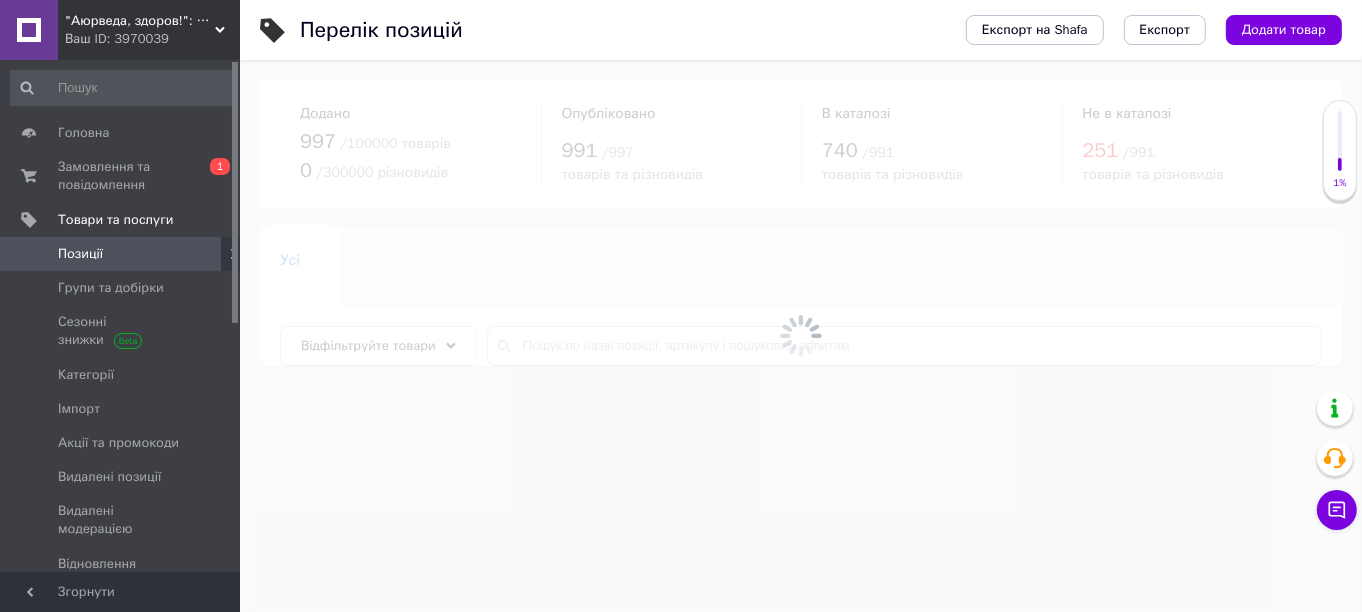 click at bounding box center (801, 336) 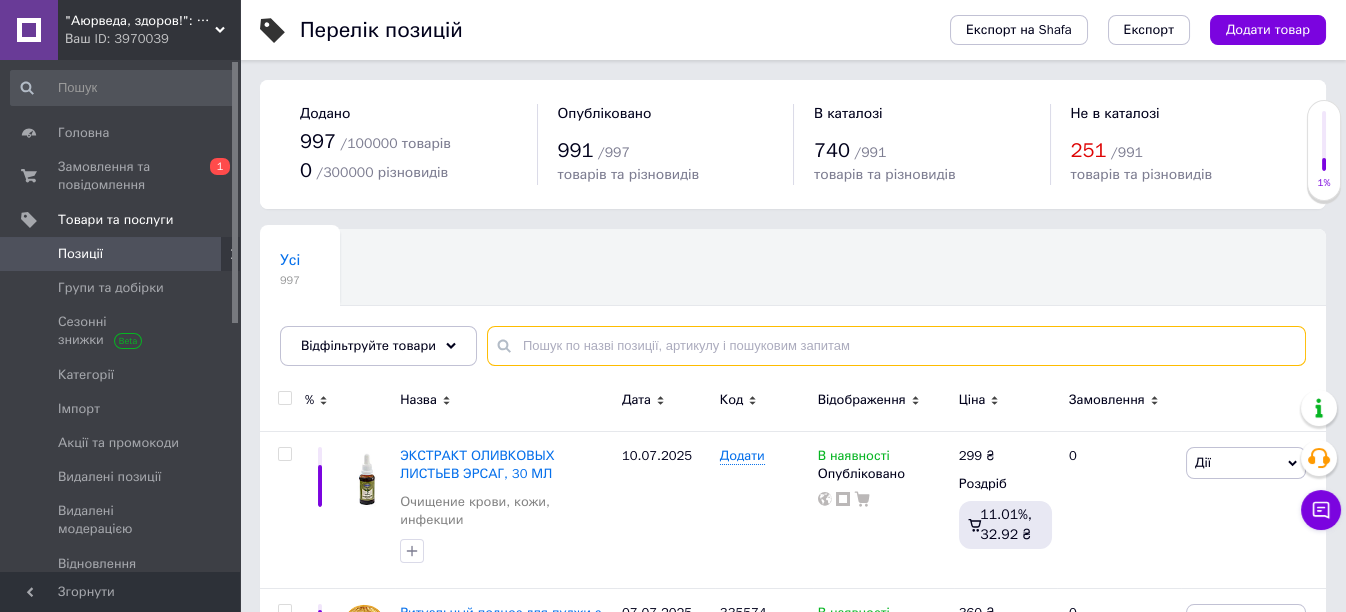 click at bounding box center [896, 346] 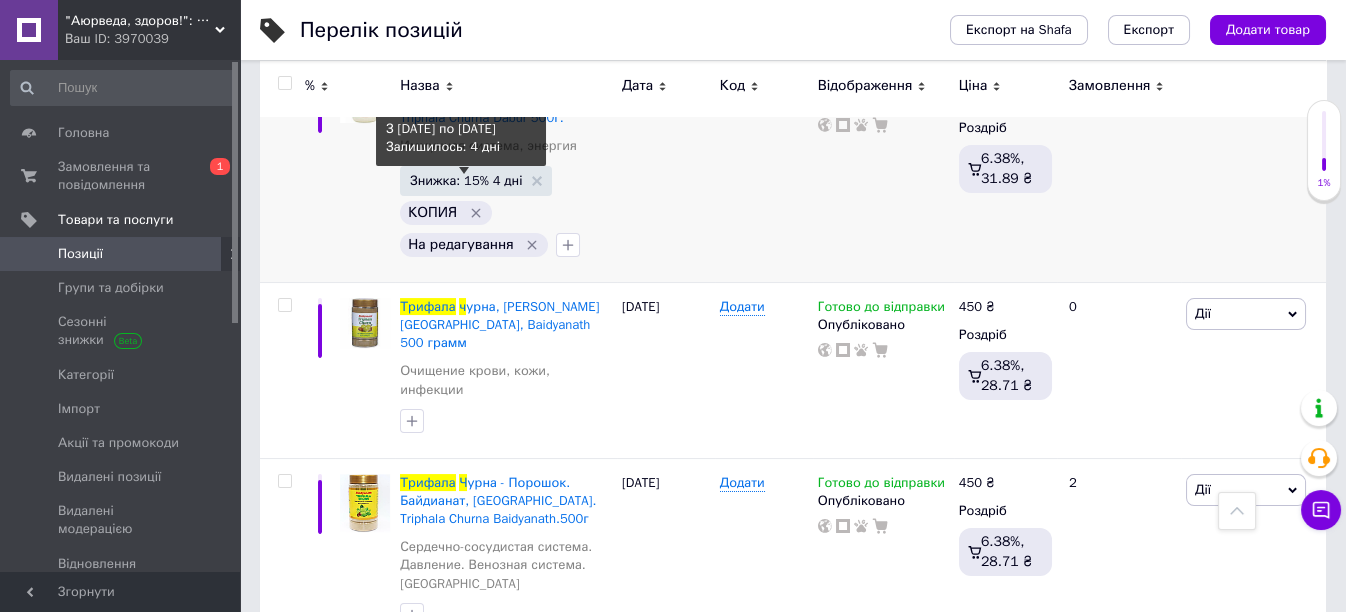 scroll, scrollTop: 914, scrollLeft: 0, axis: vertical 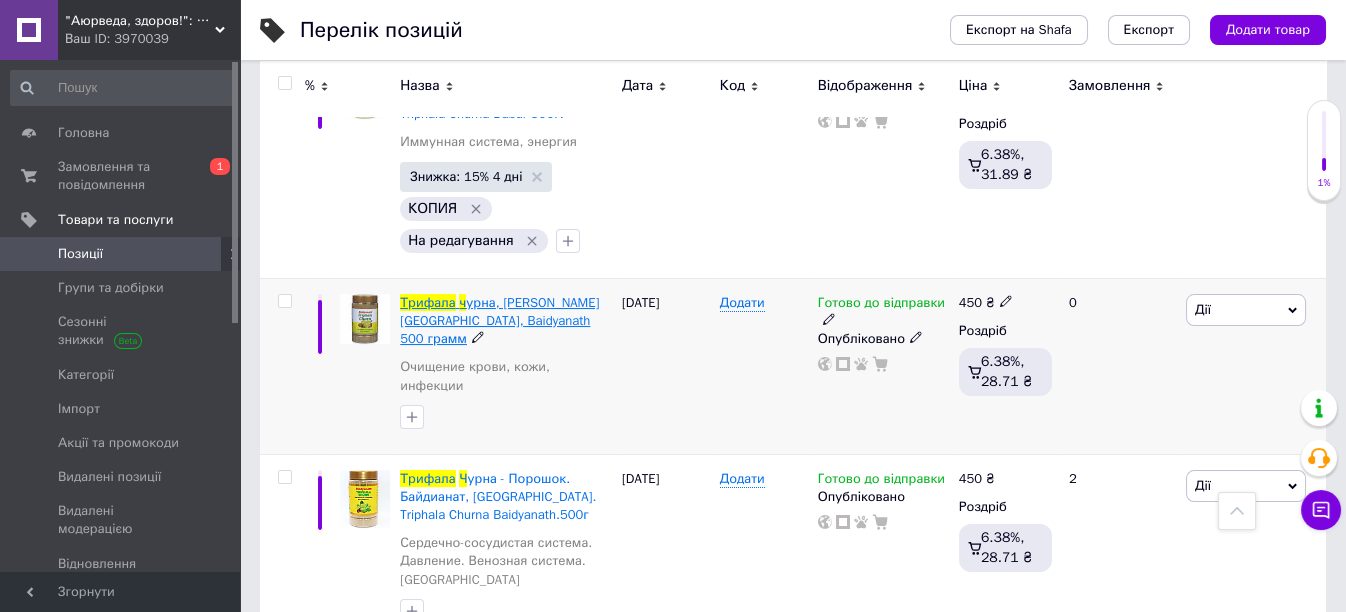 type on "трифала ч" 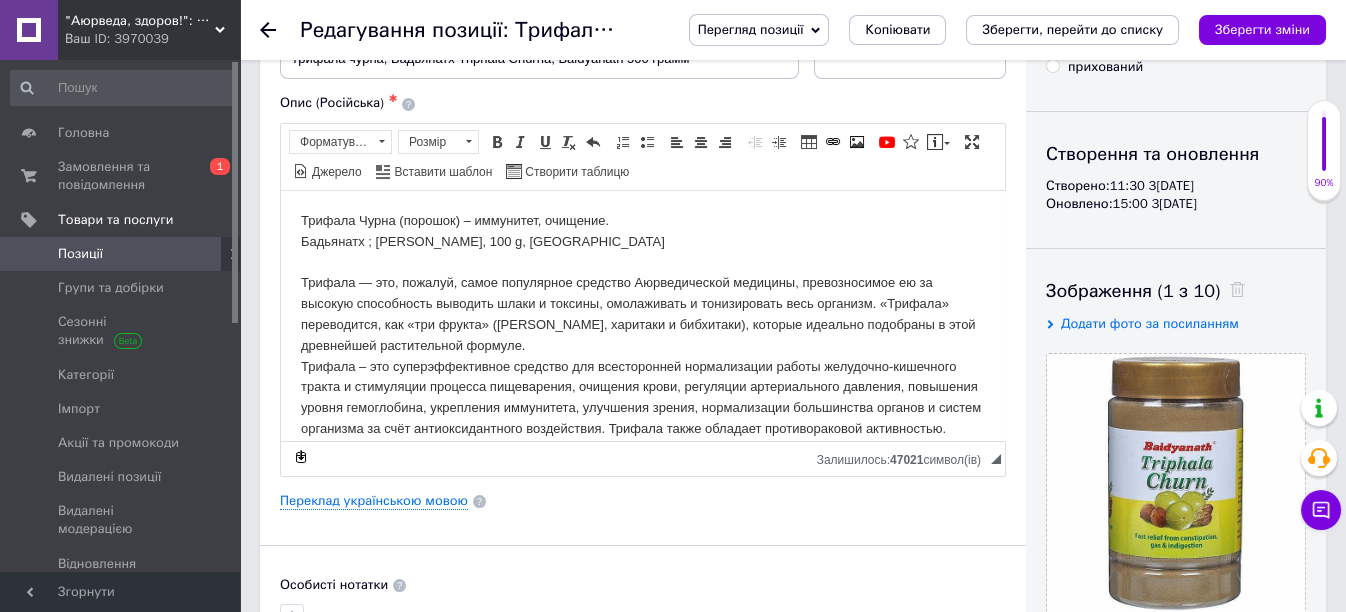 scroll, scrollTop: 333, scrollLeft: 0, axis: vertical 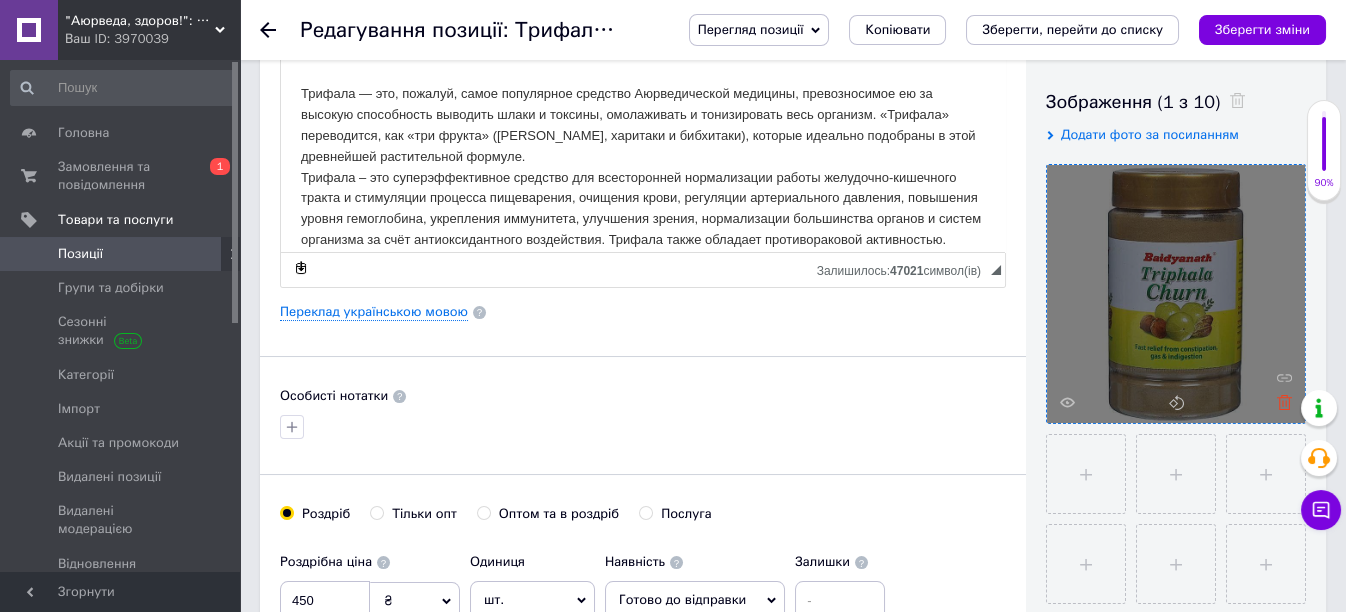 click 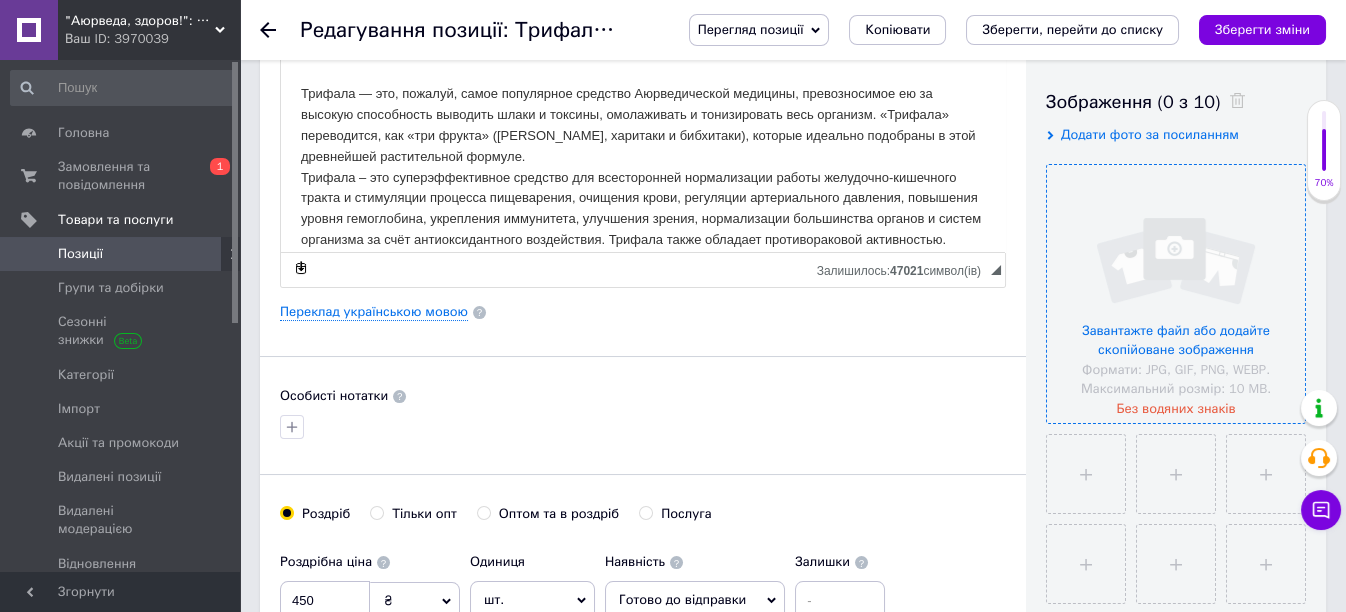 click at bounding box center [1176, 294] 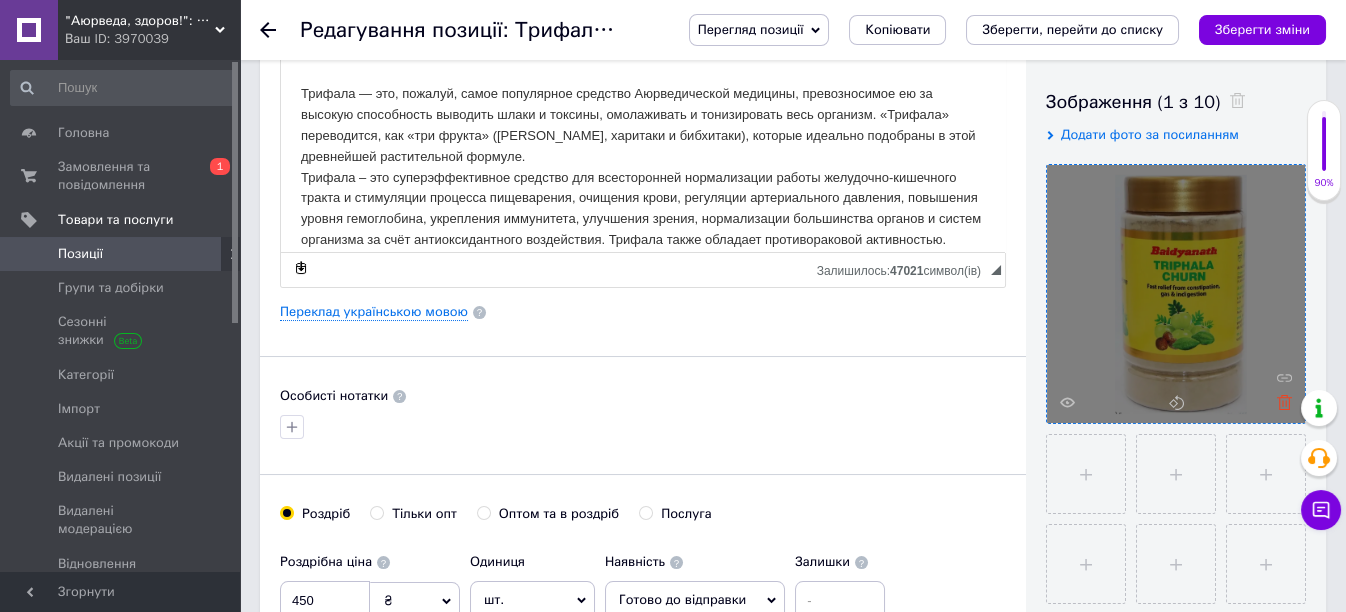 click 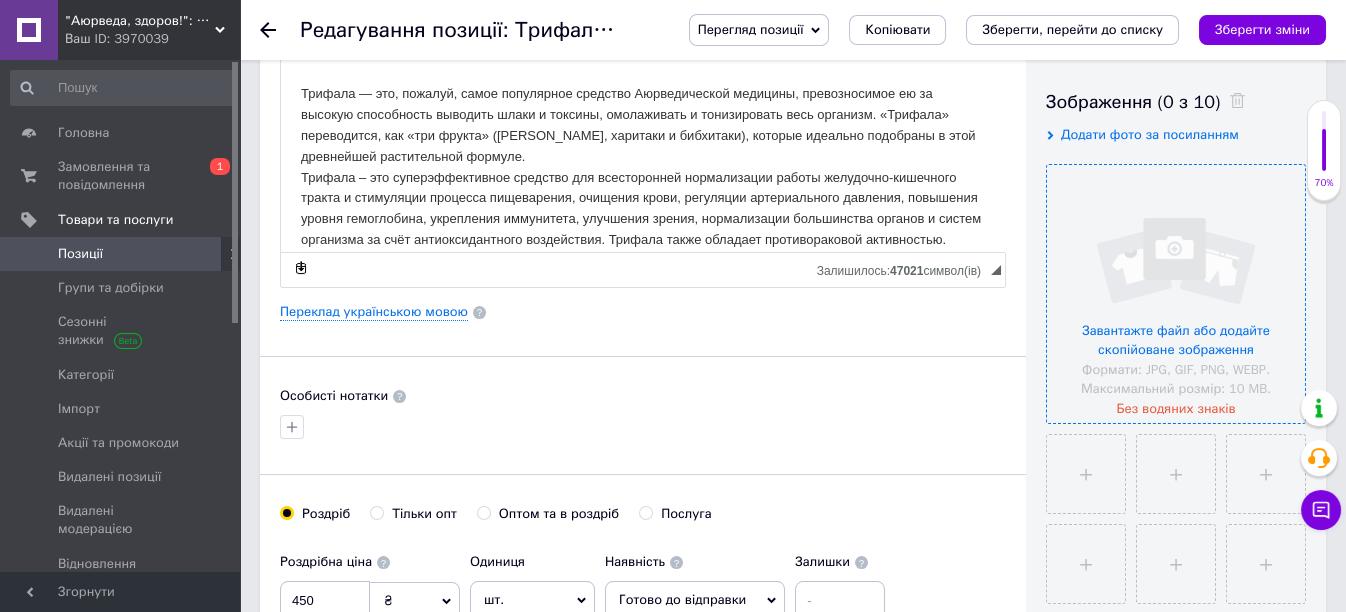 click at bounding box center (1176, 294) 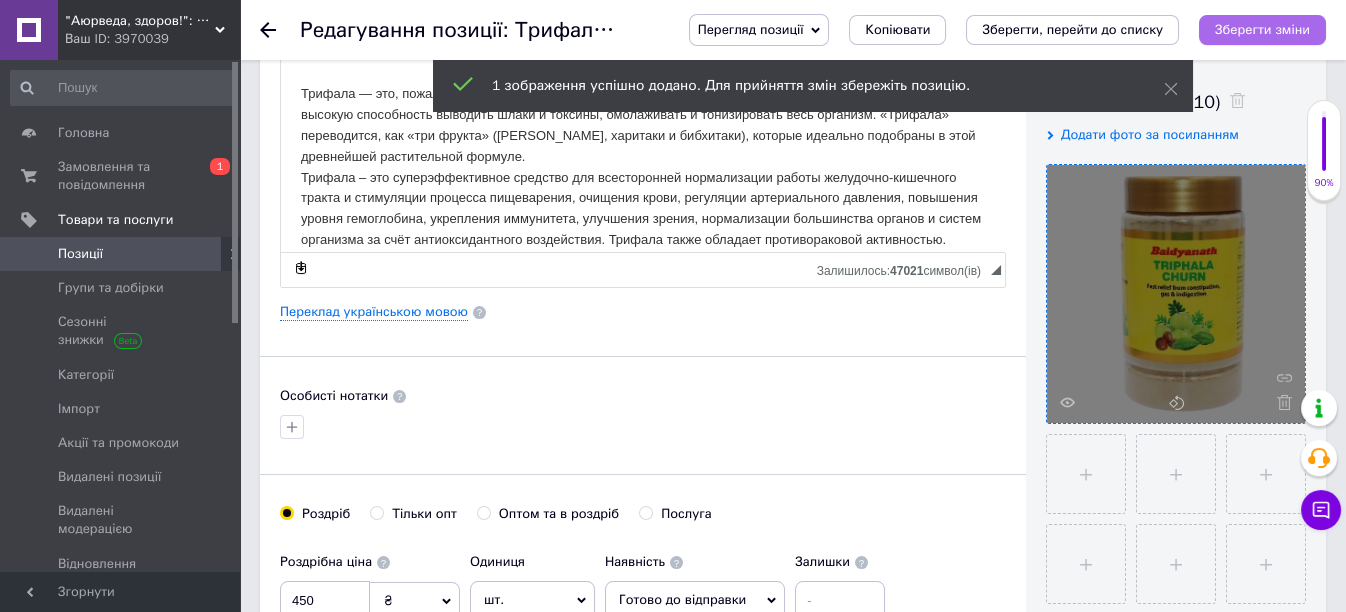 click on "Зберегти зміни" at bounding box center (1262, 29) 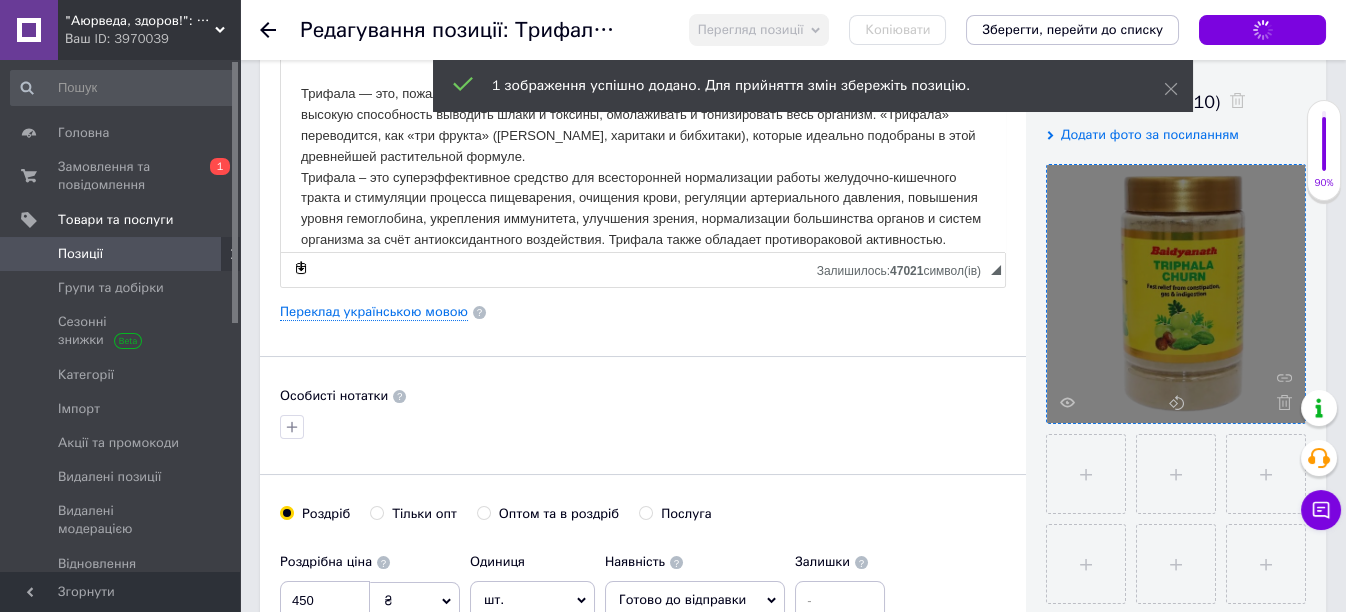 scroll, scrollTop: 332, scrollLeft: 0, axis: vertical 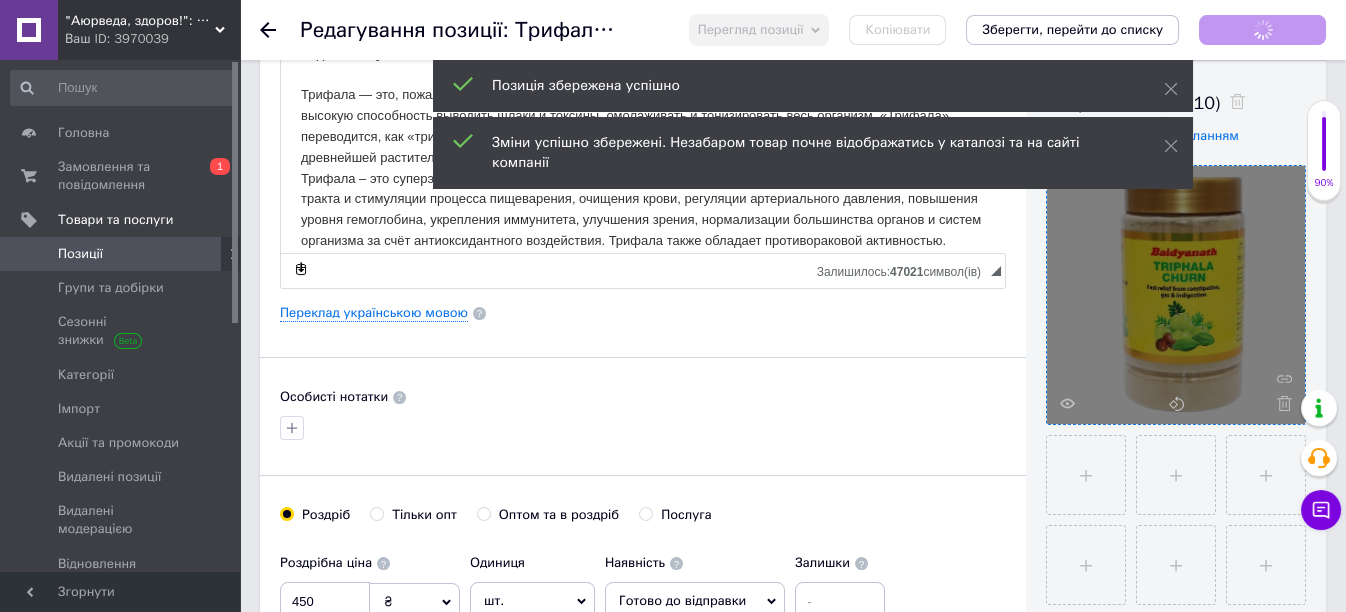 click 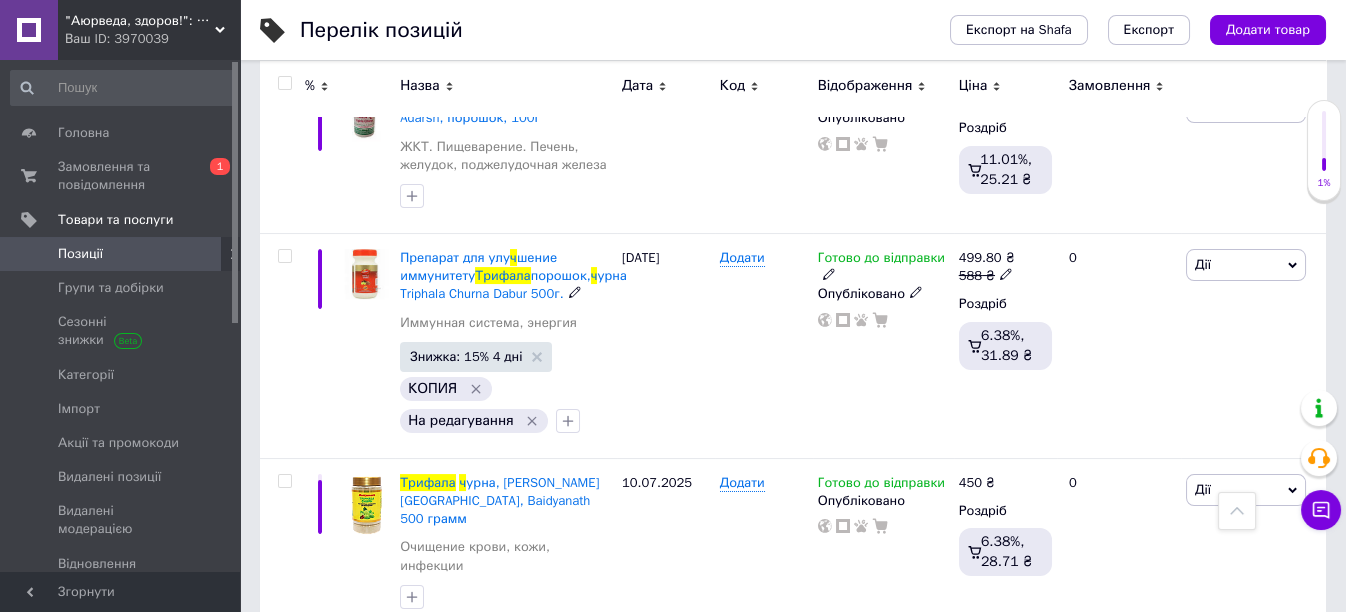 scroll, scrollTop: 914, scrollLeft: 0, axis: vertical 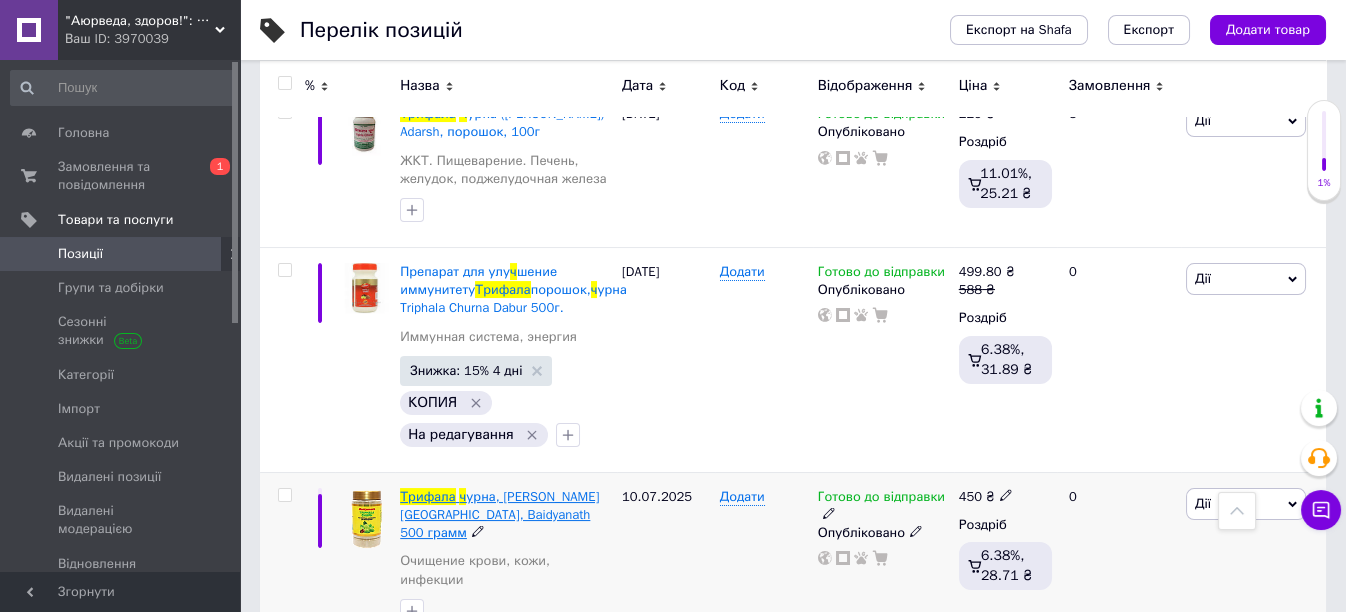 click on "урна, [PERSON_NAME][GEOGRAPHIC_DATA], Baidyanath 500 грамм" at bounding box center [499, 514] 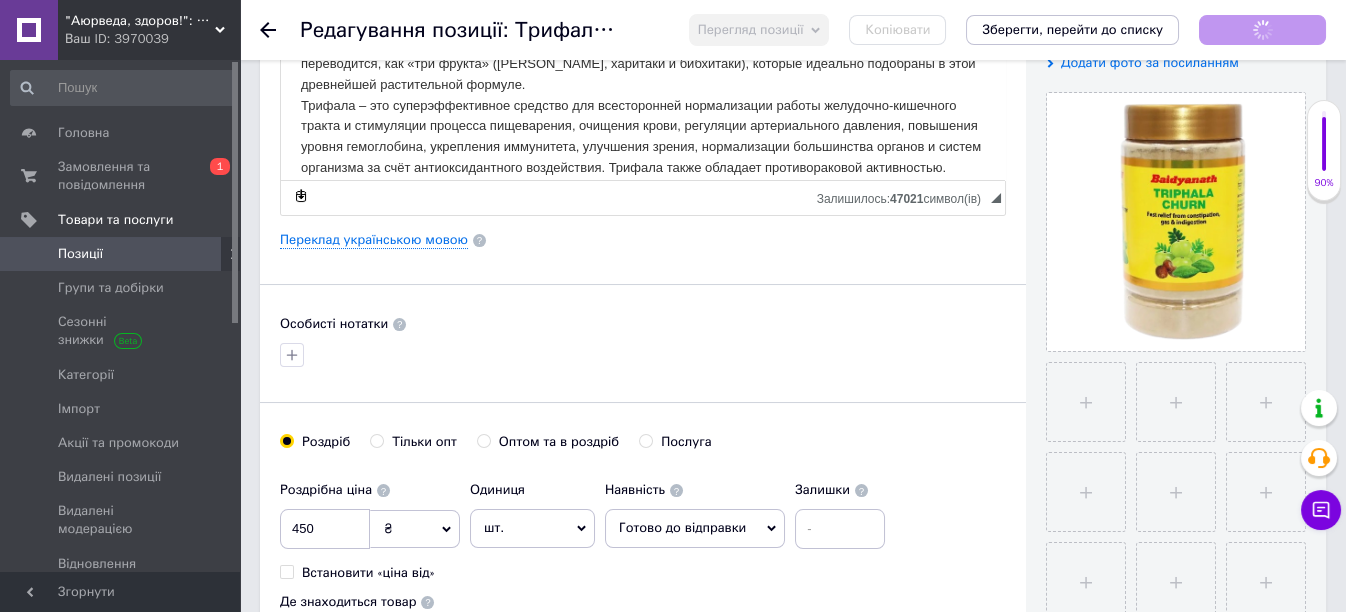 scroll, scrollTop: 444, scrollLeft: 0, axis: vertical 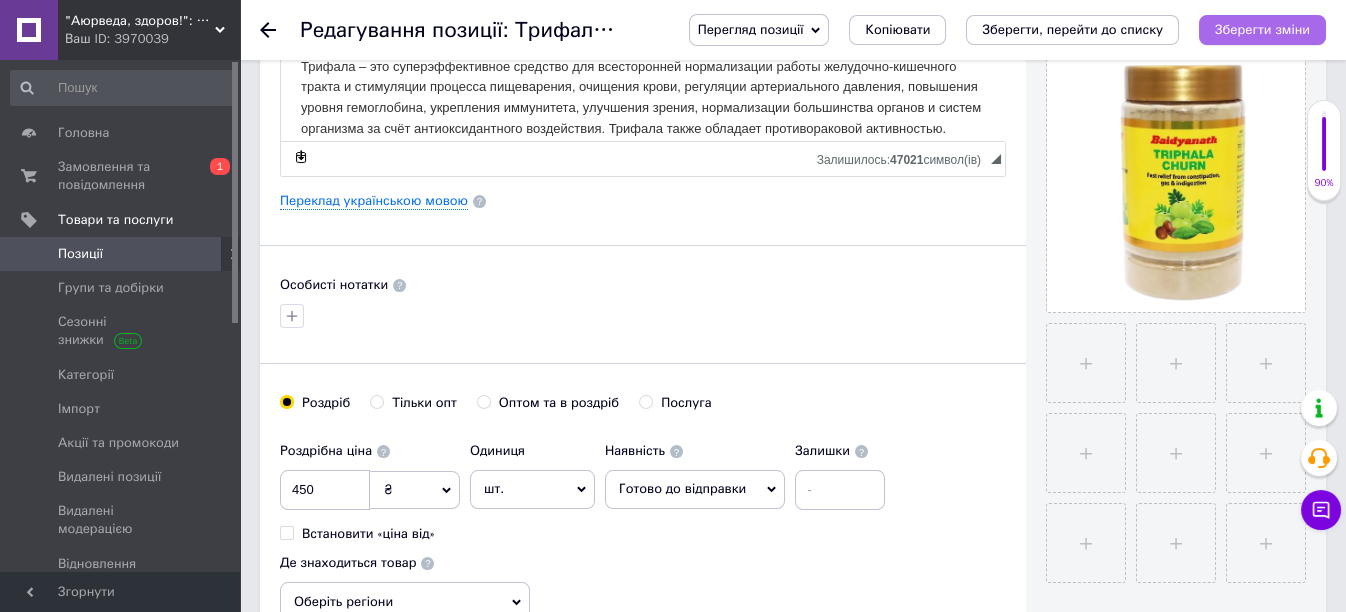 click on "Зберегти зміни" at bounding box center (1262, 29) 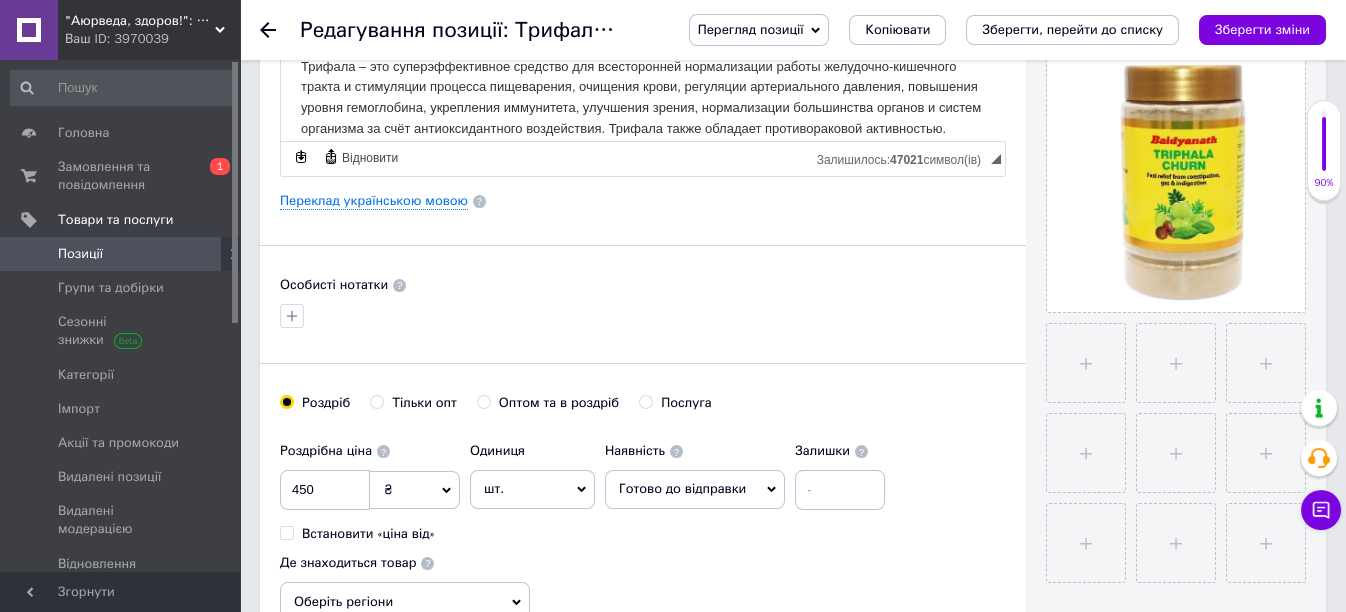 click on "Позиції" at bounding box center [121, 254] 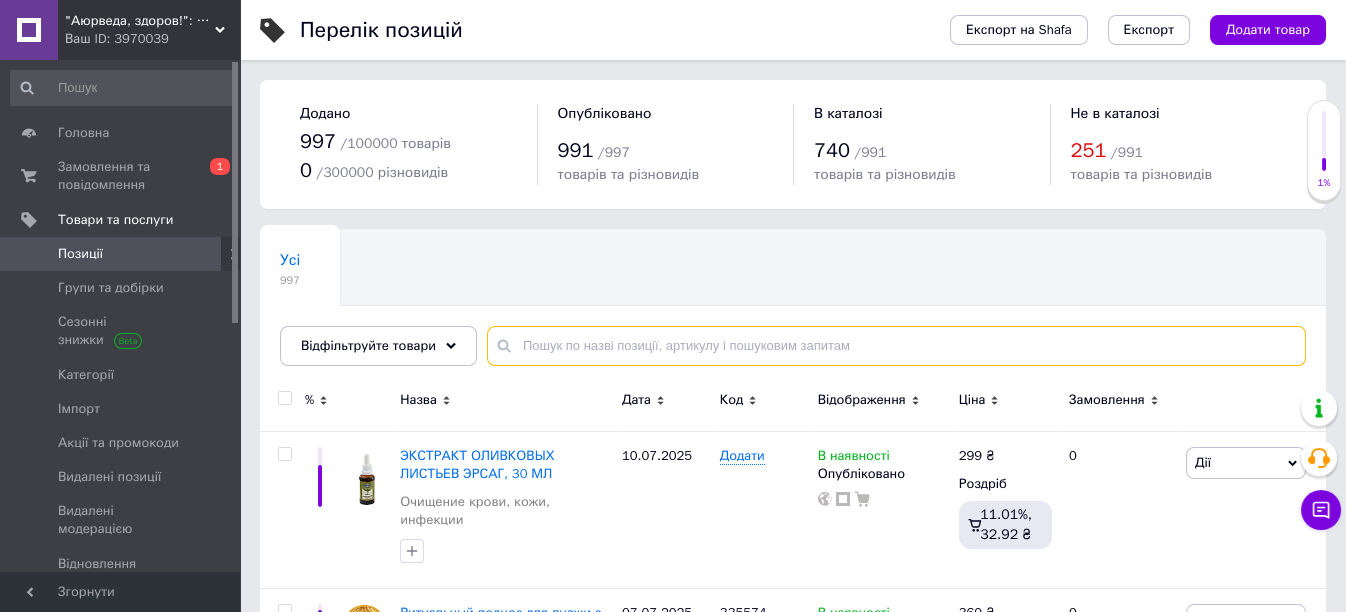 click at bounding box center [896, 346] 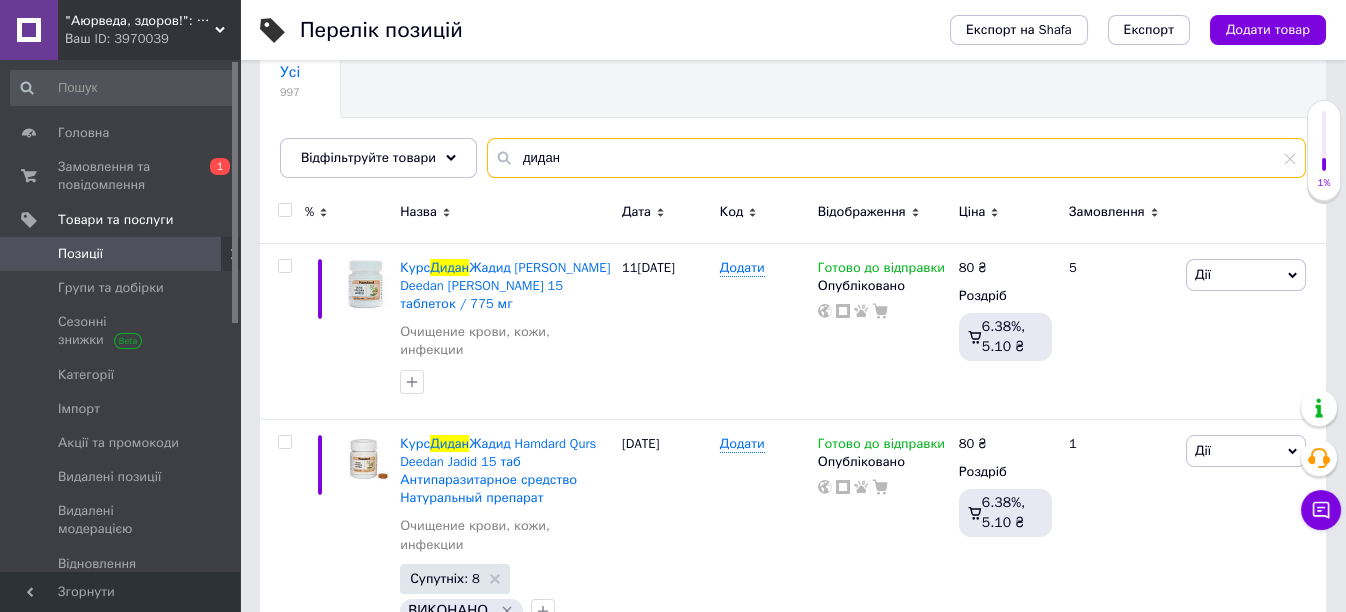 scroll, scrollTop: 222, scrollLeft: 0, axis: vertical 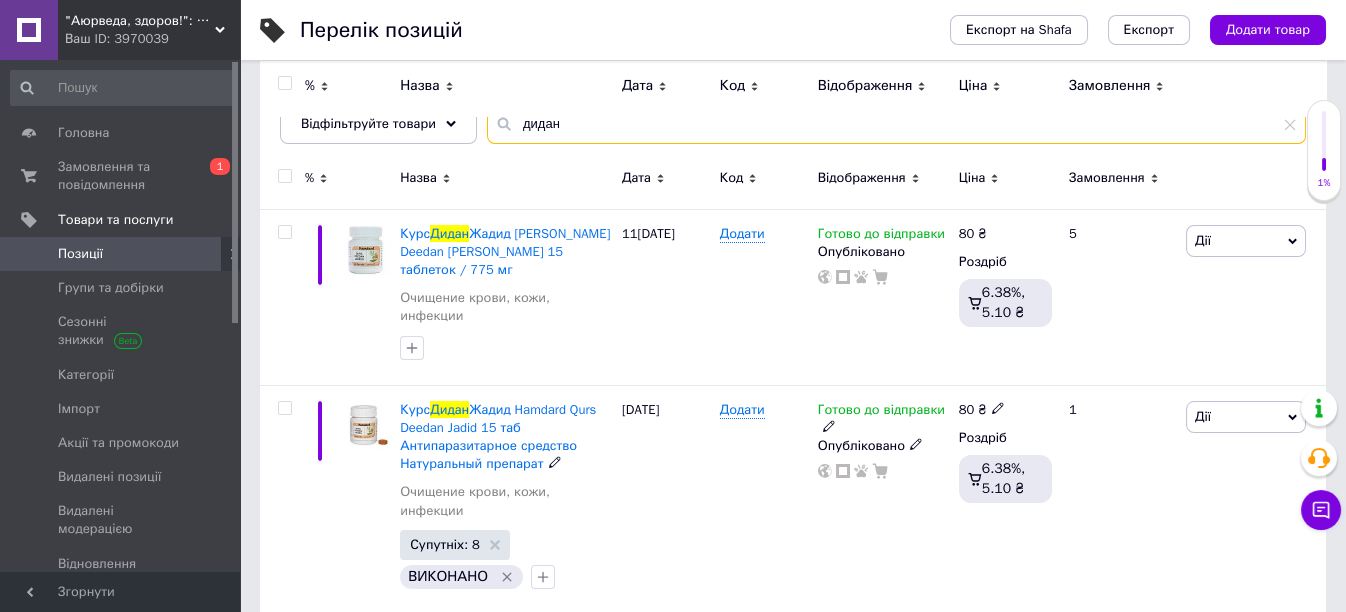 type on "дидан" 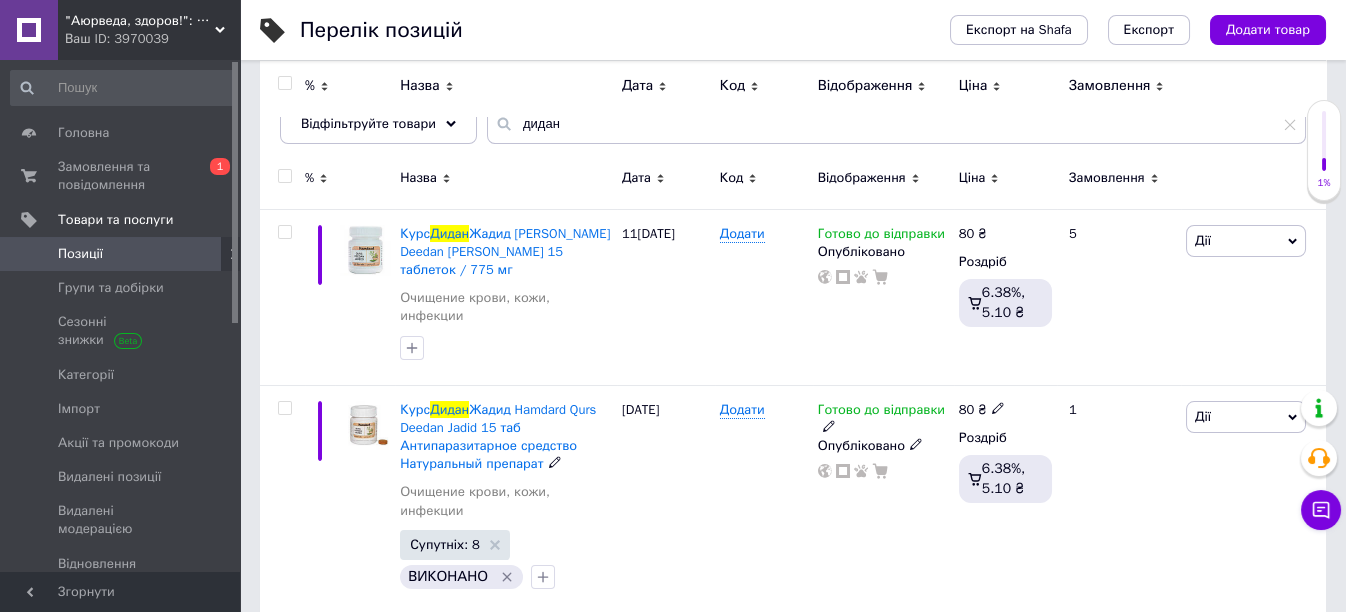 click on "Жадид Hamdard Qurs Deedan Jadid 15 таб Антипаразитарное средство Натуральный препарат" at bounding box center [498, 437] 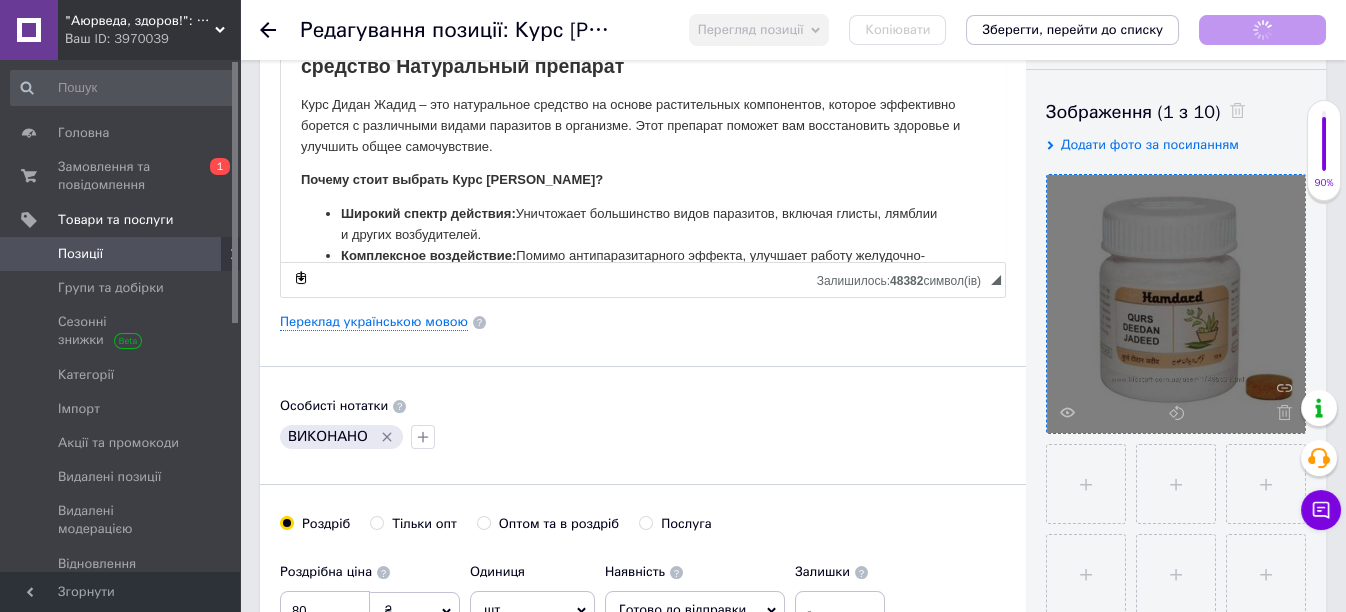 scroll, scrollTop: 333, scrollLeft: 0, axis: vertical 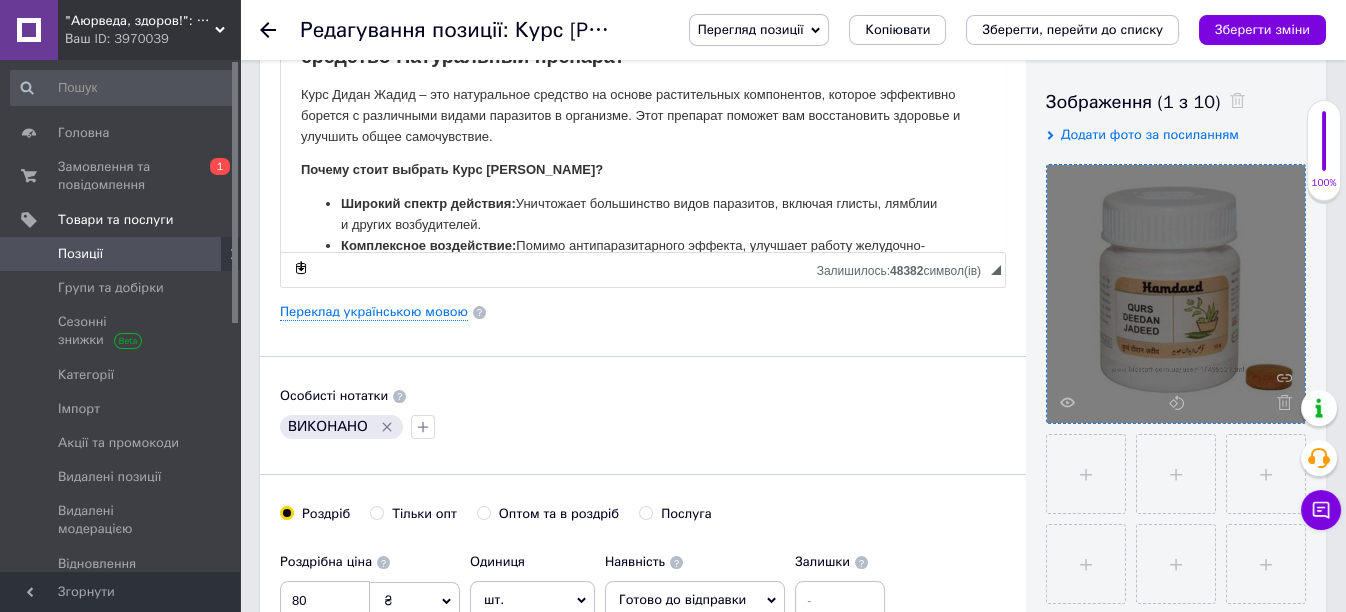 click at bounding box center (1176, 294) 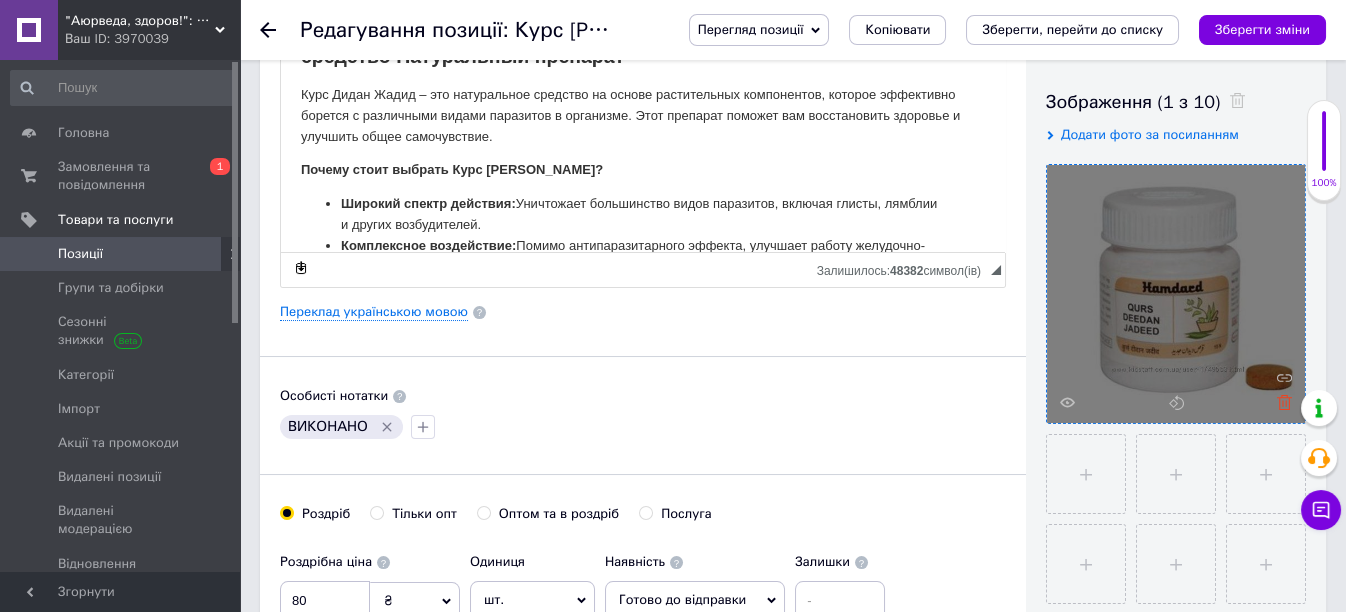 click 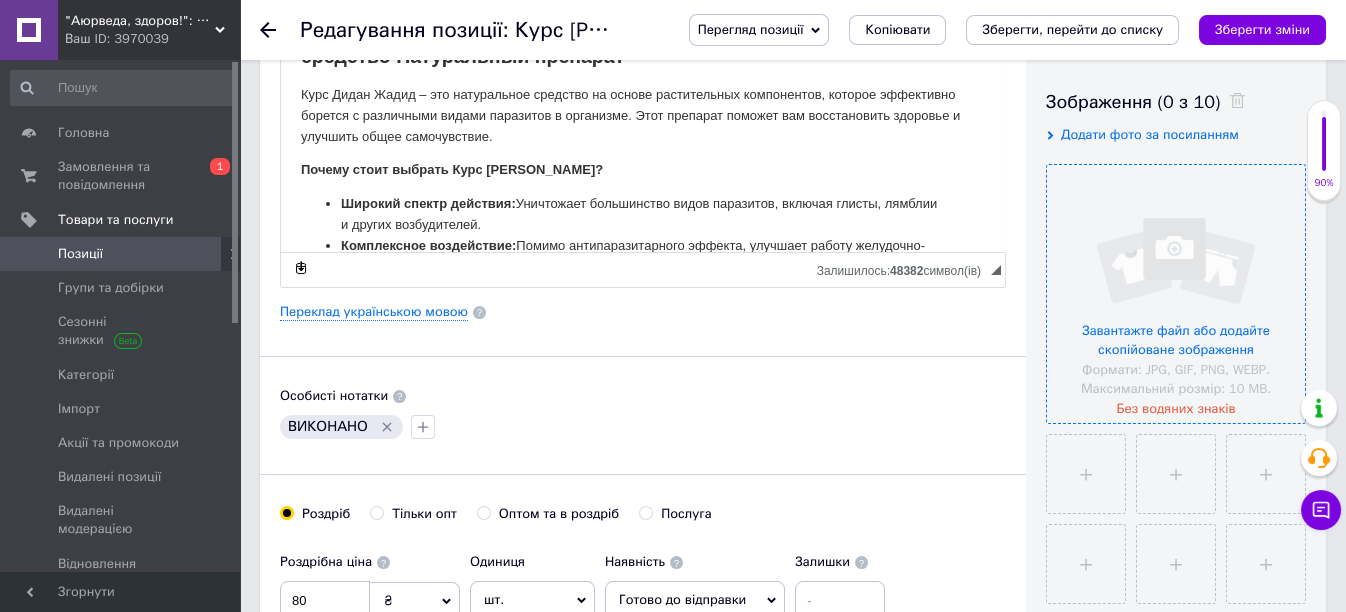 click at bounding box center (1176, 294) 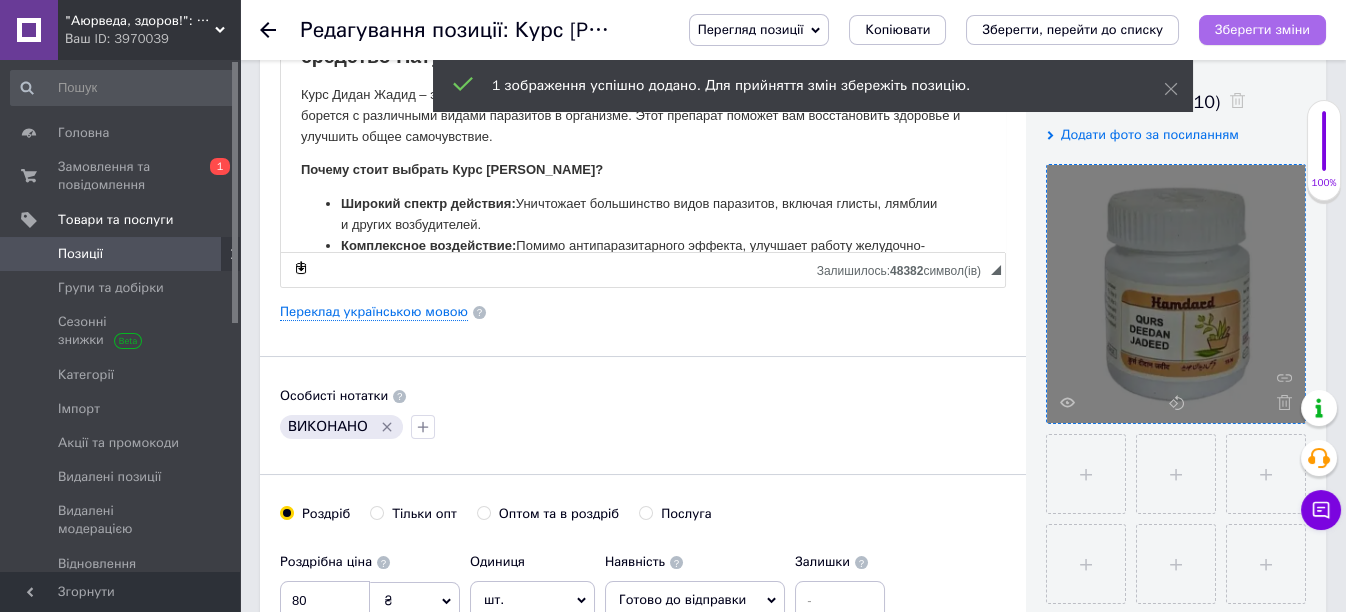 click on "Зберегти зміни" at bounding box center [1262, 29] 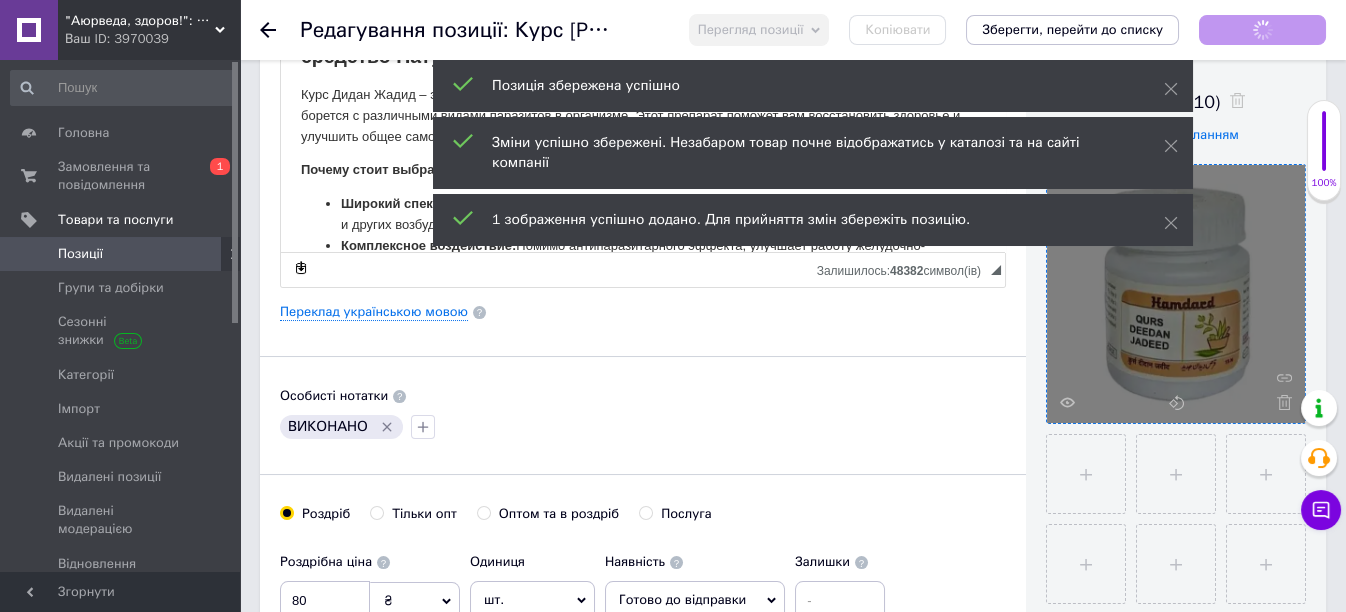 scroll, scrollTop: 332, scrollLeft: 0, axis: vertical 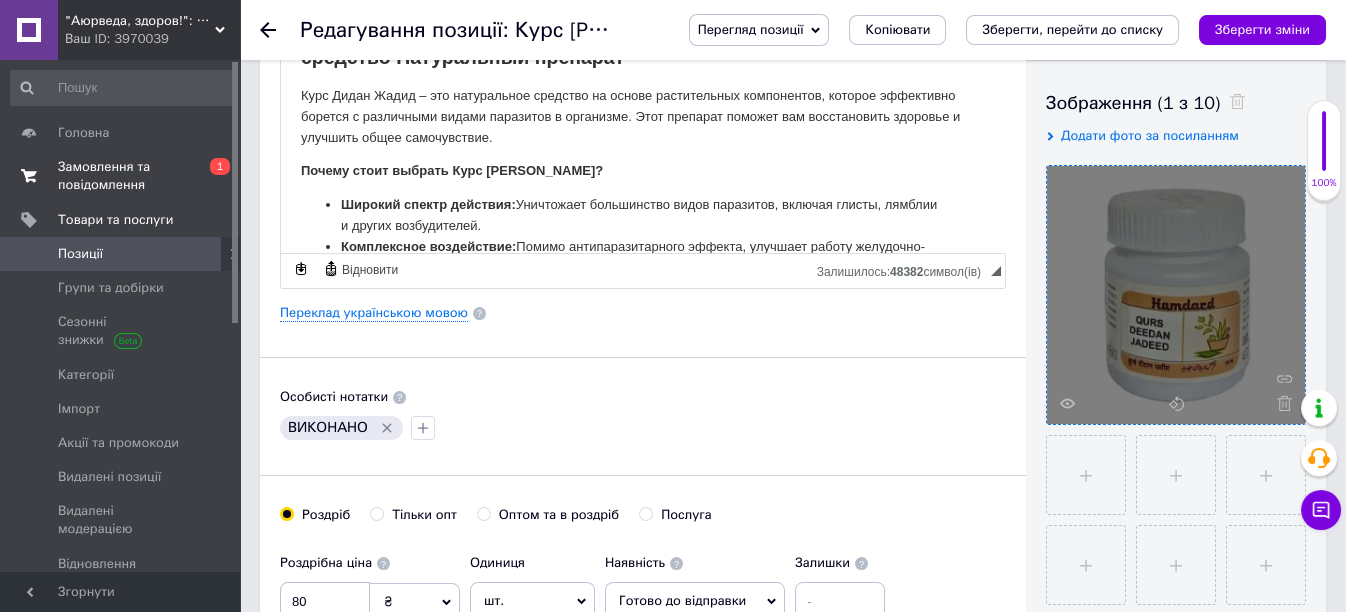 click on "Замовлення та повідомлення" at bounding box center (121, 176) 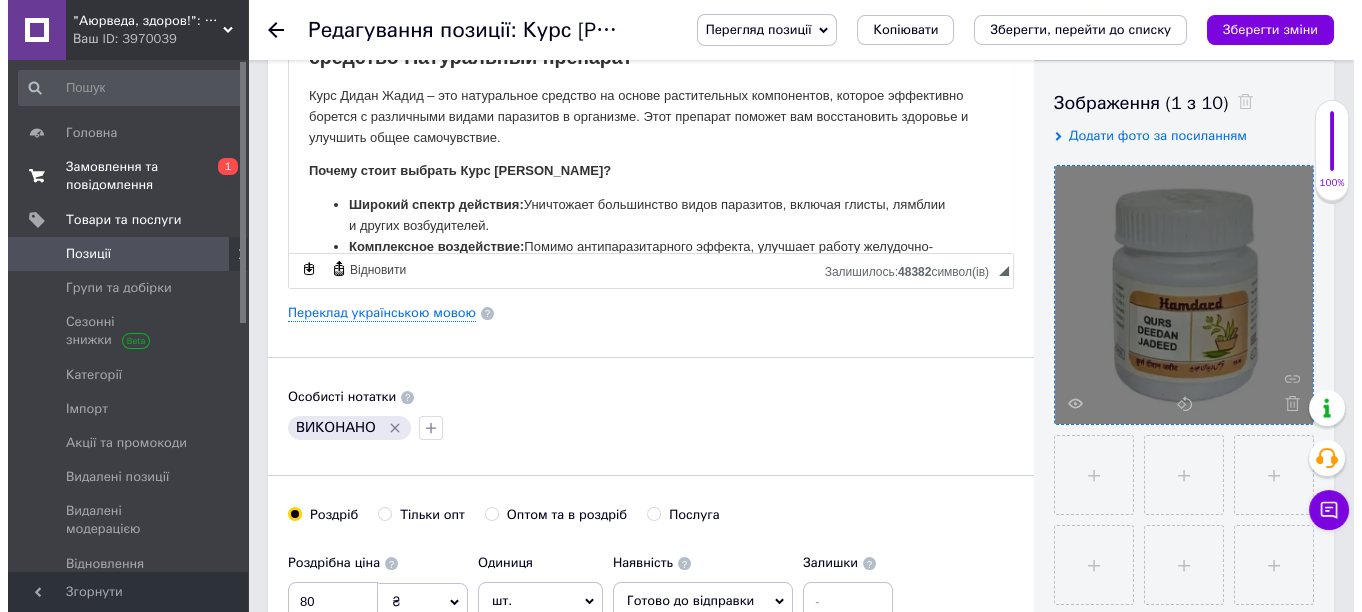 scroll, scrollTop: 0, scrollLeft: 0, axis: both 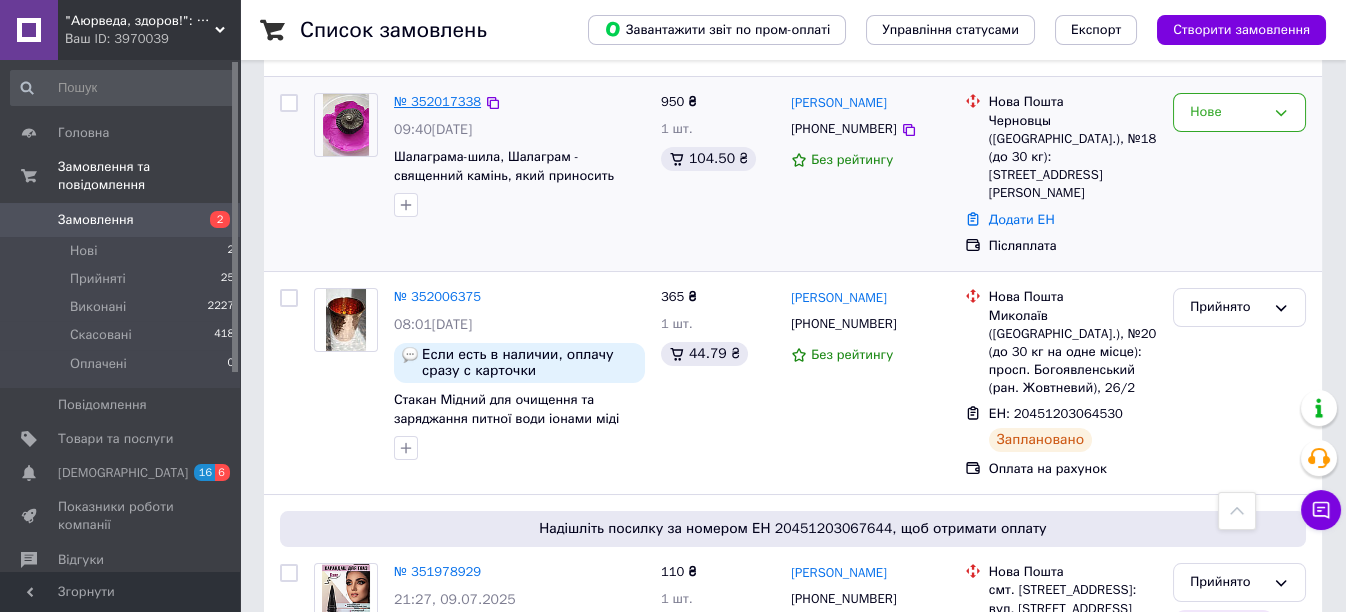 click on "№ 352017338" at bounding box center (437, 101) 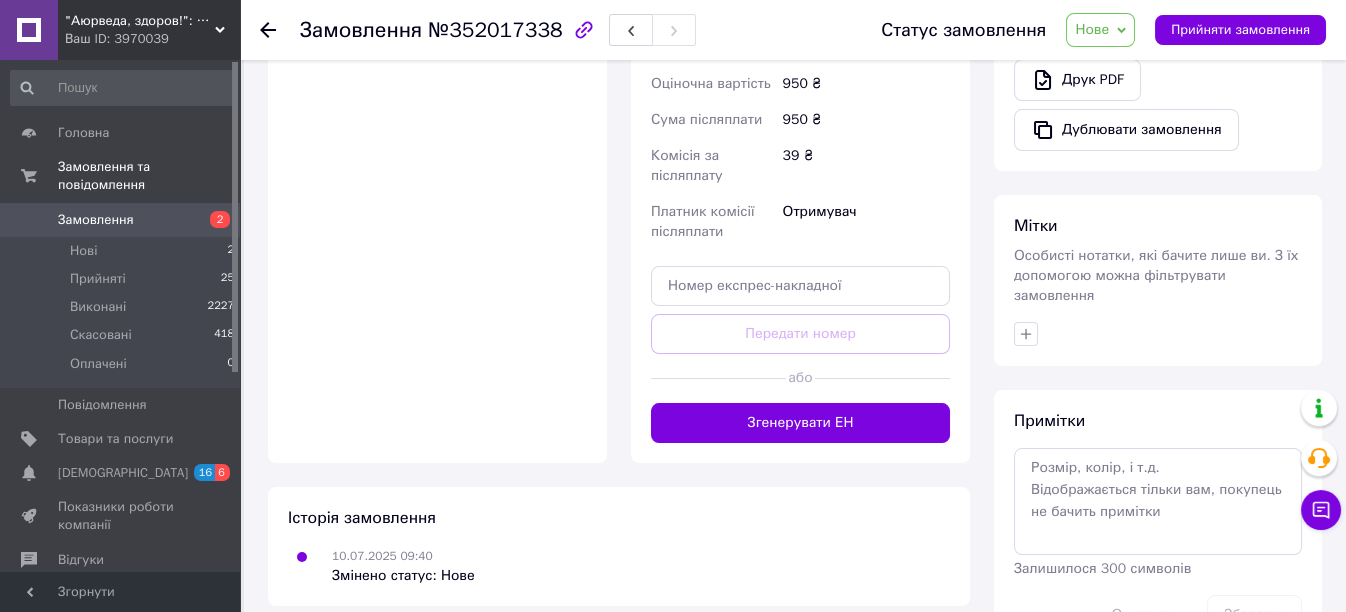 scroll, scrollTop: 777, scrollLeft: 0, axis: vertical 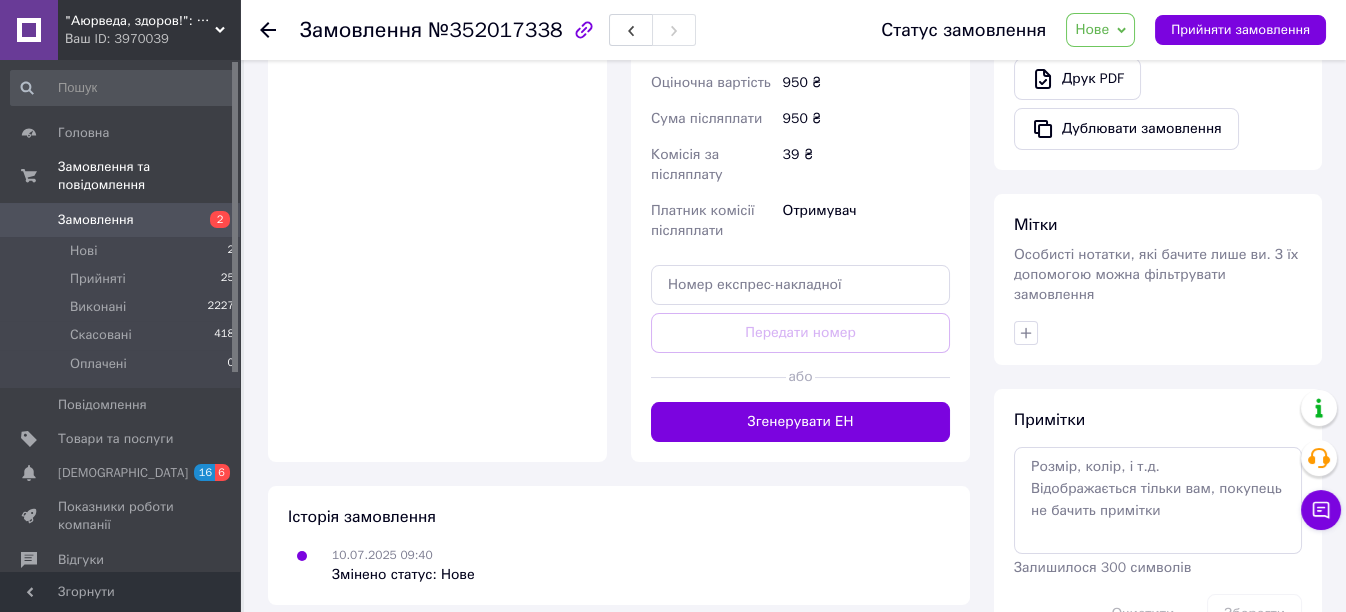 click on "Нове" at bounding box center (1092, 29) 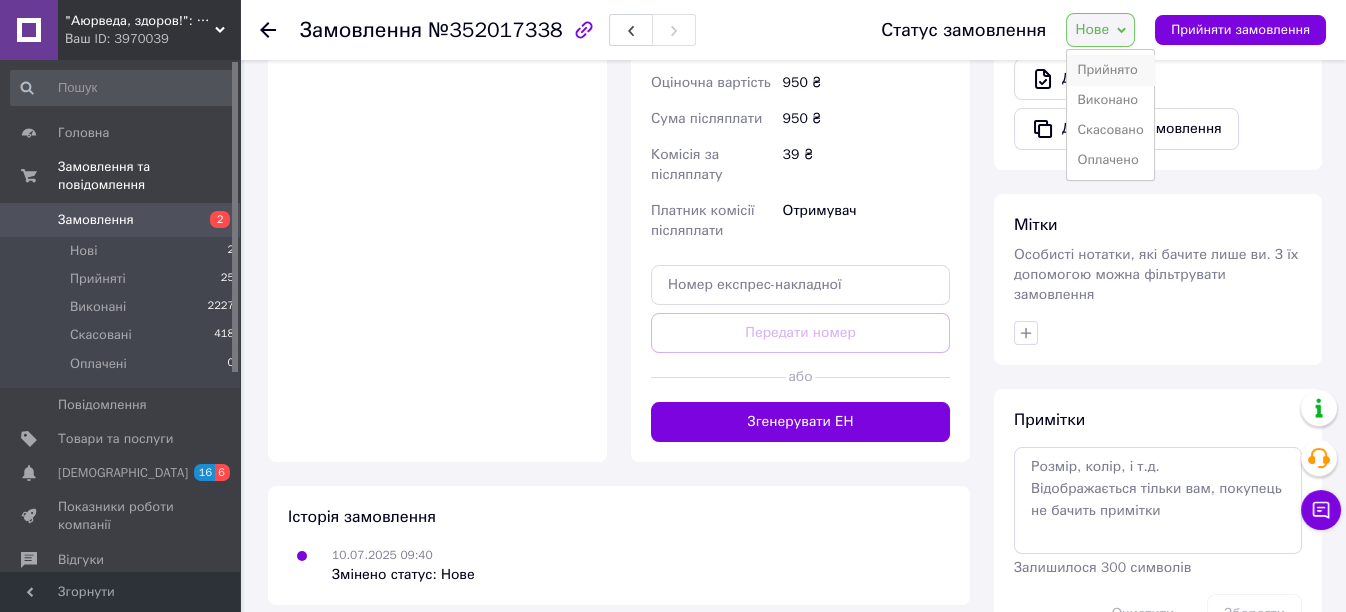 click on "Прийнято" at bounding box center (1110, 70) 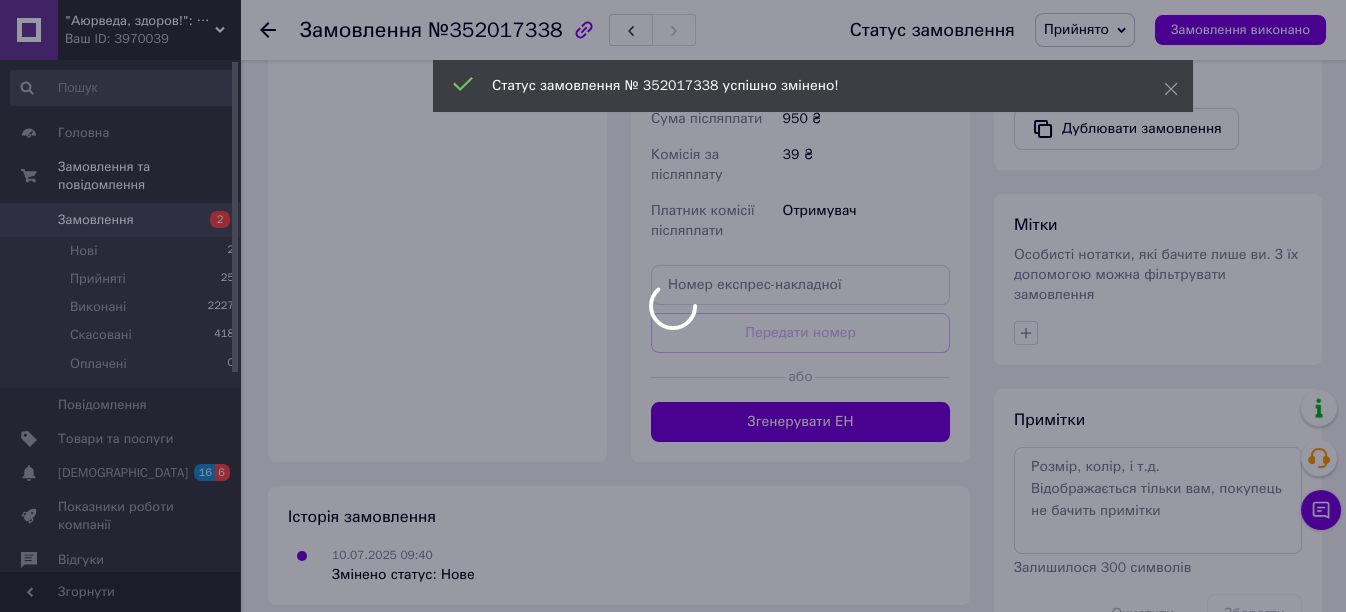 click on ""Аюрведа, здоров!": Природний шлях до здоров'я та краси! Ваш ID: 3970039 Сайт "Аюрведа, здоров!": Природний шлях ... Кабінет покупця Перевірити стан системи Сторінка на порталі Довідка Вийти Головна Замовлення та повідомлення Замовлення 2 Нові 2 Прийняті 25 Виконані 2227 Скасовані 418 Оплачені 0 Повідомлення 0 Товари та послуги Сповіщення 16 6 Показники роботи компанії Відгуки Покупатели Каталог ProSale Аналітика Інструменти веб-майстра та SEO Управління сайтом Гаманець компанії Маркет Налаштування Тарифи та рахунки Prom топ 1 <" at bounding box center [673, -50] 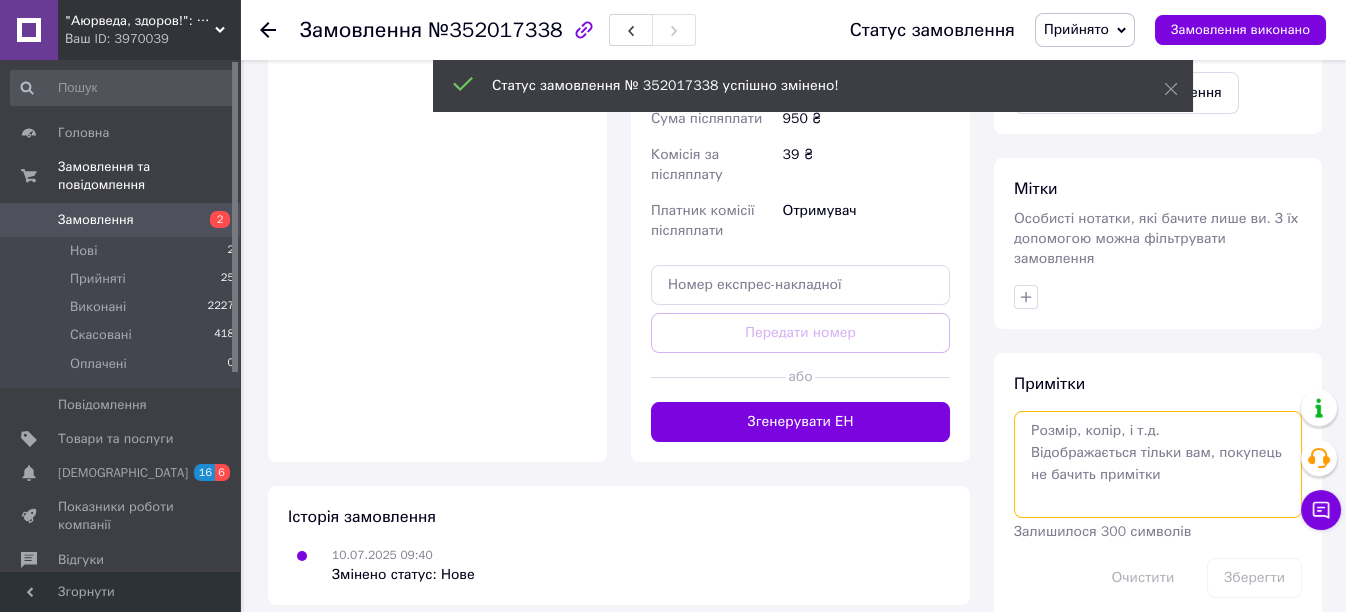 click at bounding box center [1158, 464] 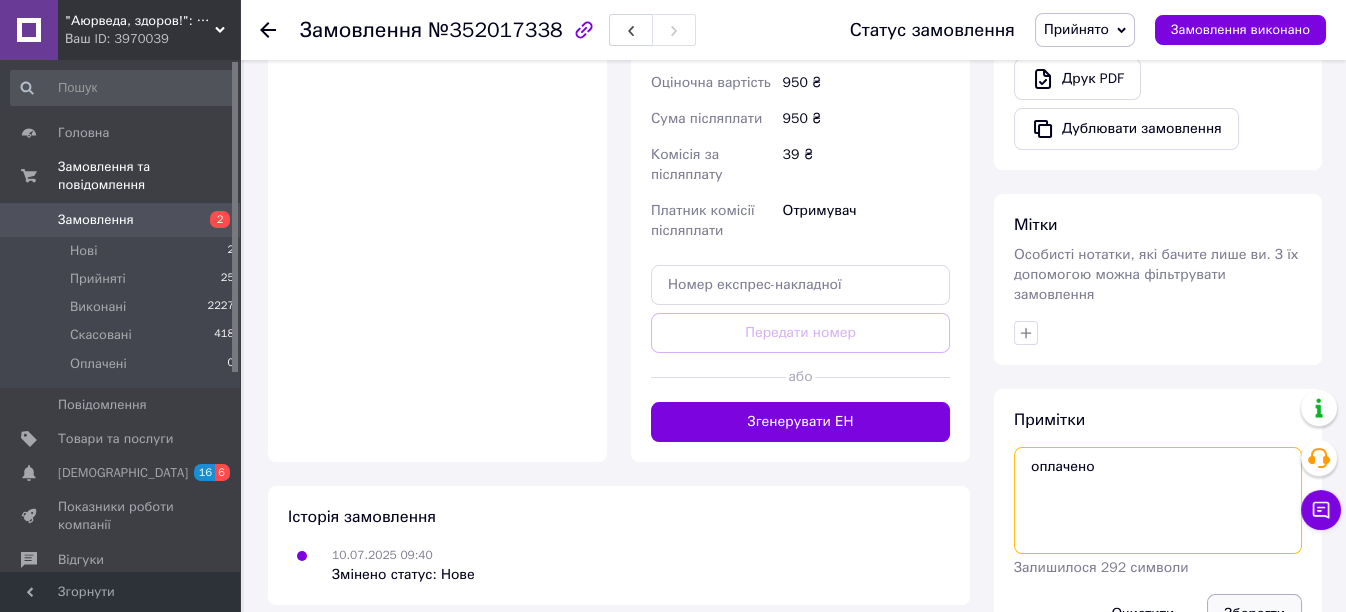 type on "оплачено" 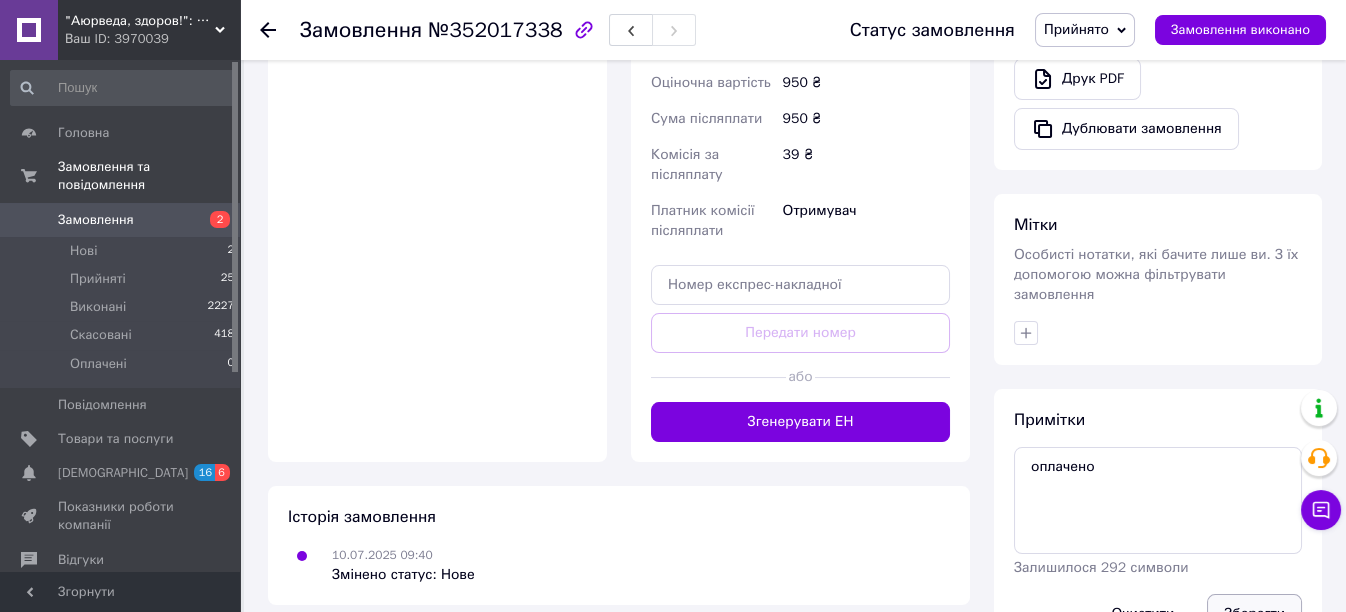 click on "Зберегти" at bounding box center [1254, 614] 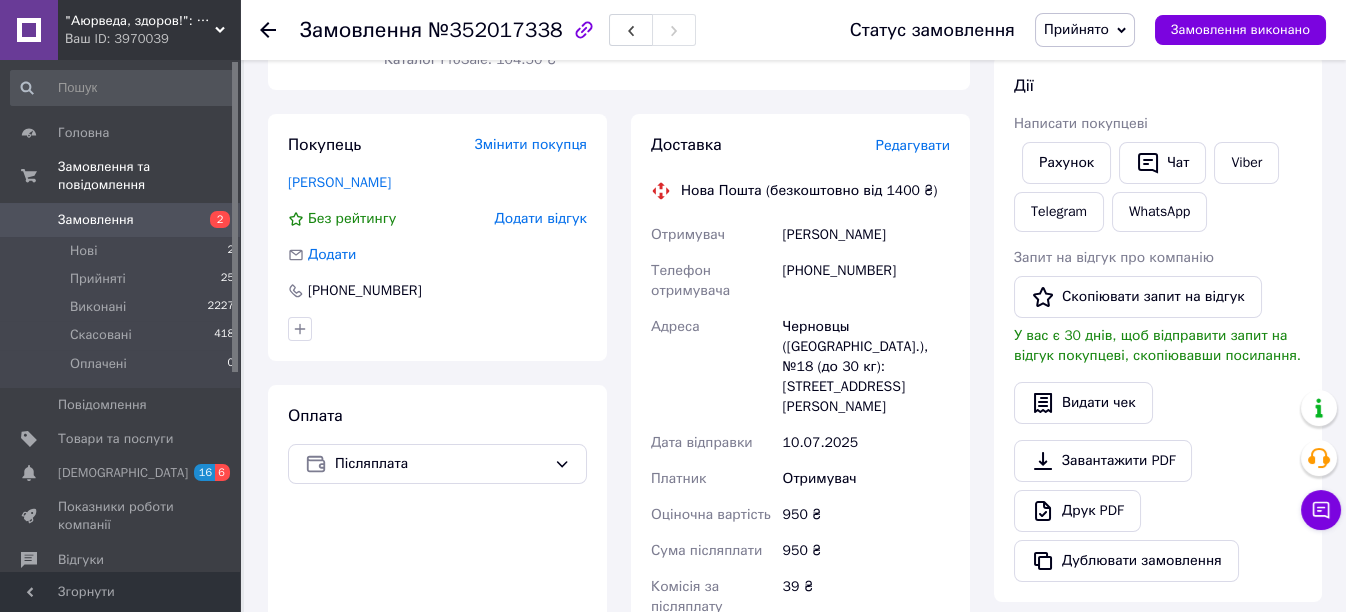 scroll, scrollTop: 311, scrollLeft: 0, axis: vertical 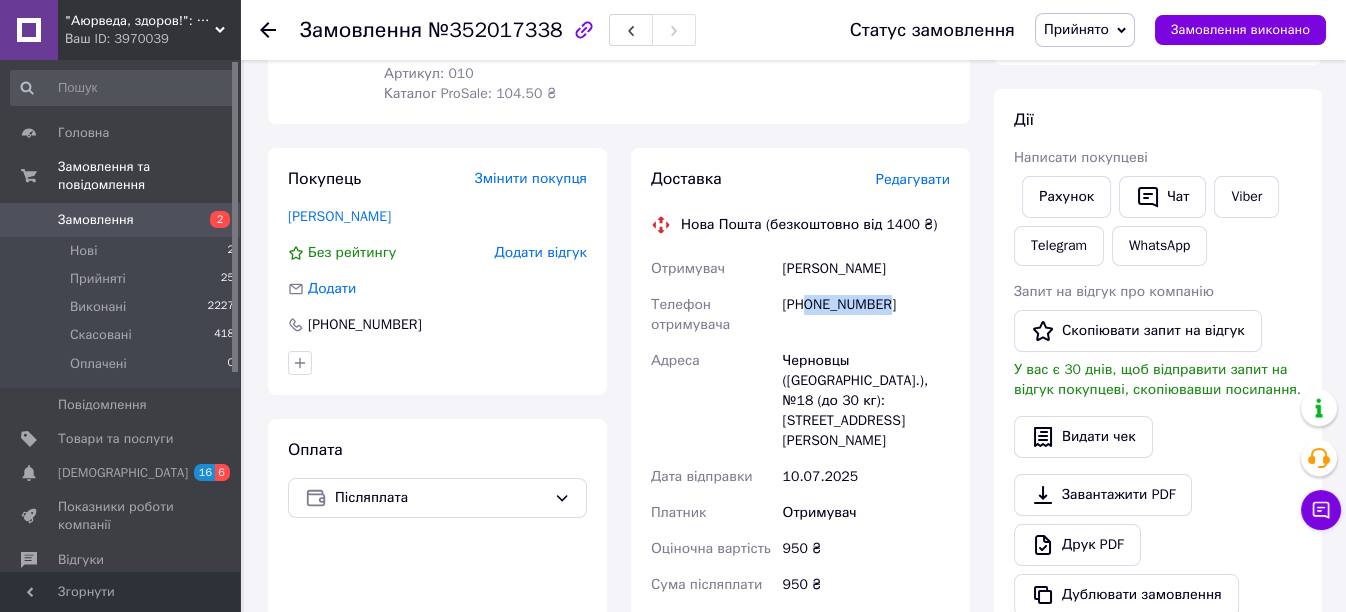 drag, startPoint x: 816, startPoint y: 305, endPoint x: 890, endPoint y: 311, distance: 74.24284 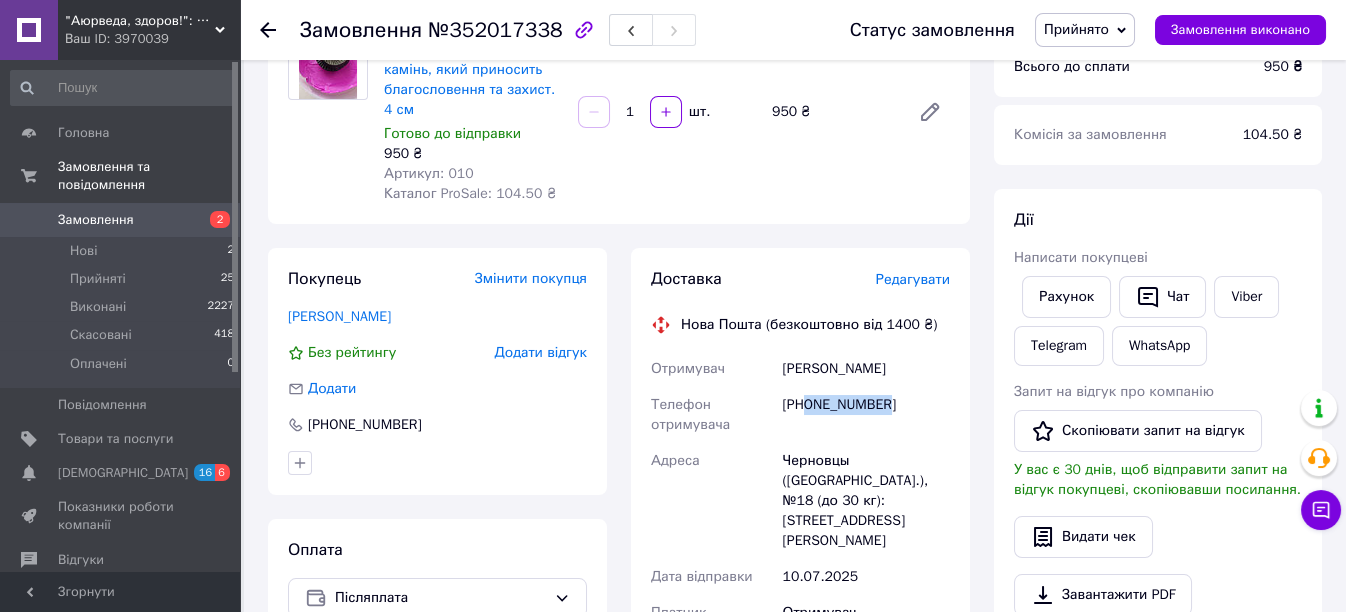 scroll, scrollTop: 311, scrollLeft: 0, axis: vertical 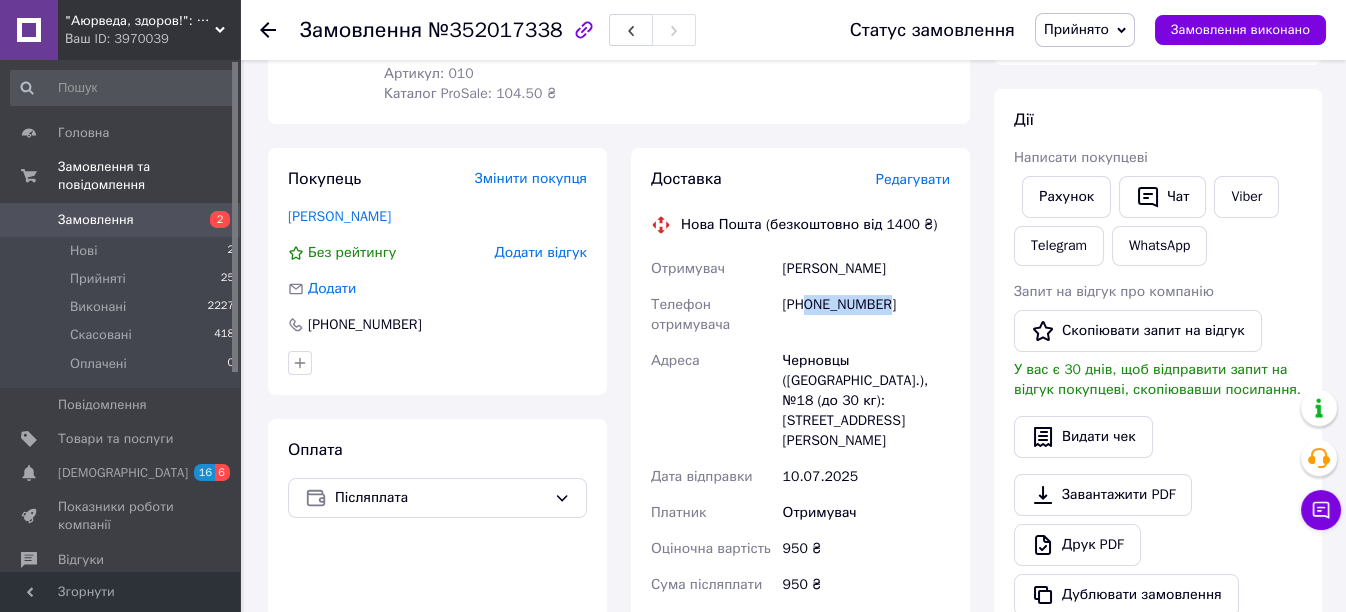 drag, startPoint x: 781, startPoint y: 264, endPoint x: 934, endPoint y: 267, distance: 153.0294 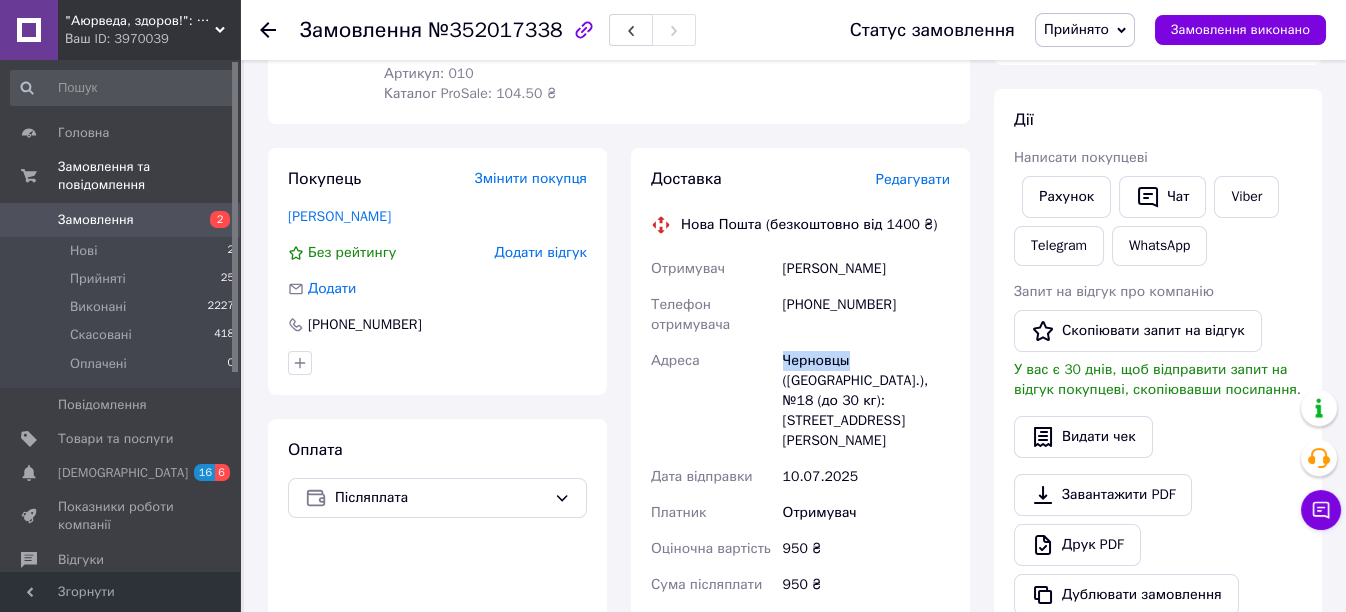 drag, startPoint x: 784, startPoint y: 356, endPoint x: 846, endPoint y: 360, distance: 62.1289 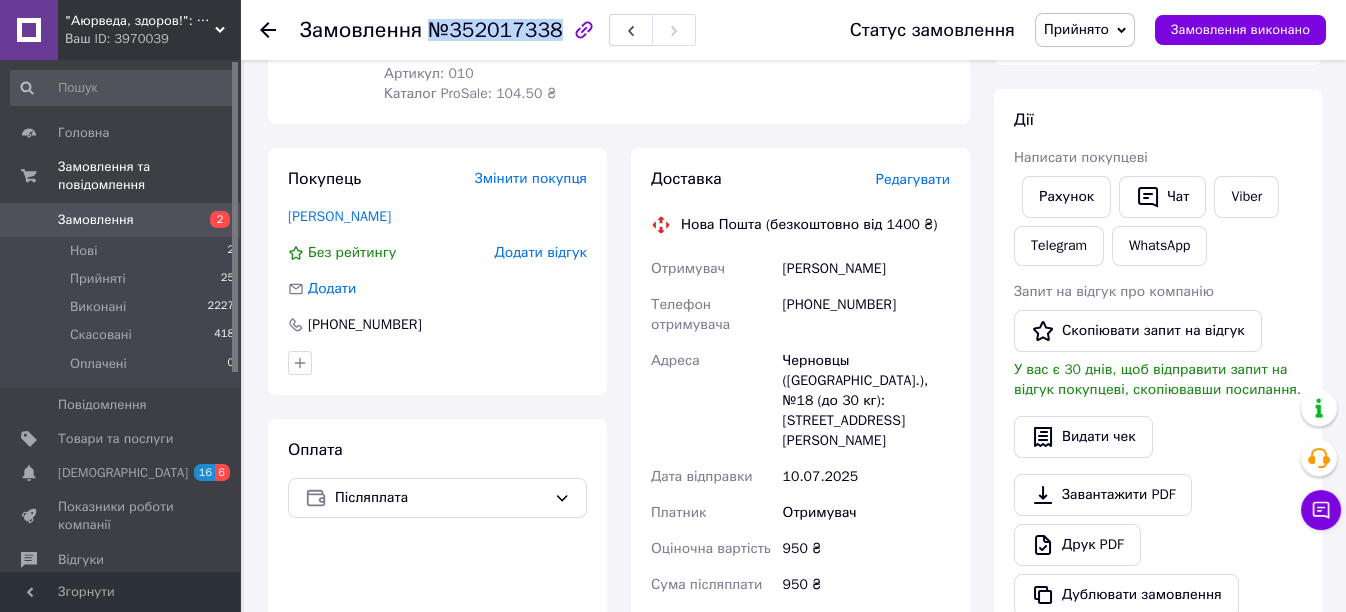 drag, startPoint x: 432, startPoint y: 31, endPoint x: 544, endPoint y: 41, distance: 112.44554 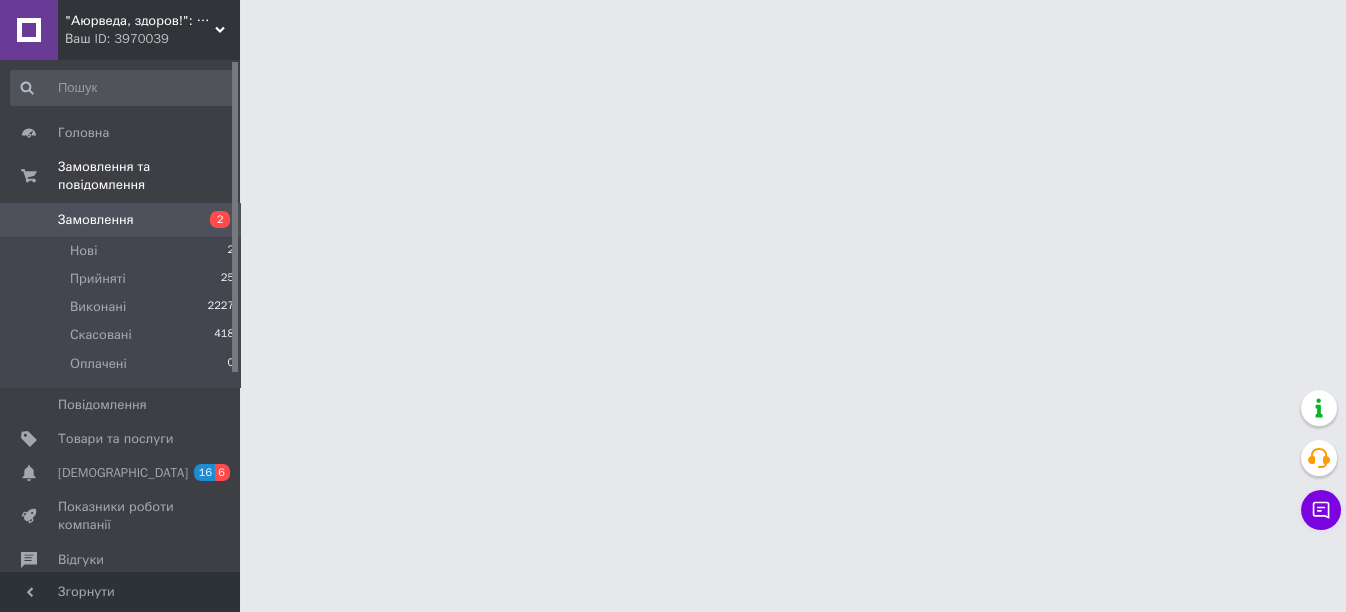 scroll, scrollTop: 0, scrollLeft: 0, axis: both 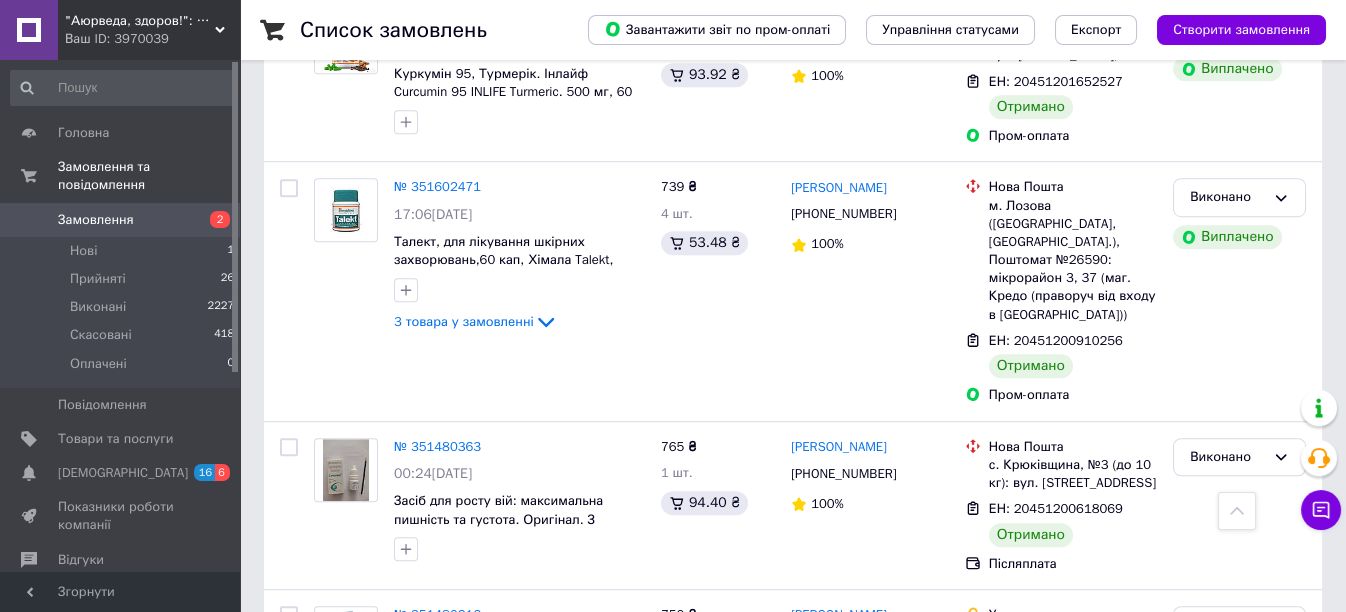 click on "2" at bounding box center (327, 802) 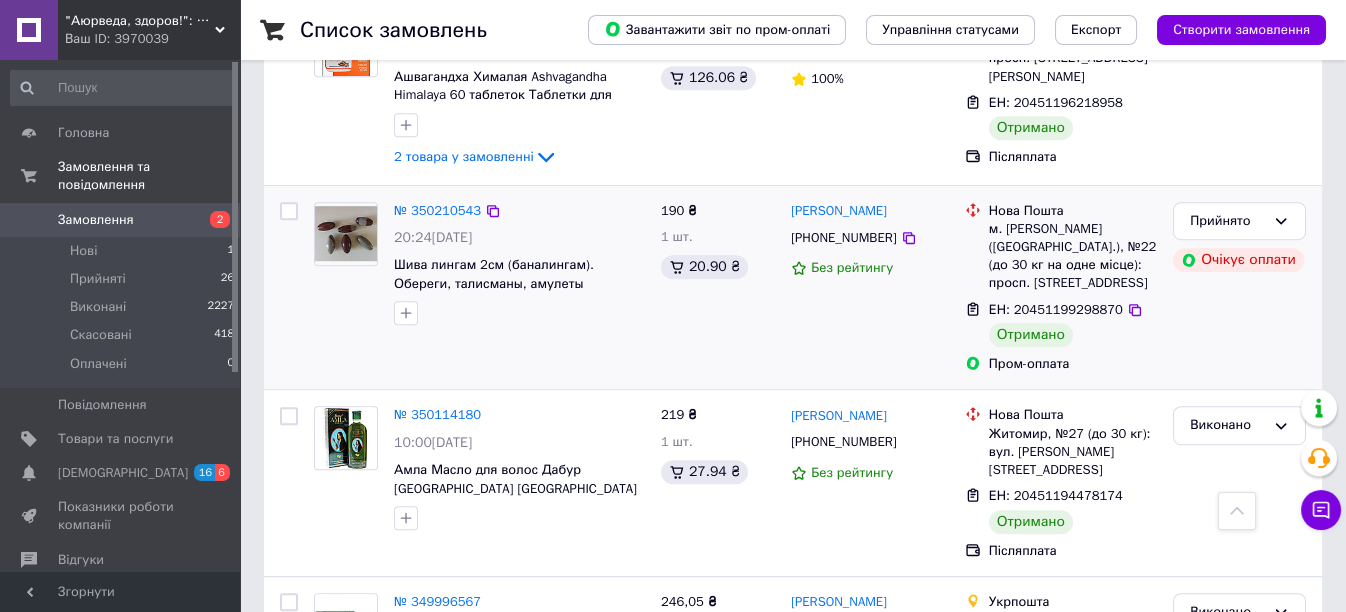 scroll, scrollTop: 3014, scrollLeft: 0, axis: vertical 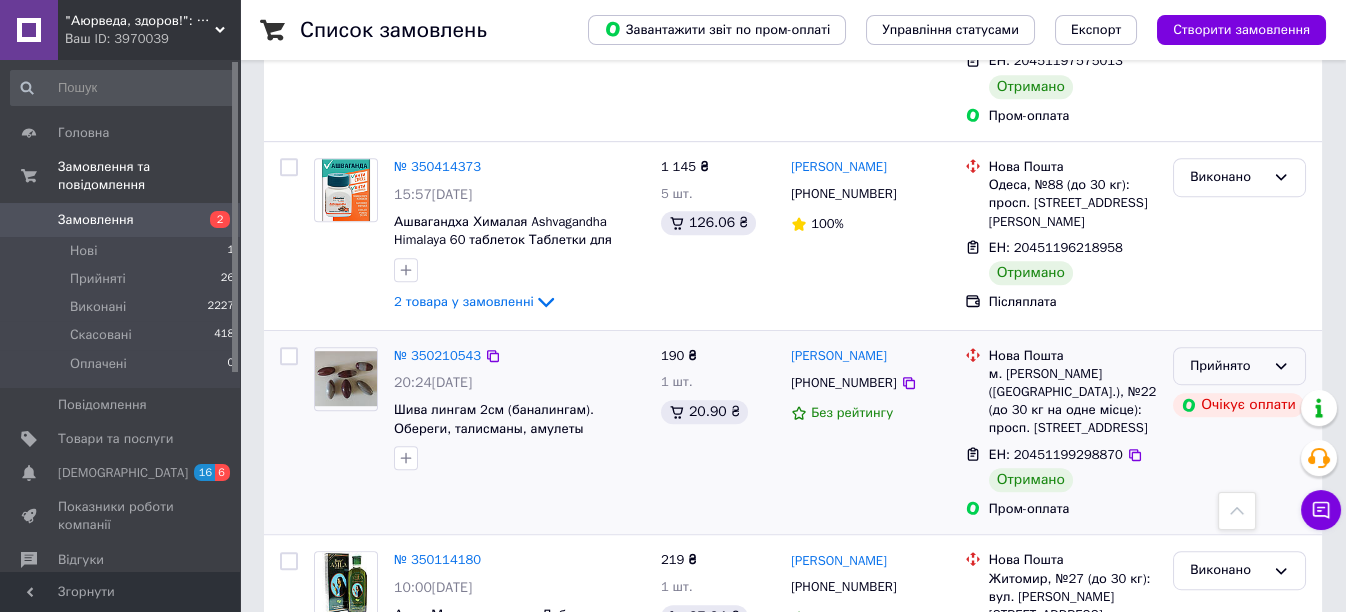 click on "Прийнято" at bounding box center (1227, 366) 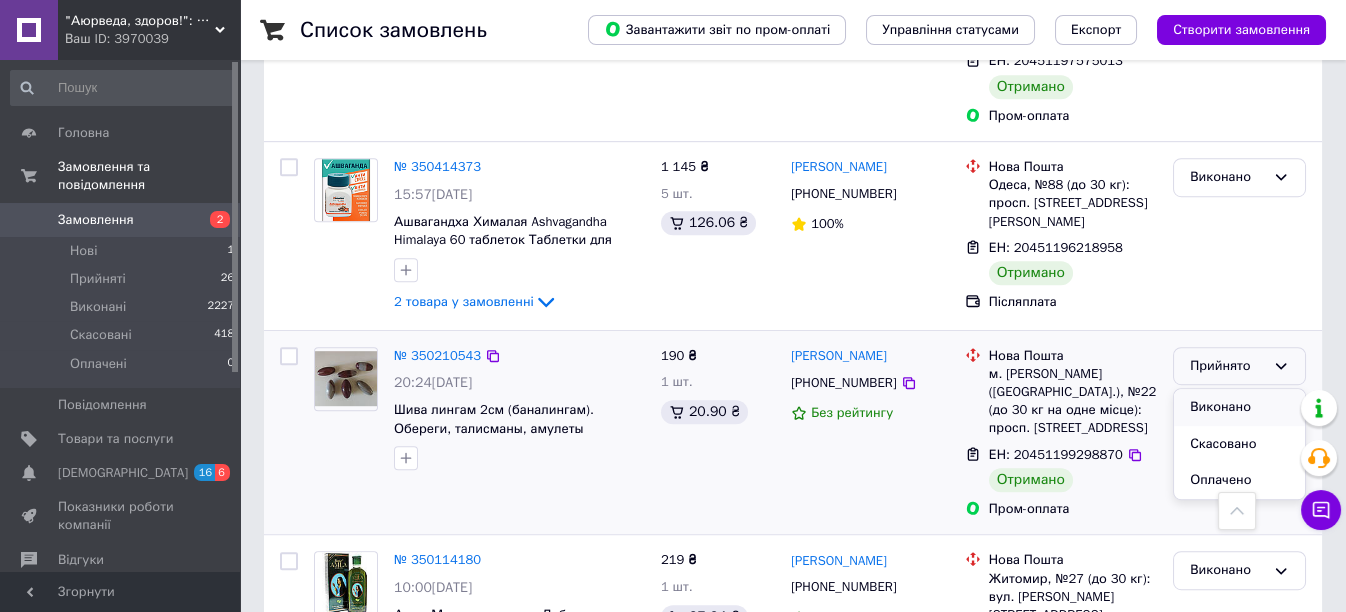 click on "Виконано" at bounding box center (1239, 407) 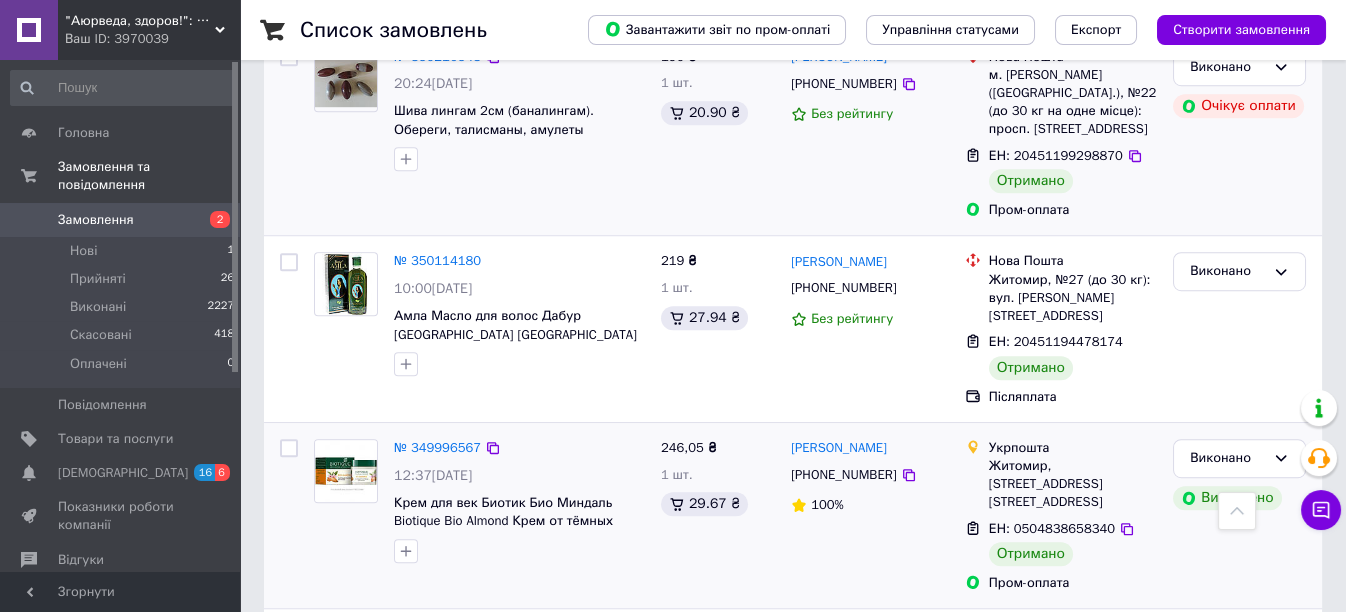 scroll, scrollTop: 3348, scrollLeft: 0, axis: vertical 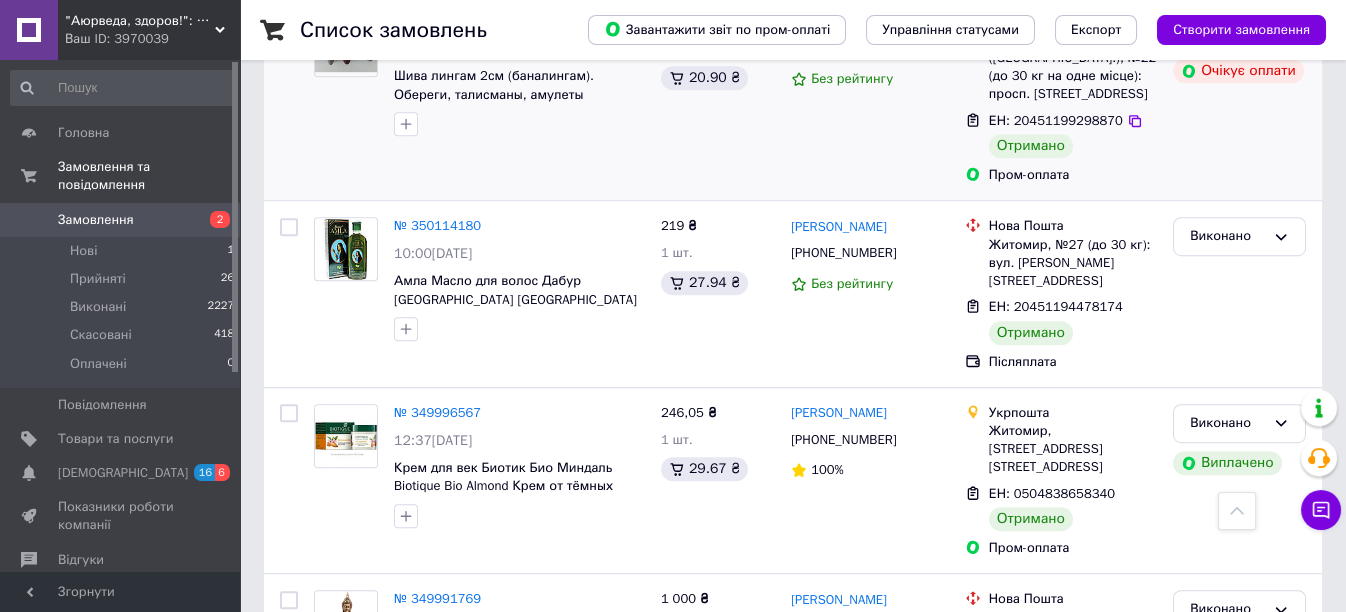 click on "1" at bounding box center (404, 787) 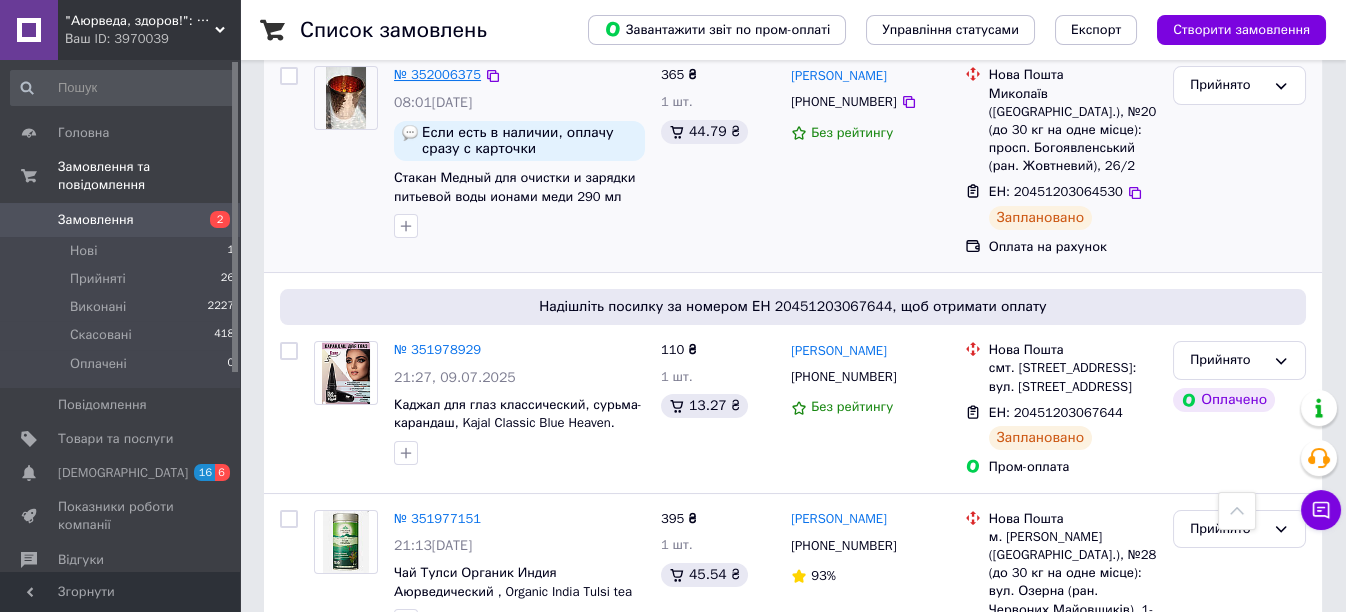 scroll, scrollTop: 444, scrollLeft: 0, axis: vertical 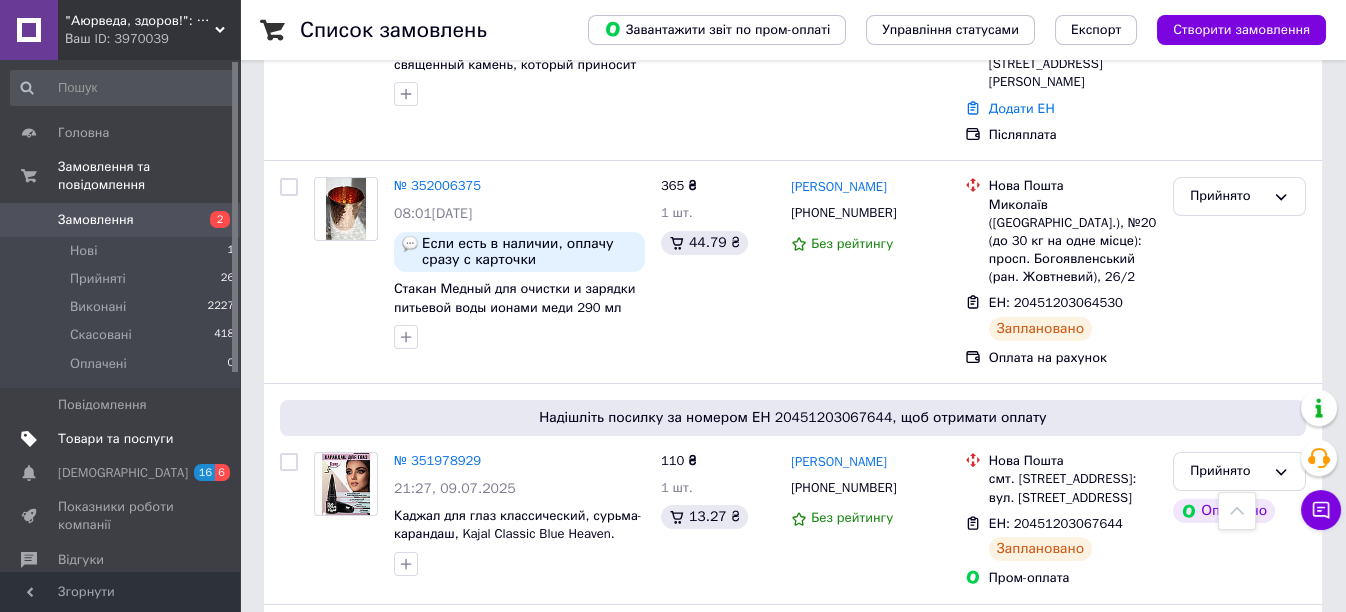 click on "Товари та послуги" at bounding box center (115, 439) 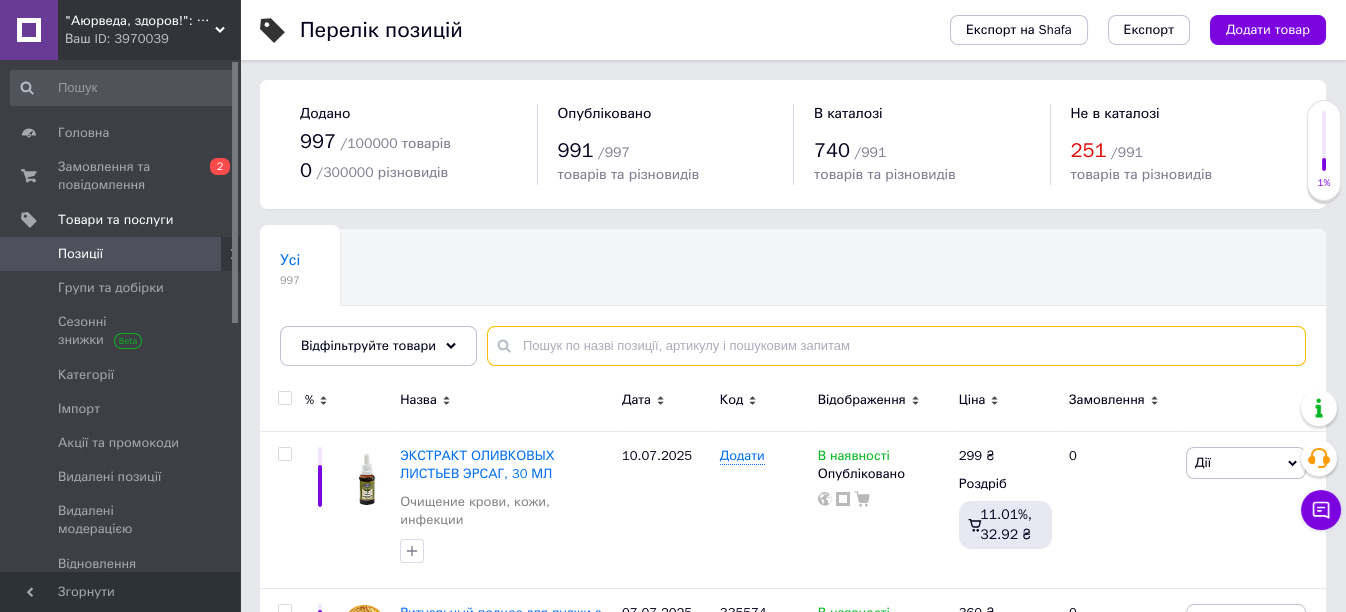 click at bounding box center (896, 346) 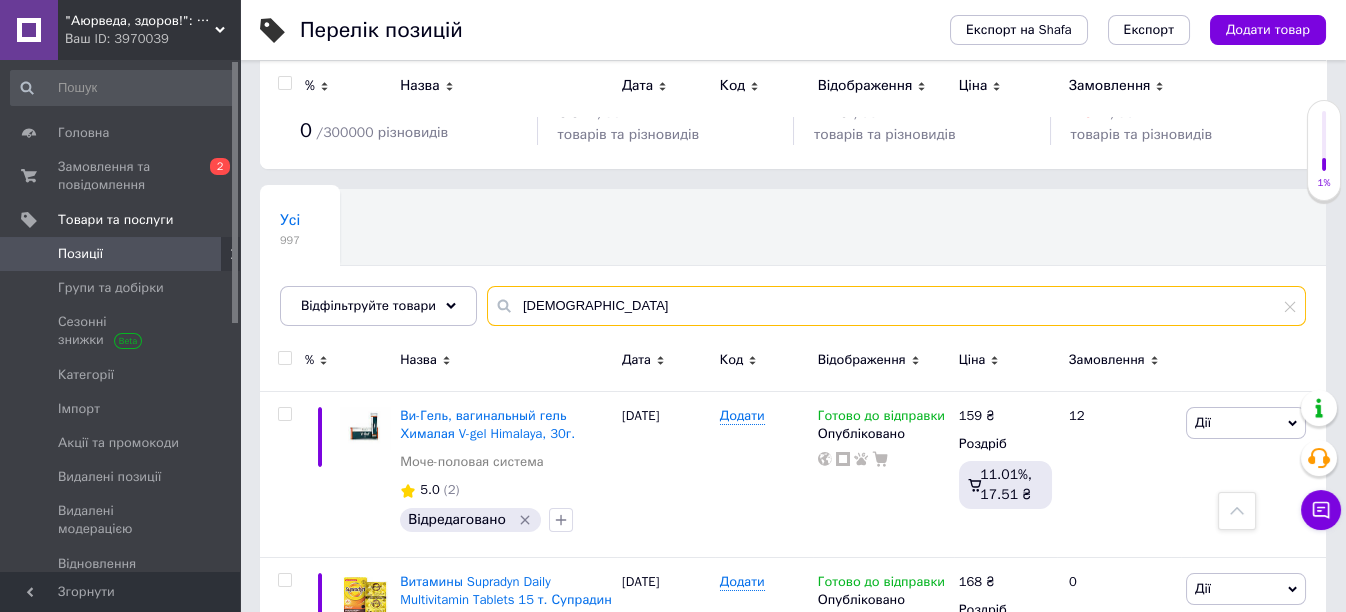 scroll, scrollTop: 0, scrollLeft: 0, axis: both 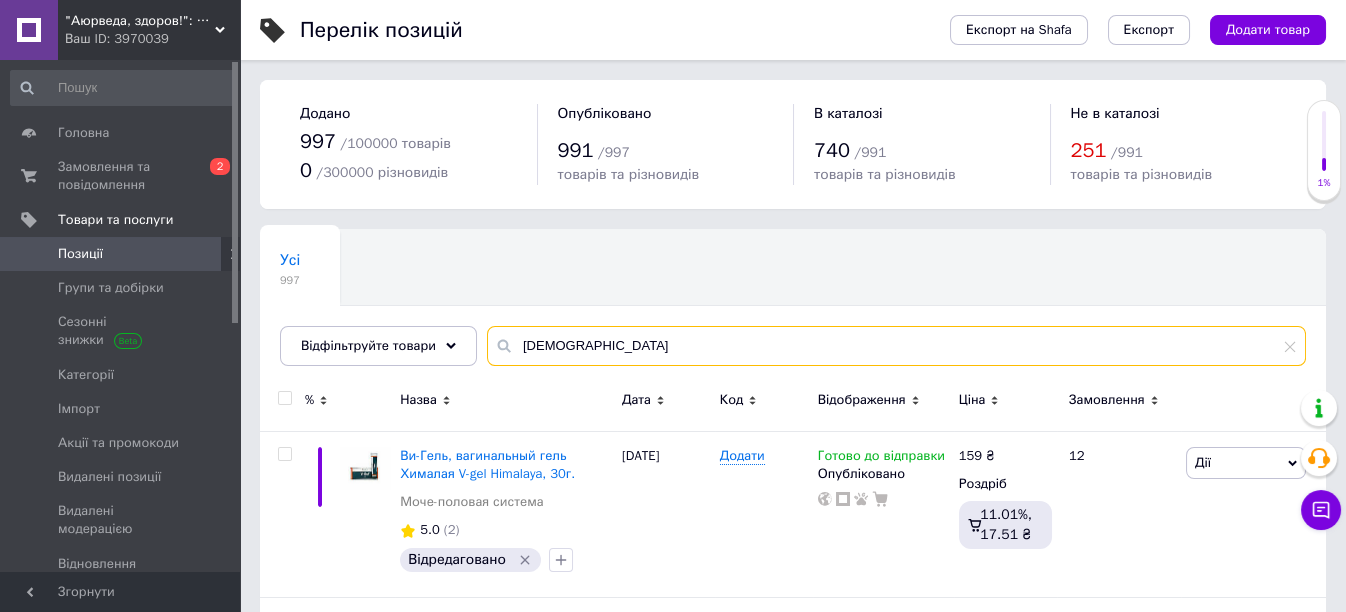 click on "вишну" at bounding box center (896, 346) 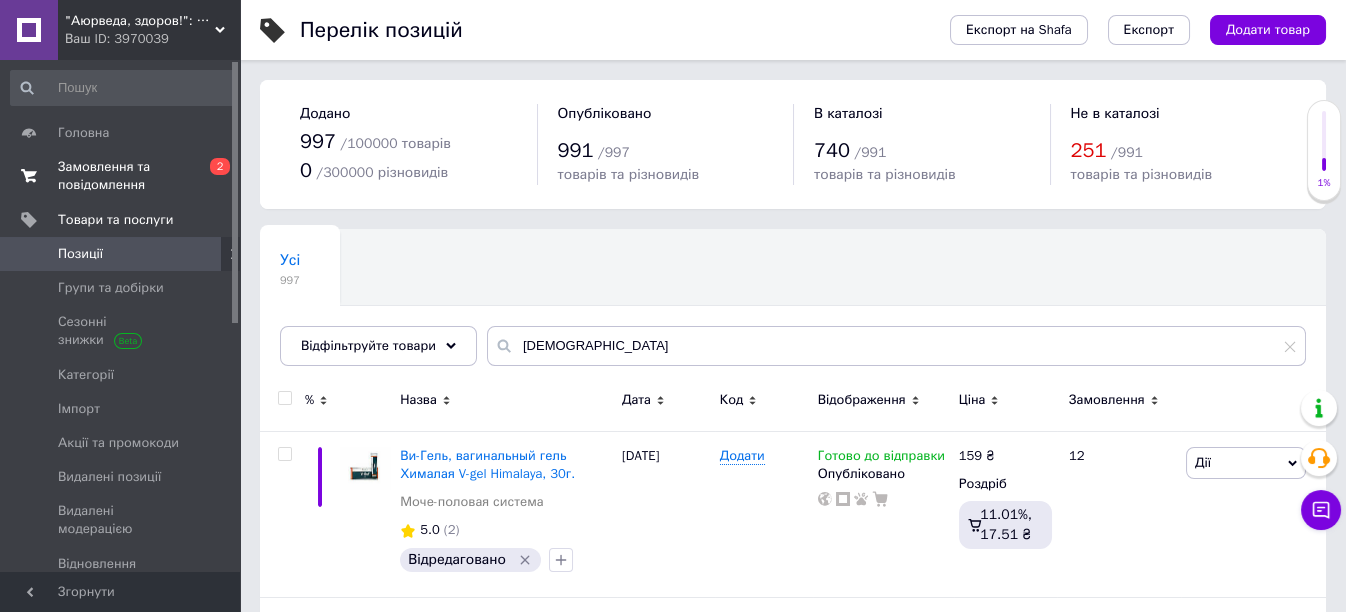 click on "Замовлення та повідомлення" at bounding box center (121, 176) 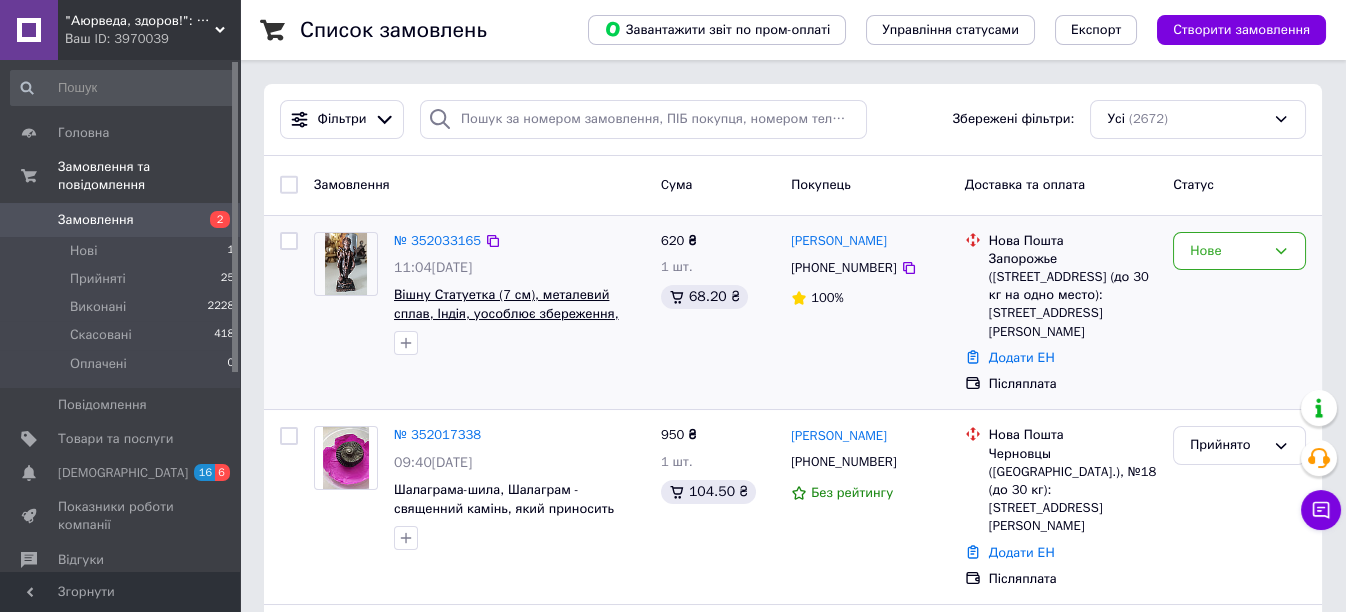 click on "Вішну Статуетка (7 см), металевий сплав, Індія, уособлює збереження, захист і гармонію у Всесвіті." at bounding box center (506, 313) 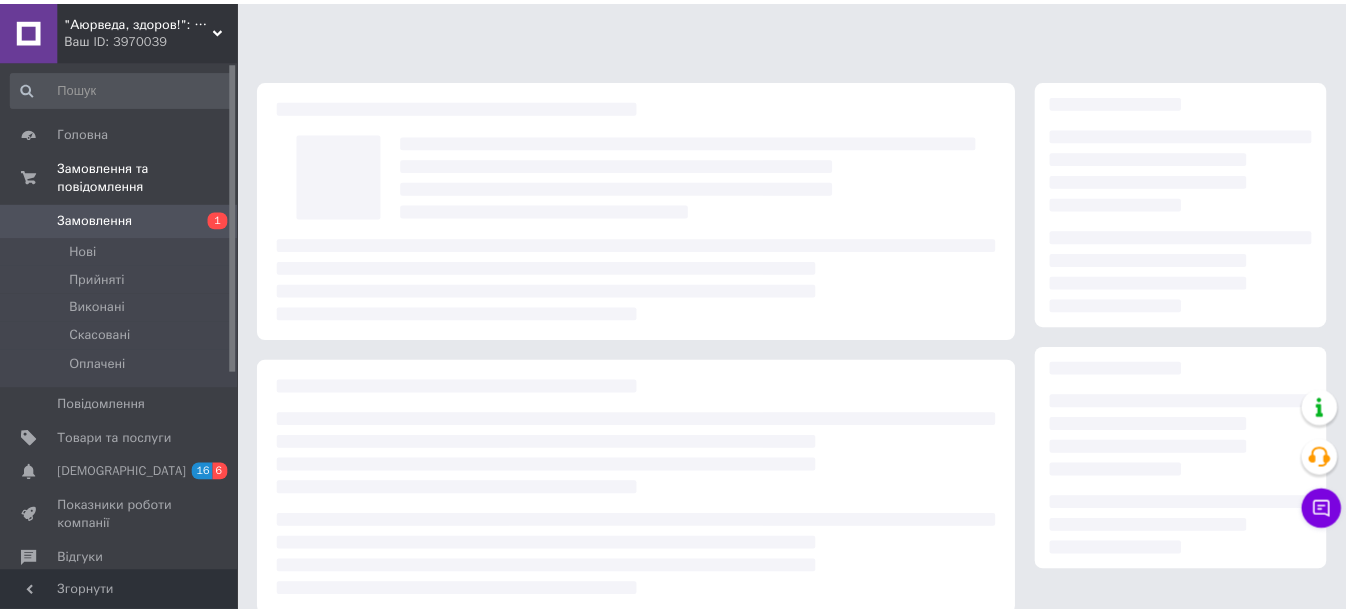 scroll, scrollTop: 0, scrollLeft: 0, axis: both 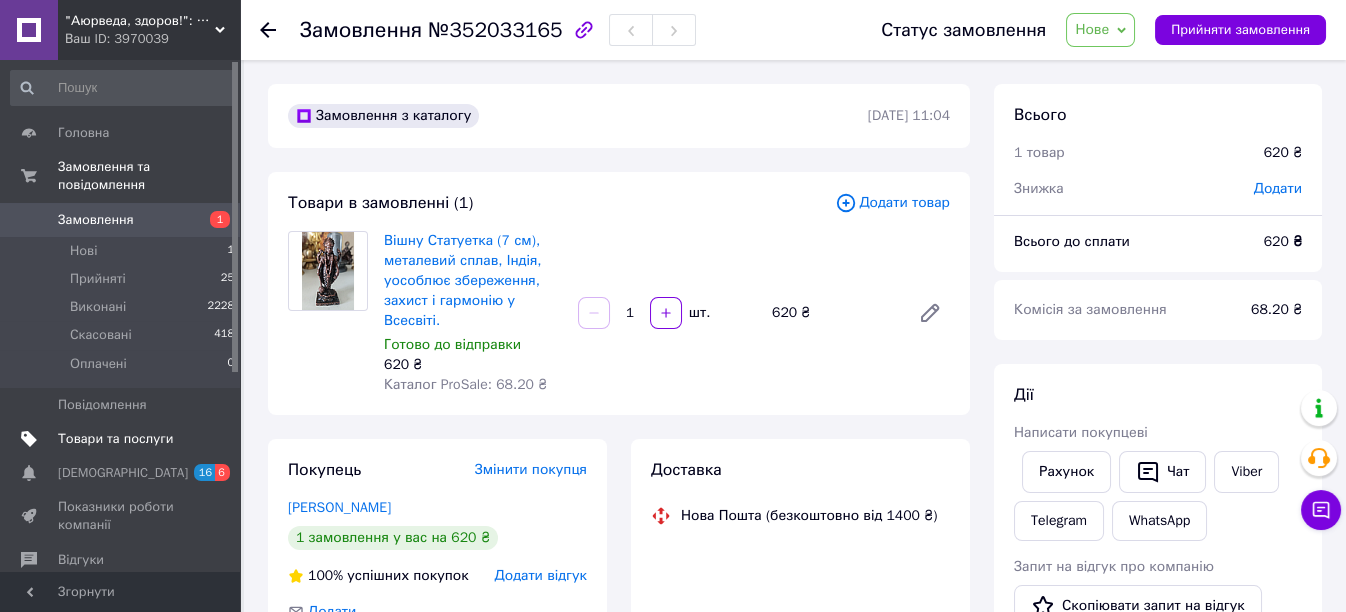 click on "Товари та послуги" at bounding box center (115, 439) 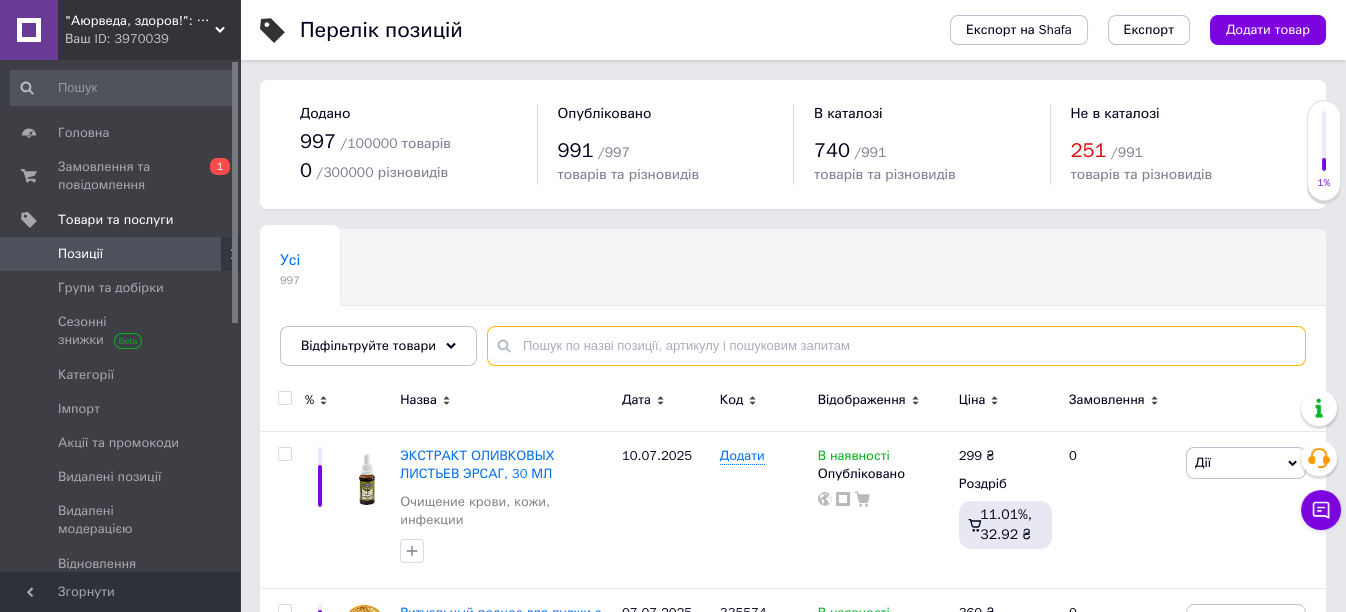 click at bounding box center (896, 346) 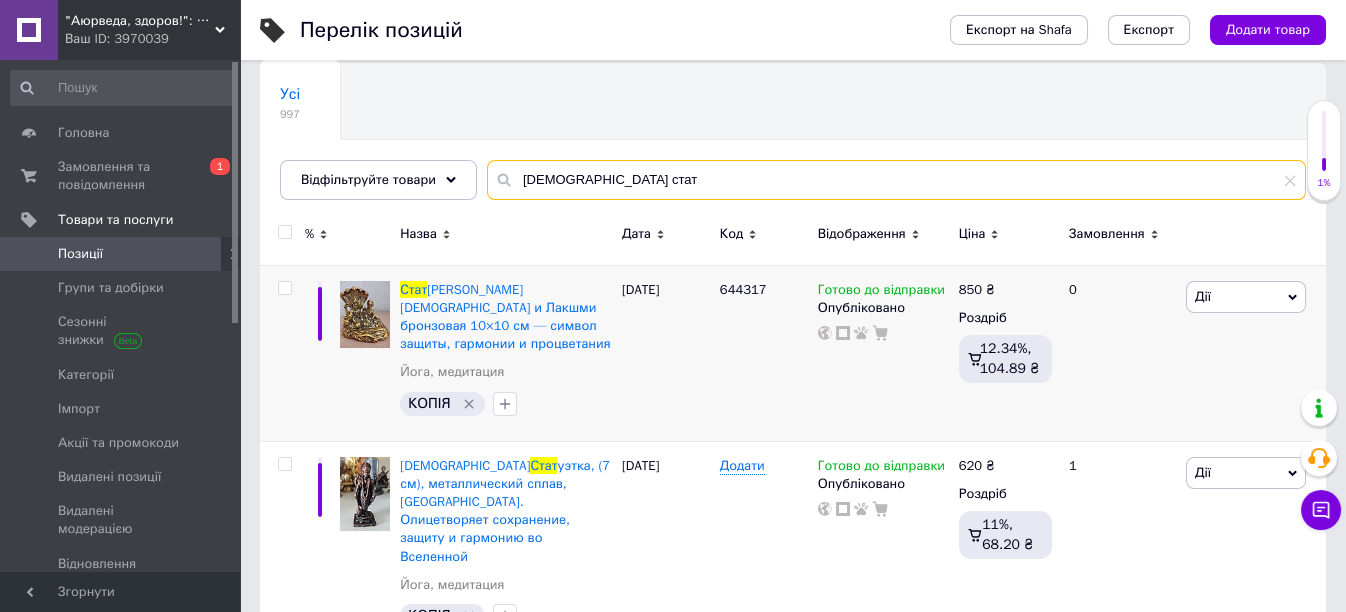 scroll, scrollTop: 170, scrollLeft: 0, axis: vertical 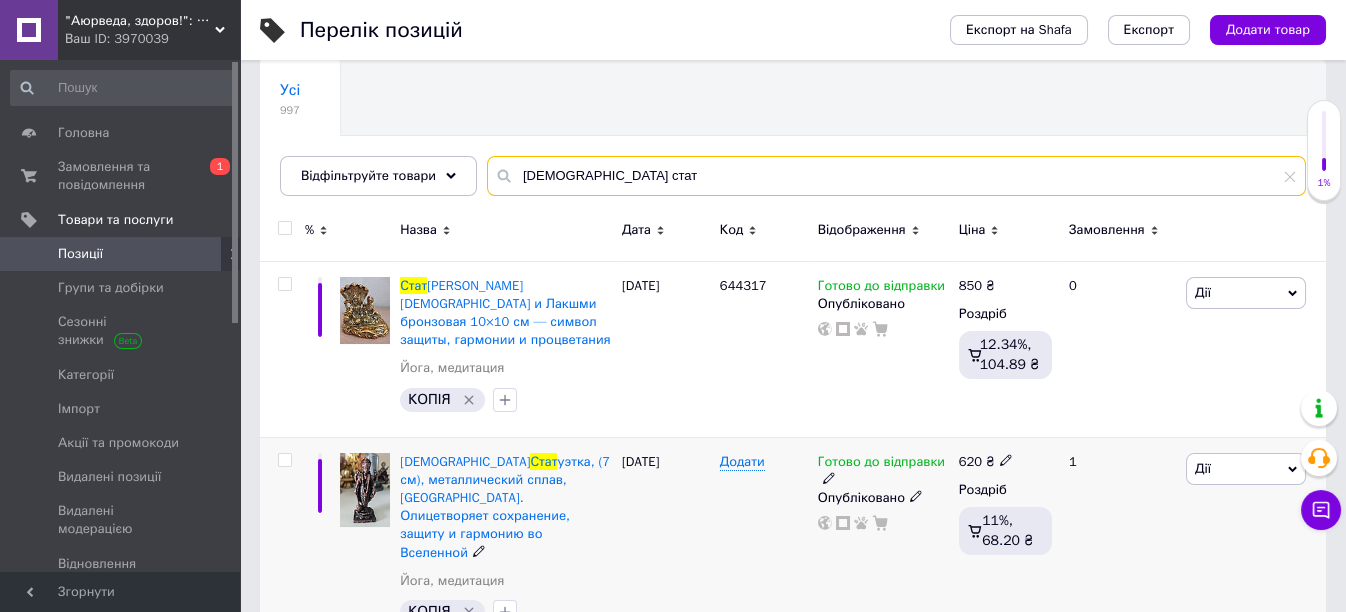 type on "вішну стат" 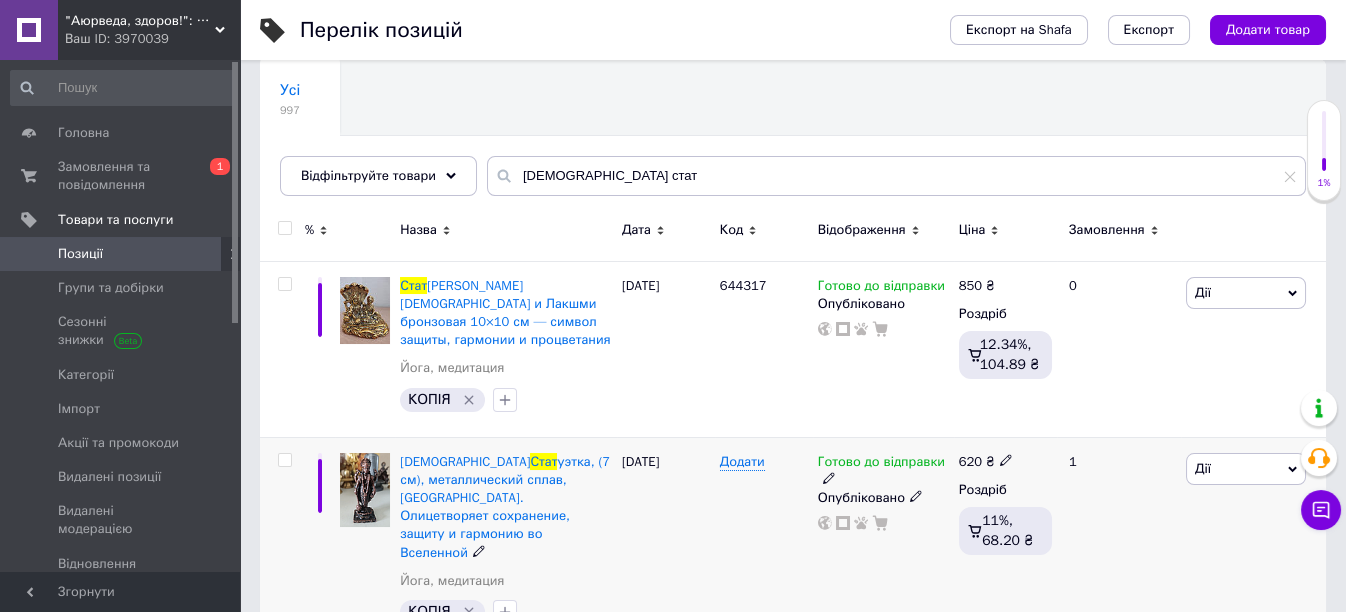 click 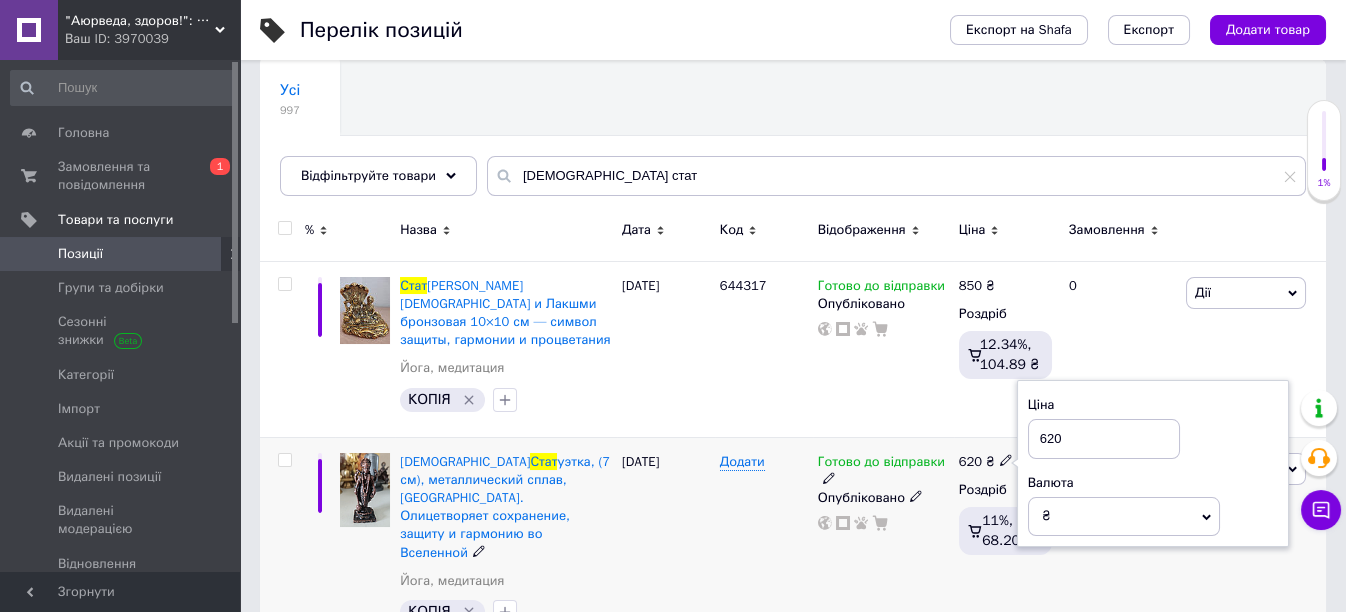 click on "620" at bounding box center (1104, 439) 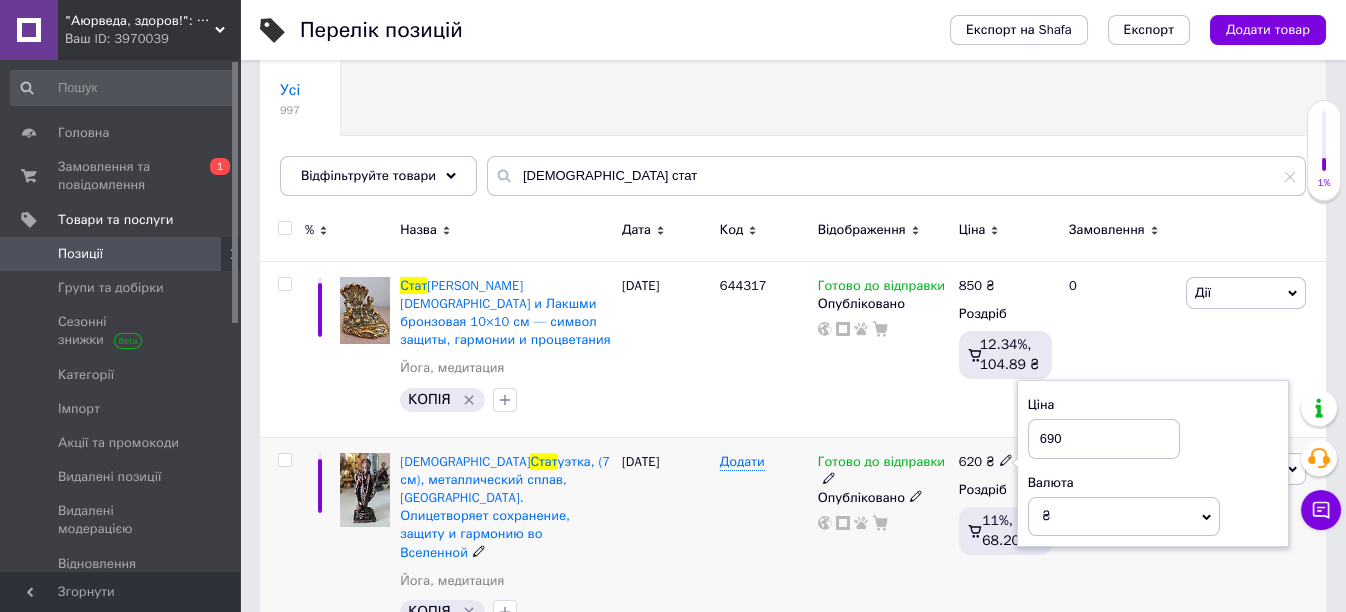 type on "690" 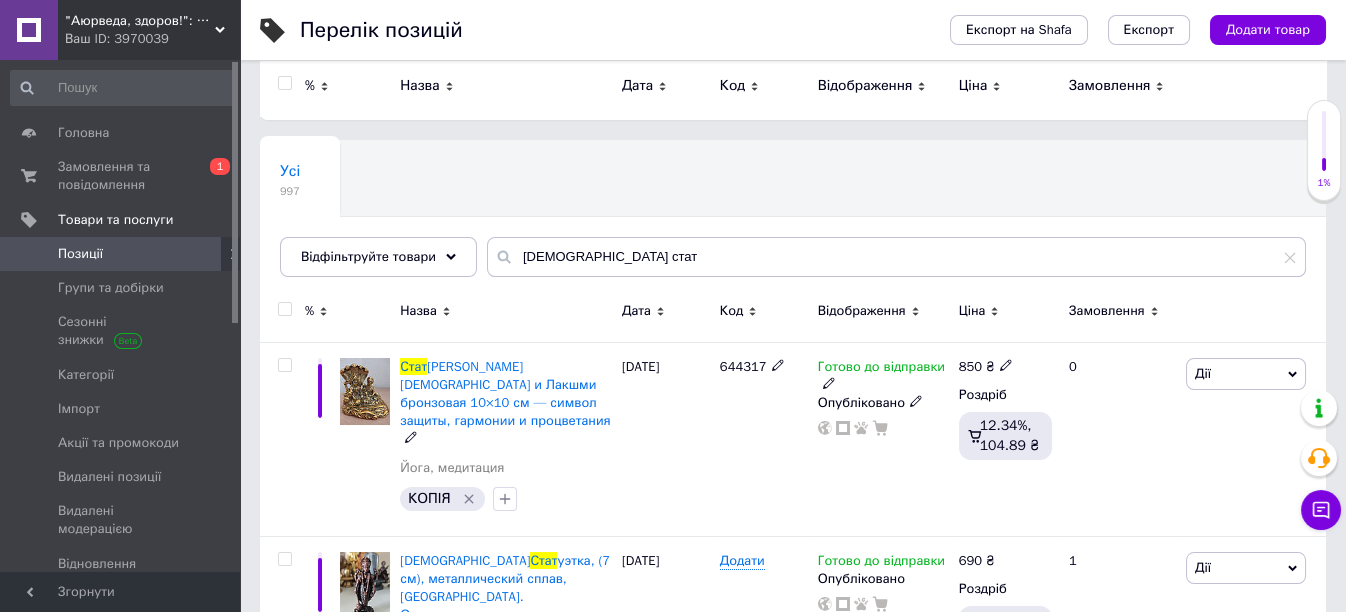 scroll, scrollTop: 0, scrollLeft: 0, axis: both 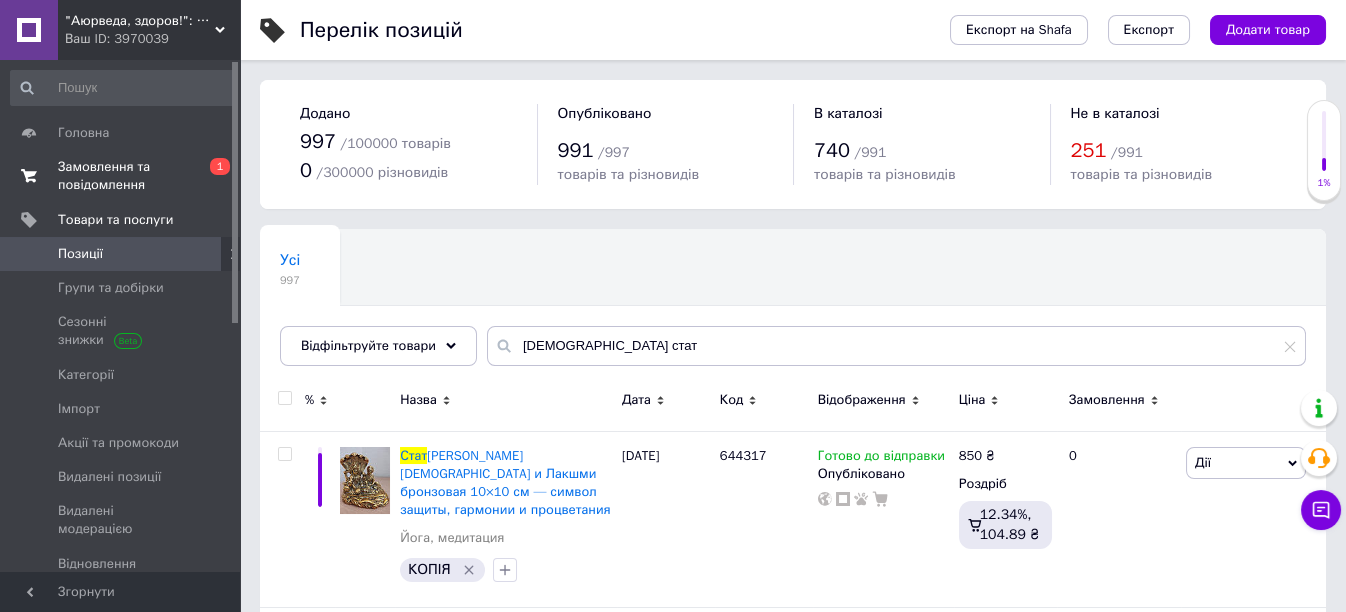 click on "Замовлення та повідомлення" at bounding box center (121, 176) 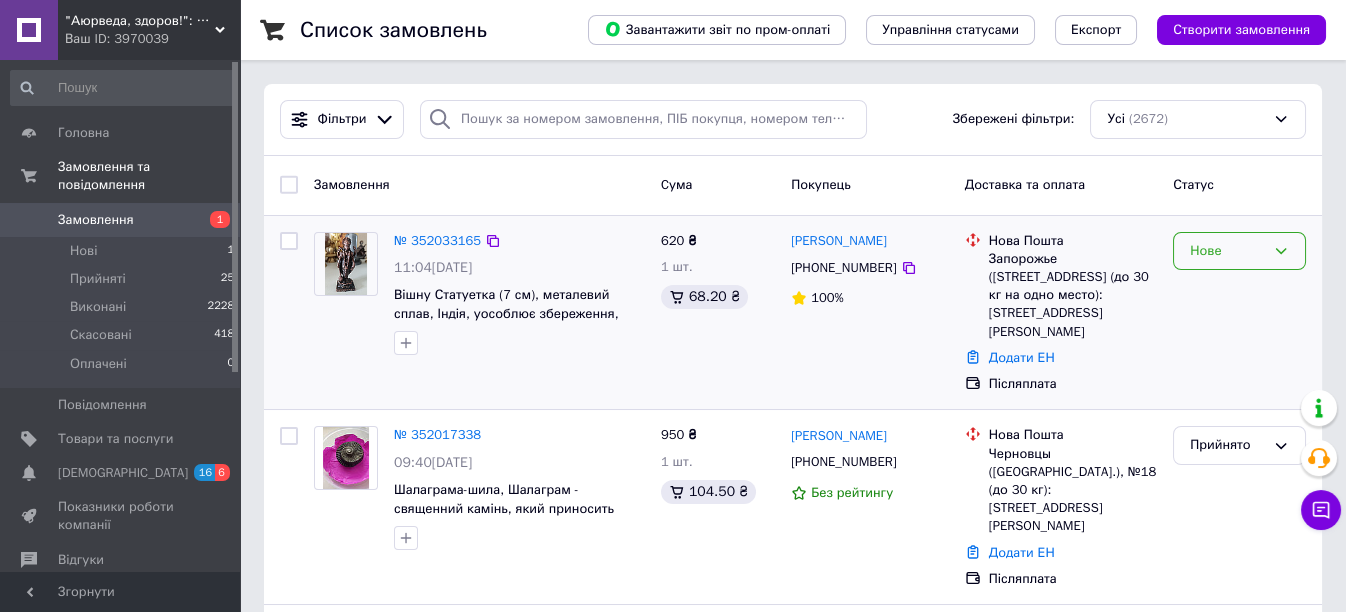 drag, startPoint x: 1200, startPoint y: 247, endPoint x: 1202, endPoint y: 262, distance: 15.132746 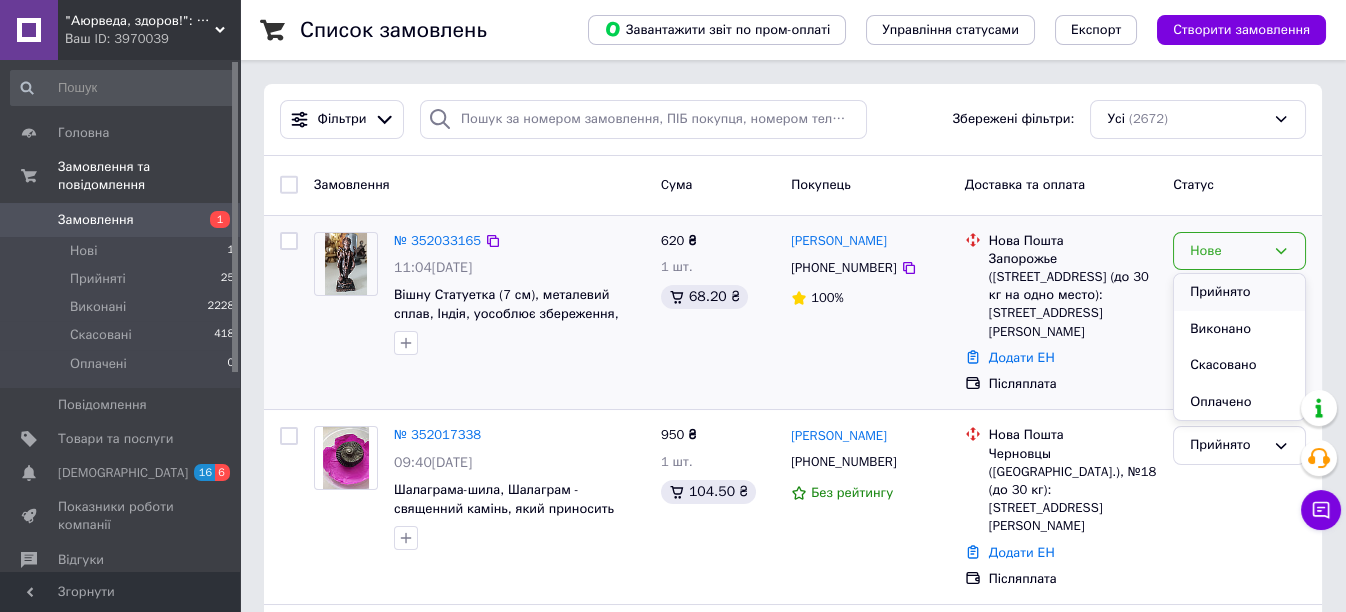 click on "Прийнято" at bounding box center (1239, 292) 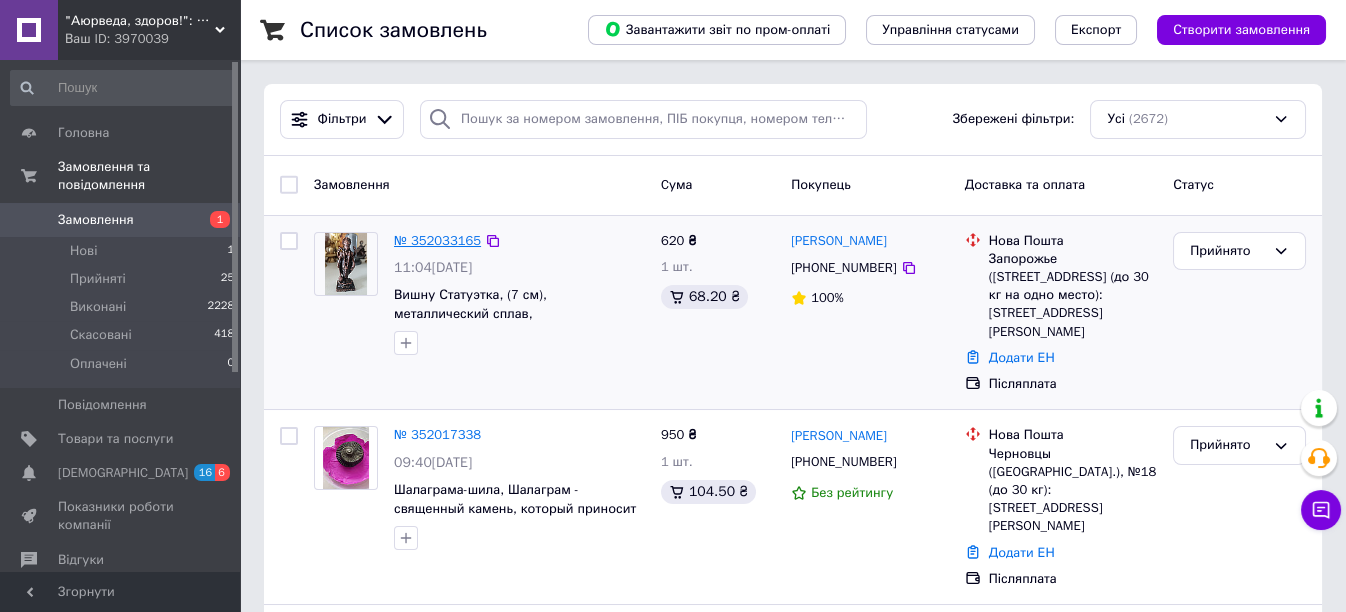 click on "№ 352033165" at bounding box center [437, 240] 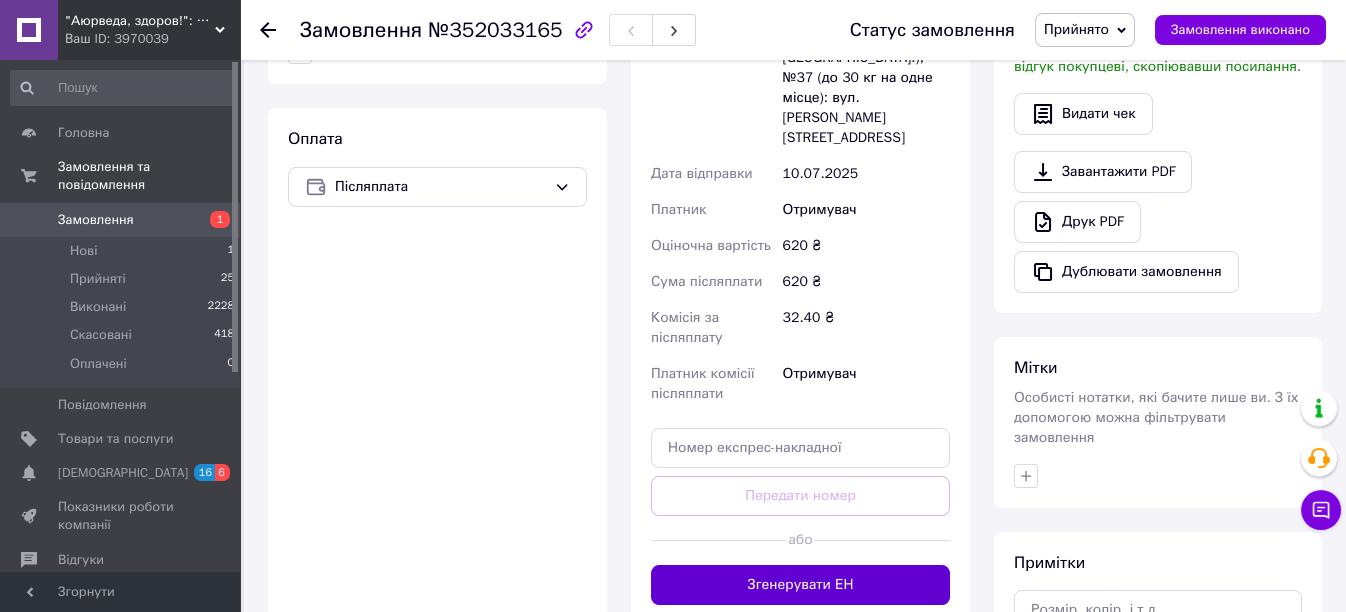 scroll, scrollTop: 666, scrollLeft: 0, axis: vertical 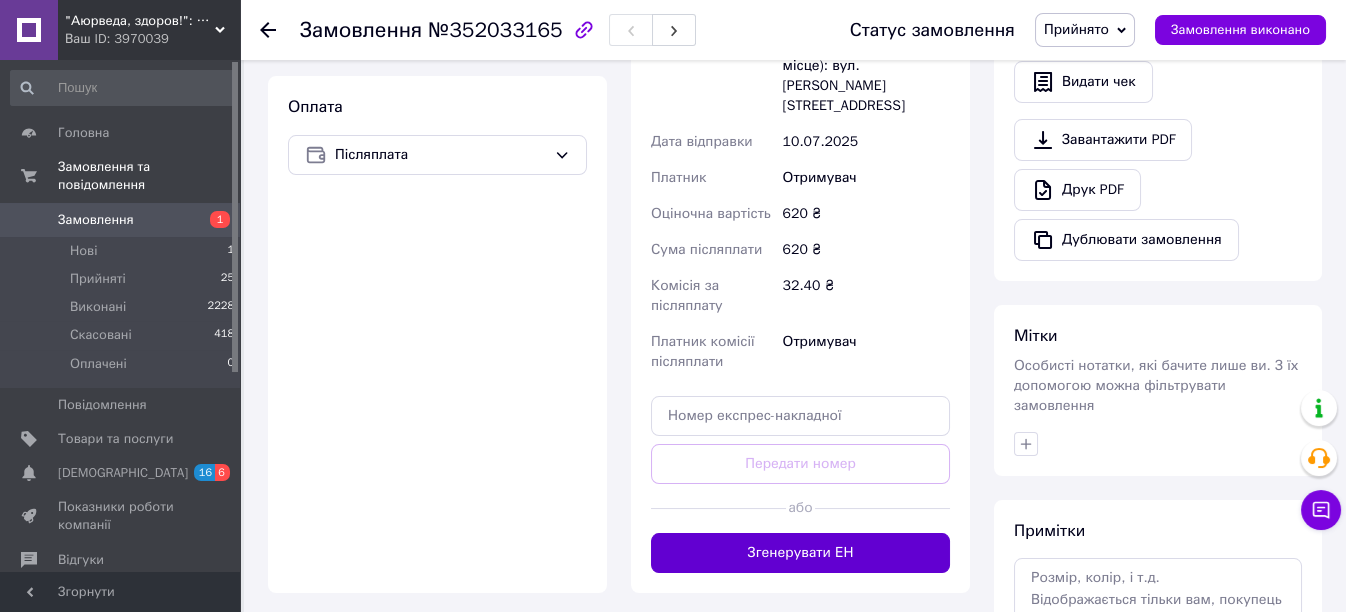 click on "Згенерувати ЕН" at bounding box center (800, 553) 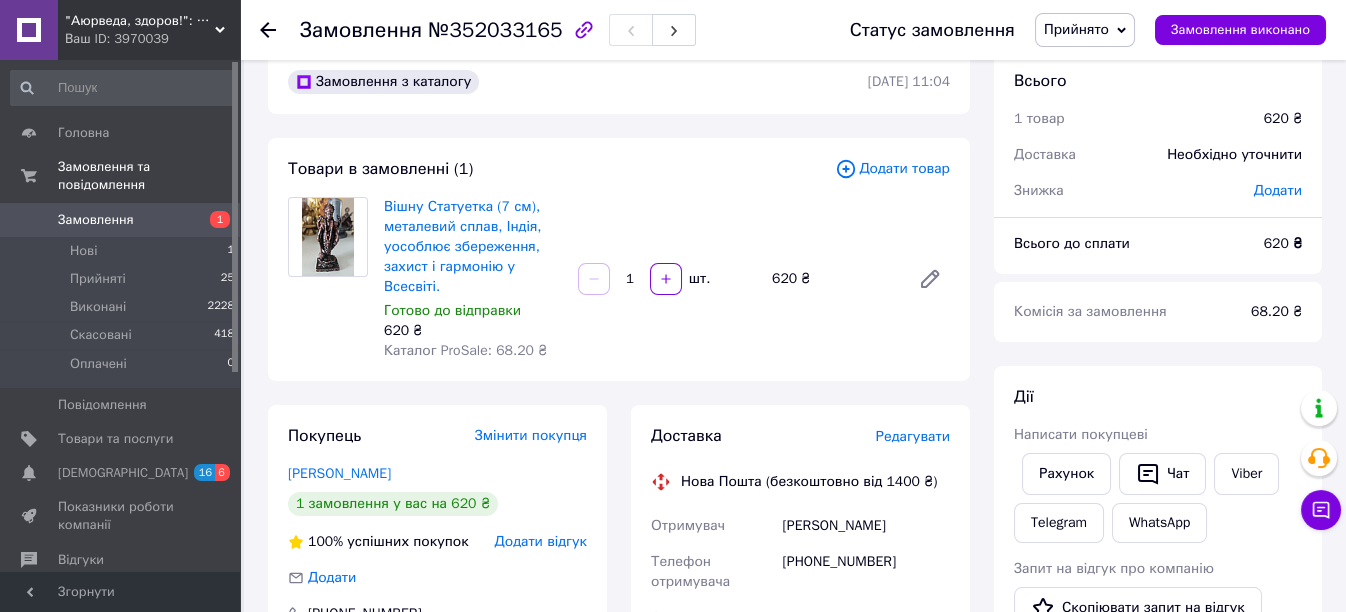 scroll, scrollTop: 0, scrollLeft: 0, axis: both 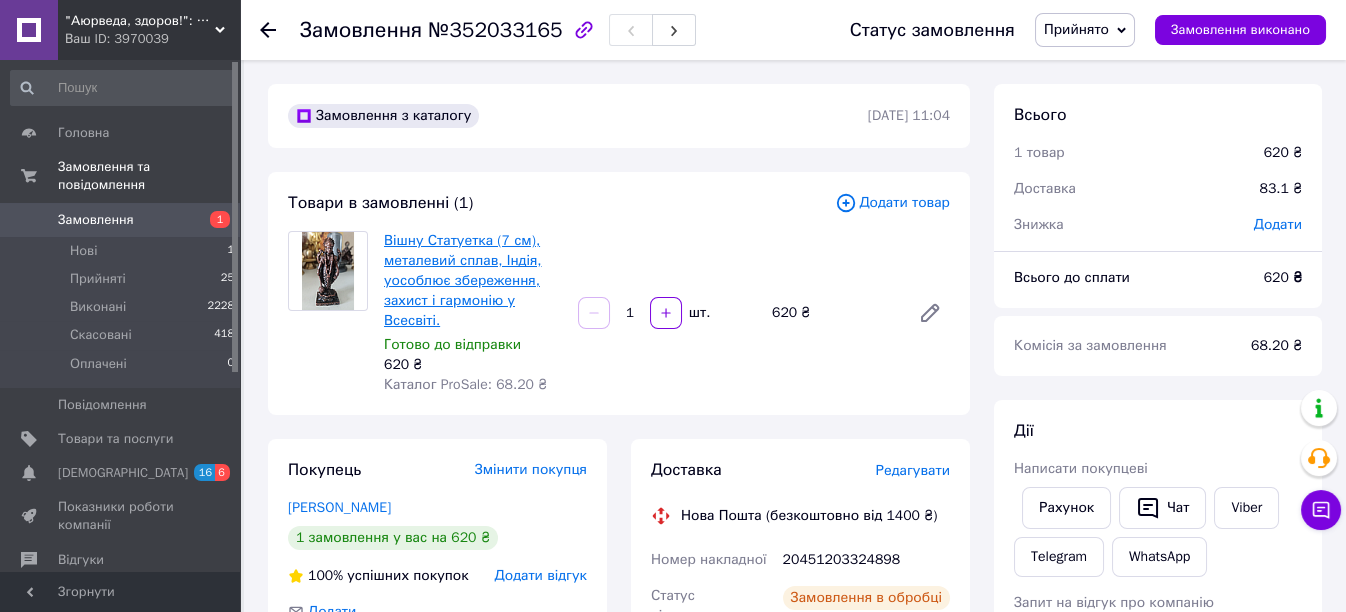 click on "Вішну Статуетка (7 см), металевий сплав, Індія, уособлює збереження, захист і гармонію у Всесвіті." at bounding box center (463, 280) 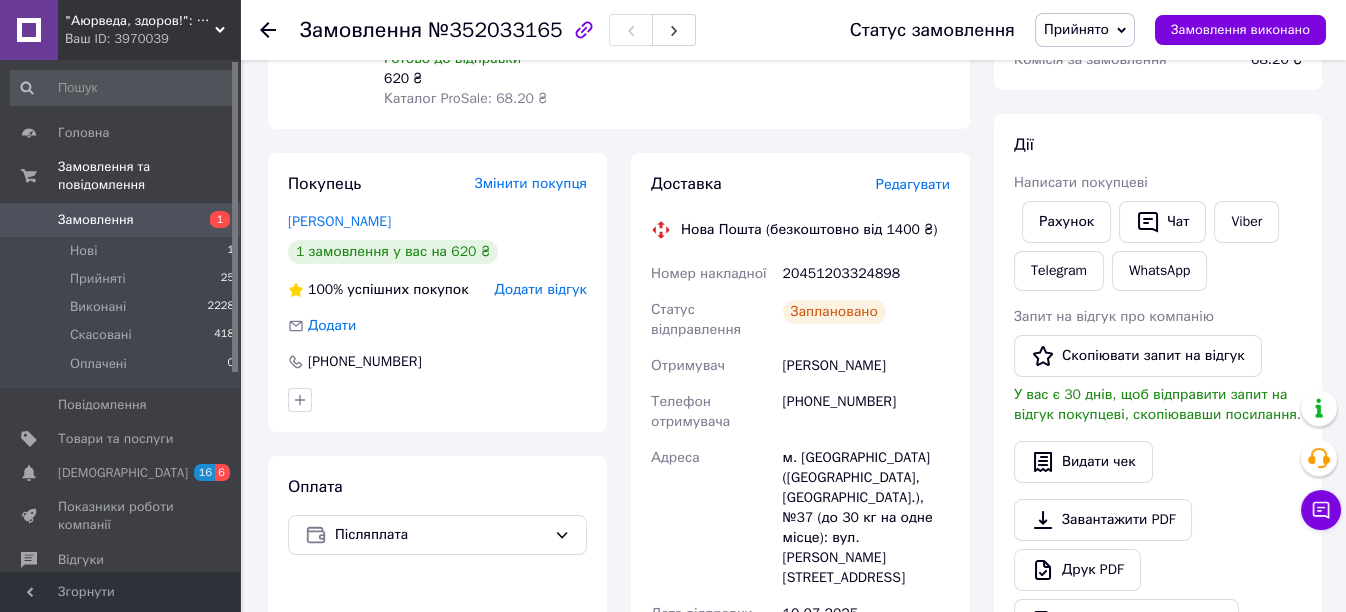 scroll, scrollTop: 333, scrollLeft: 0, axis: vertical 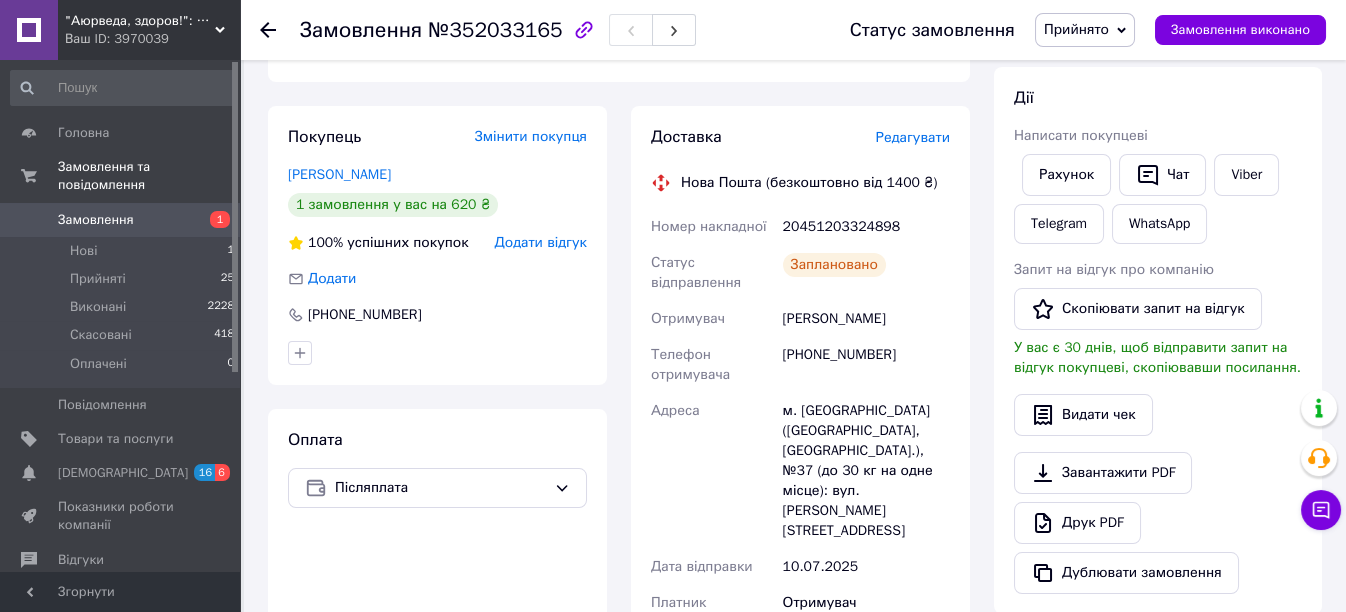 click on "Замовлення" at bounding box center [96, 220] 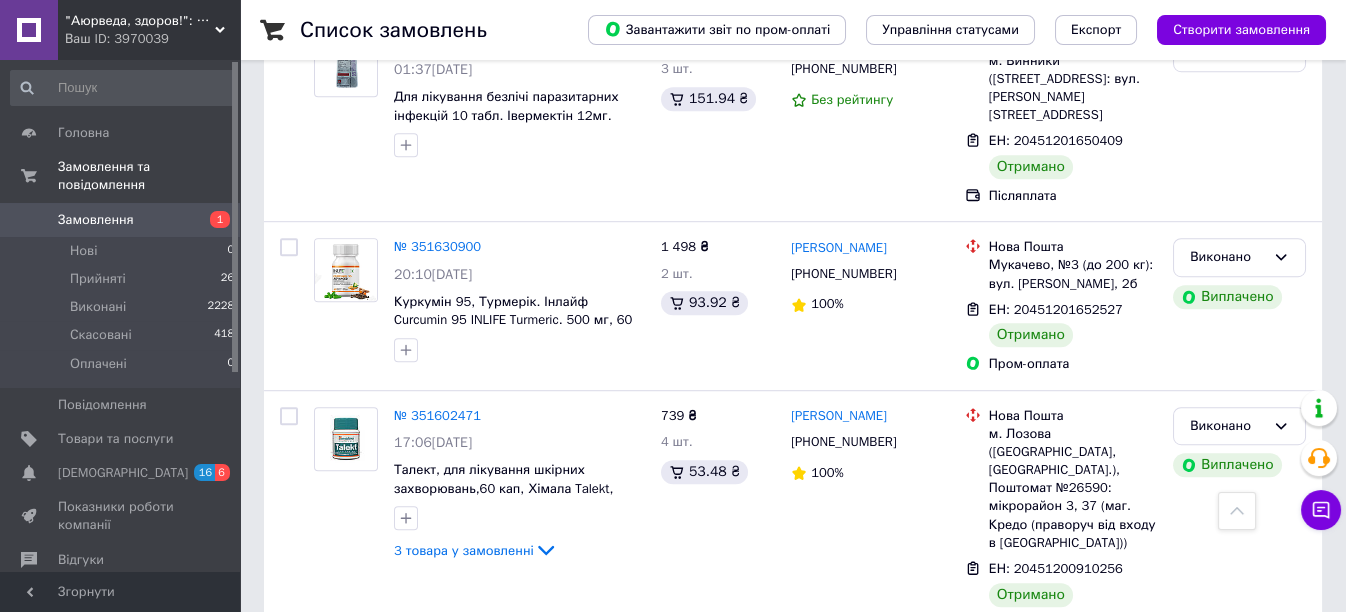 scroll, scrollTop: 3444, scrollLeft: 0, axis: vertical 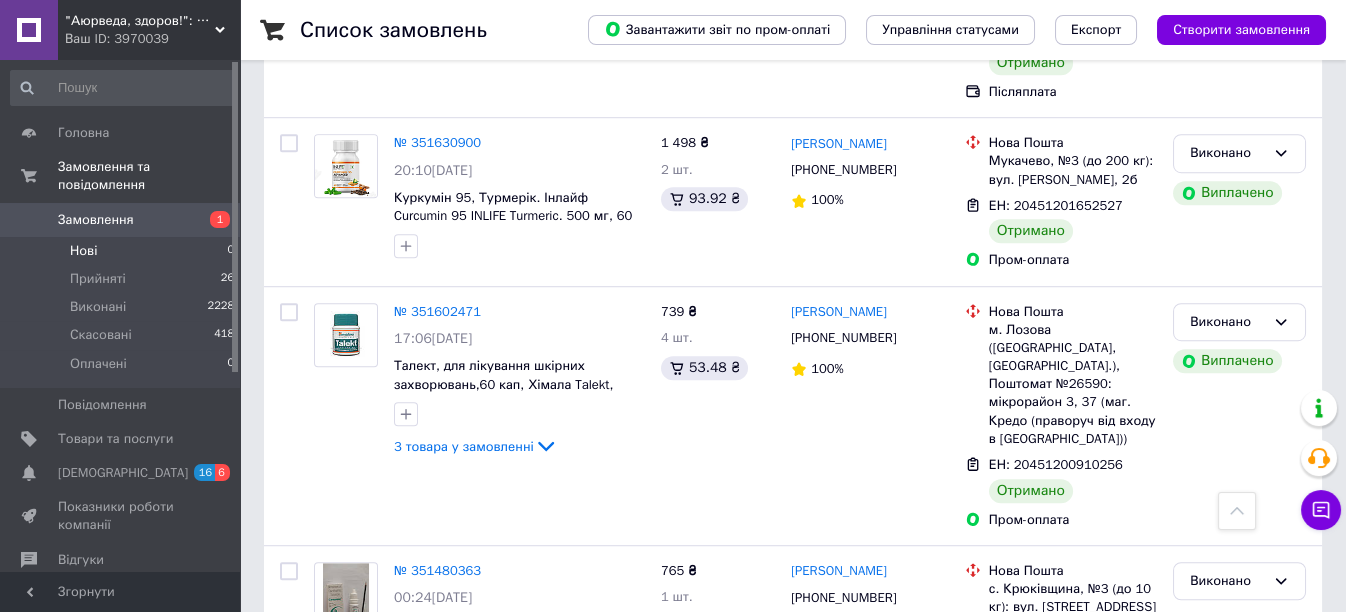 click on "Нові 0" at bounding box center (123, 251) 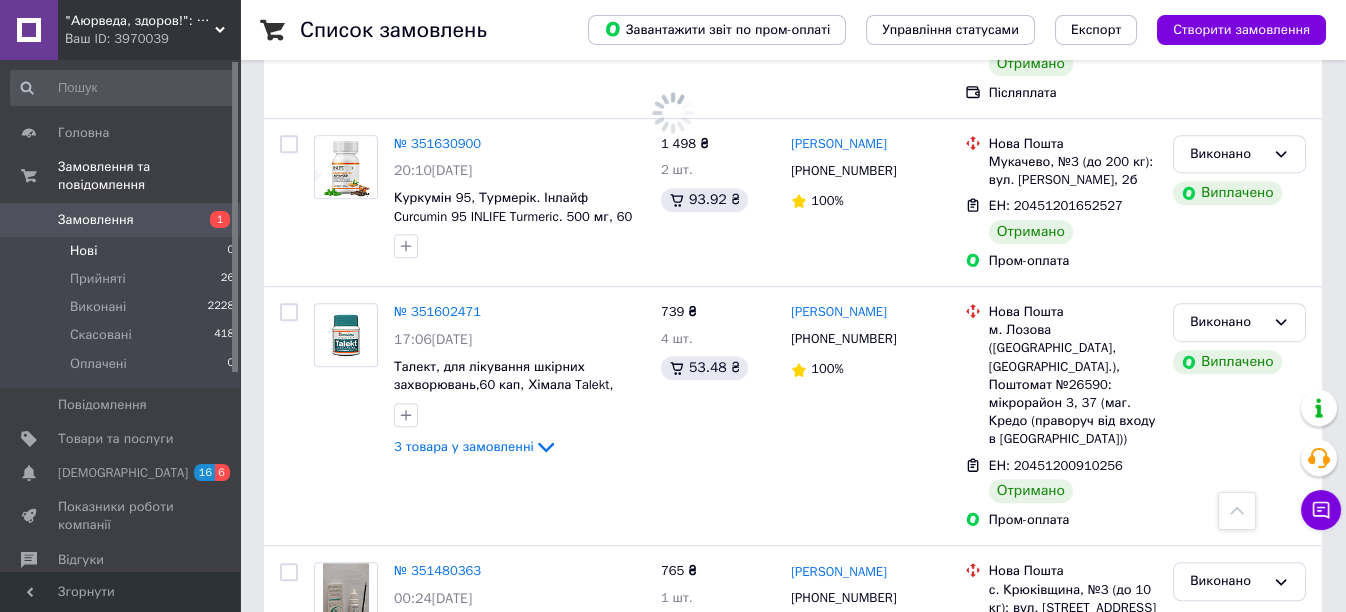 scroll, scrollTop: 0, scrollLeft: 0, axis: both 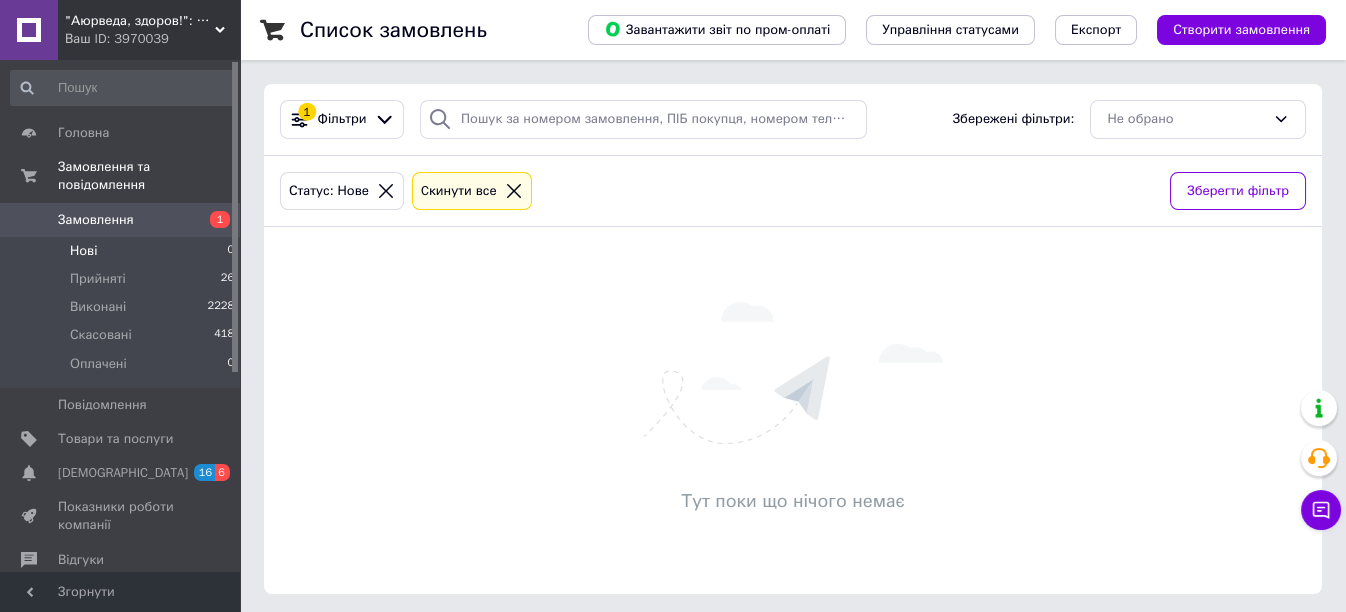 click on "Замовлення" at bounding box center (121, 220) 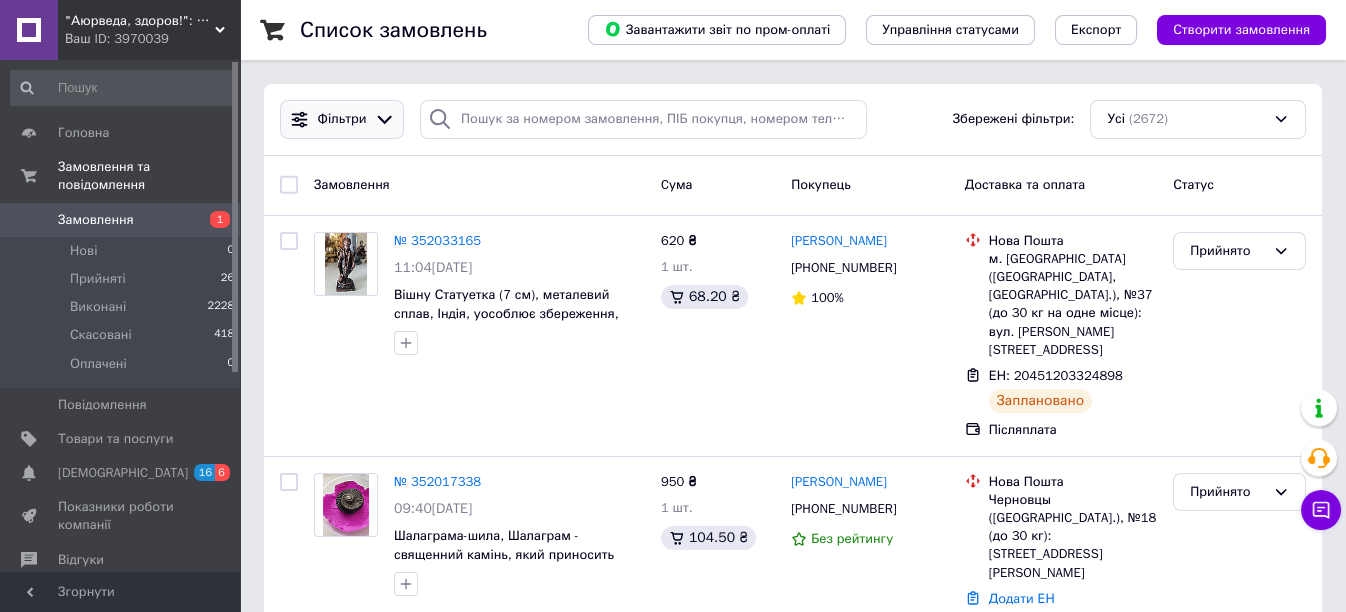 click 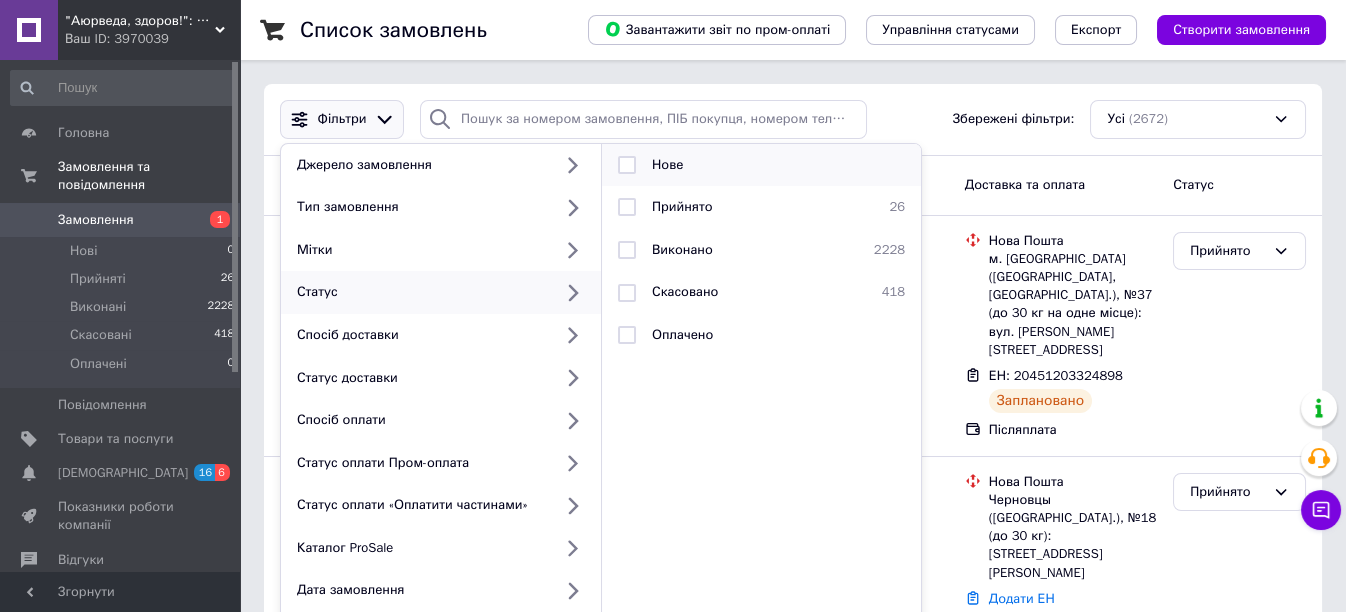click on "Нове" at bounding box center [667, 164] 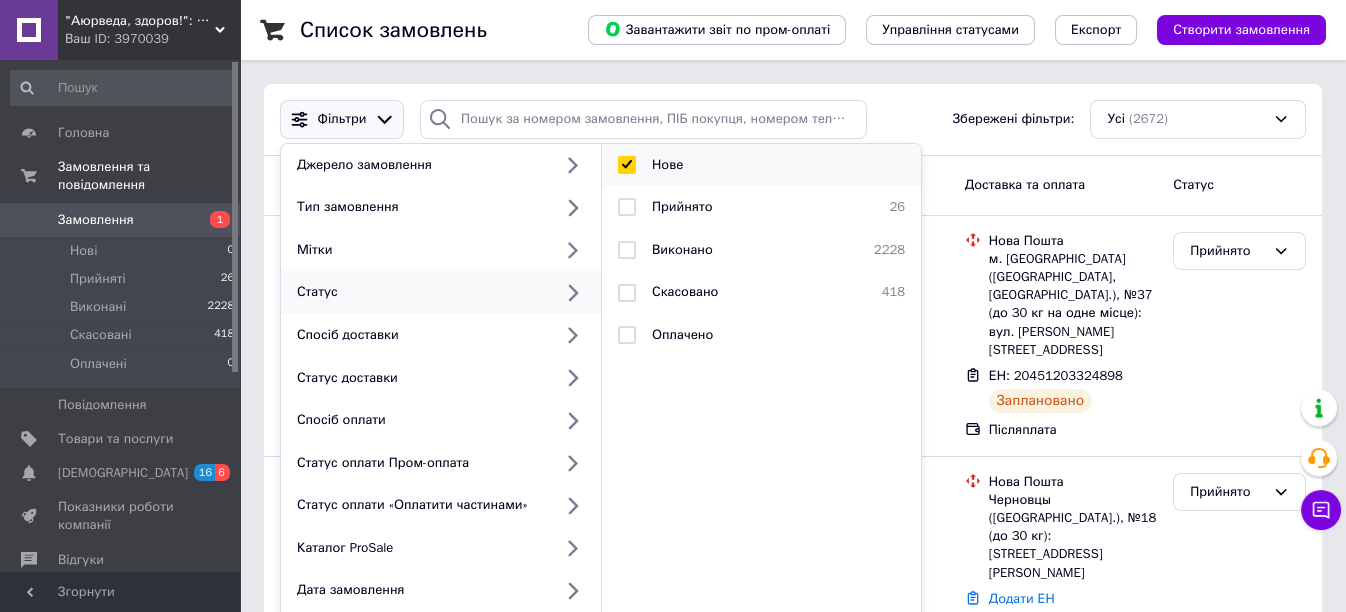 checkbox on "true" 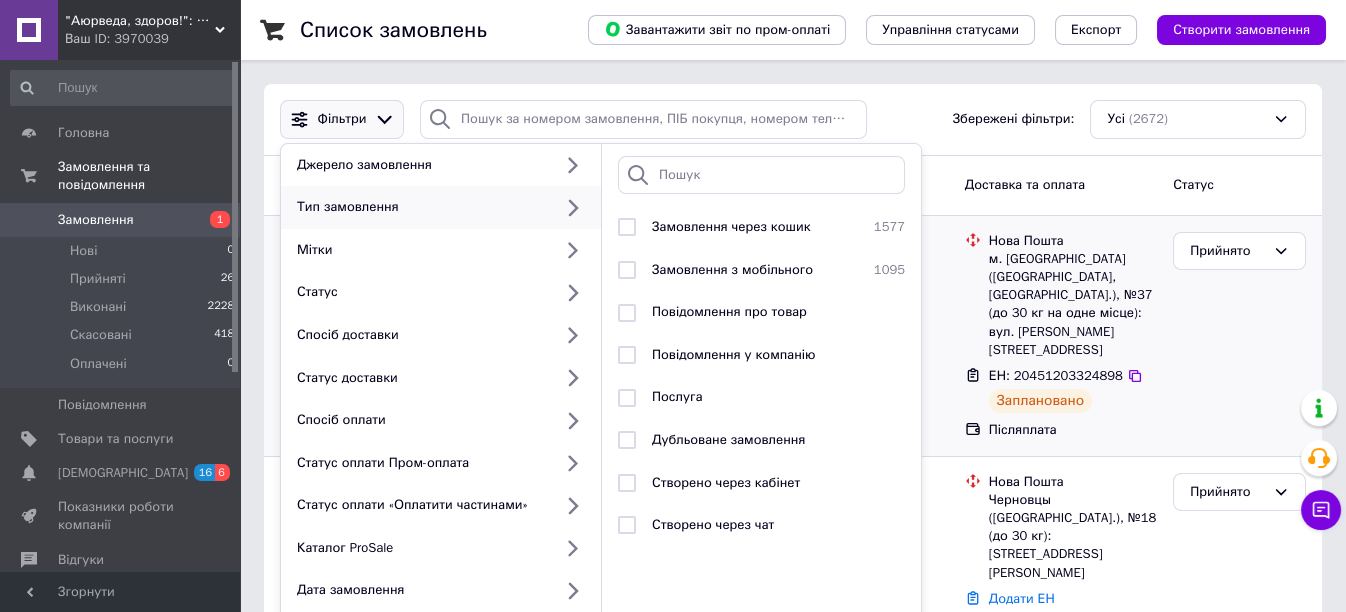 click on "Прийнято" at bounding box center (1239, 336) 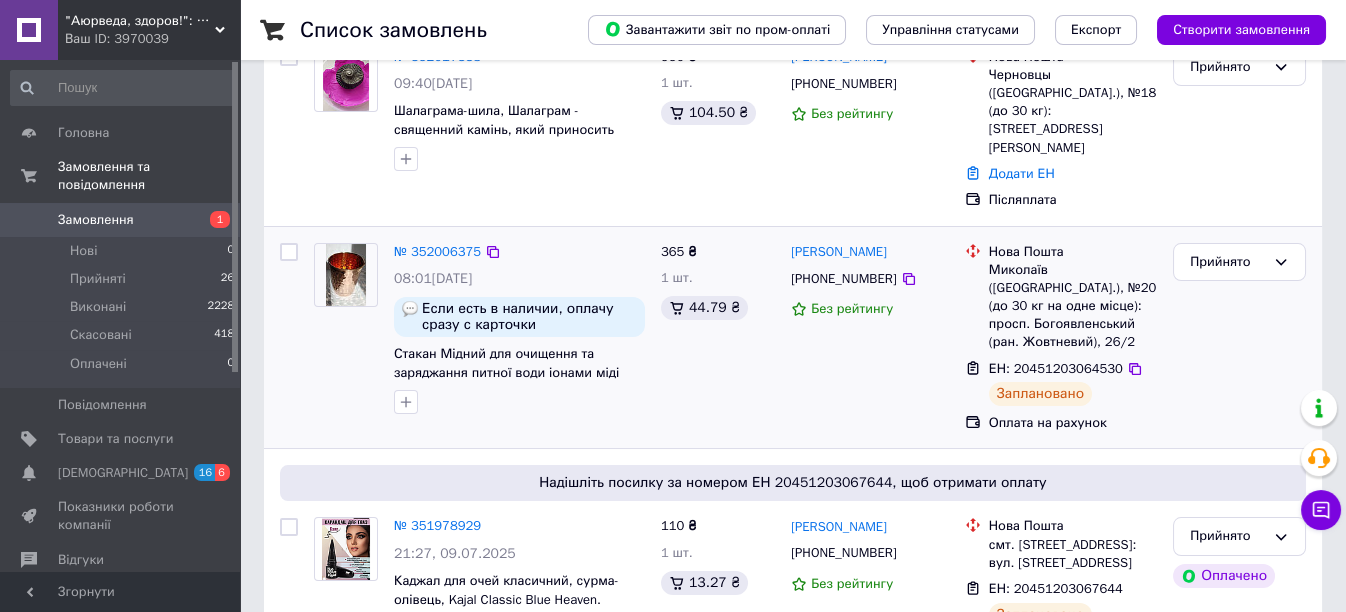 scroll, scrollTop: 444, scrollLeft: 0, axis: vertical 